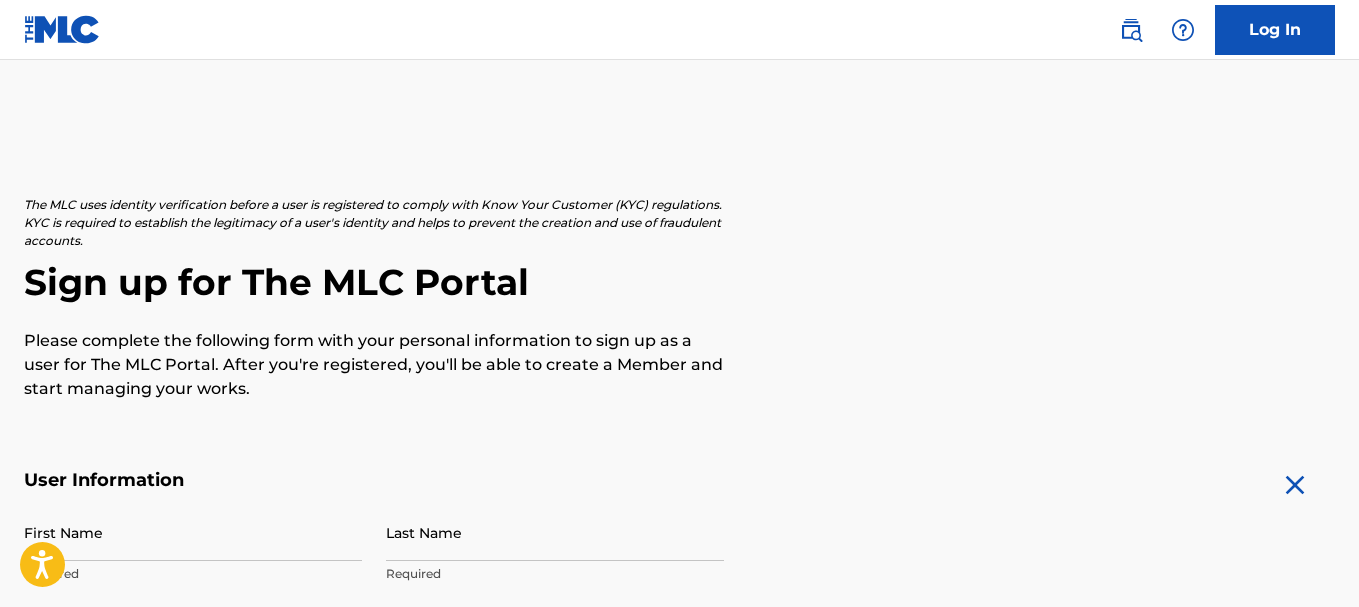 scroll, scrollTop: 483, scrollLeft: 0, axis: vertical 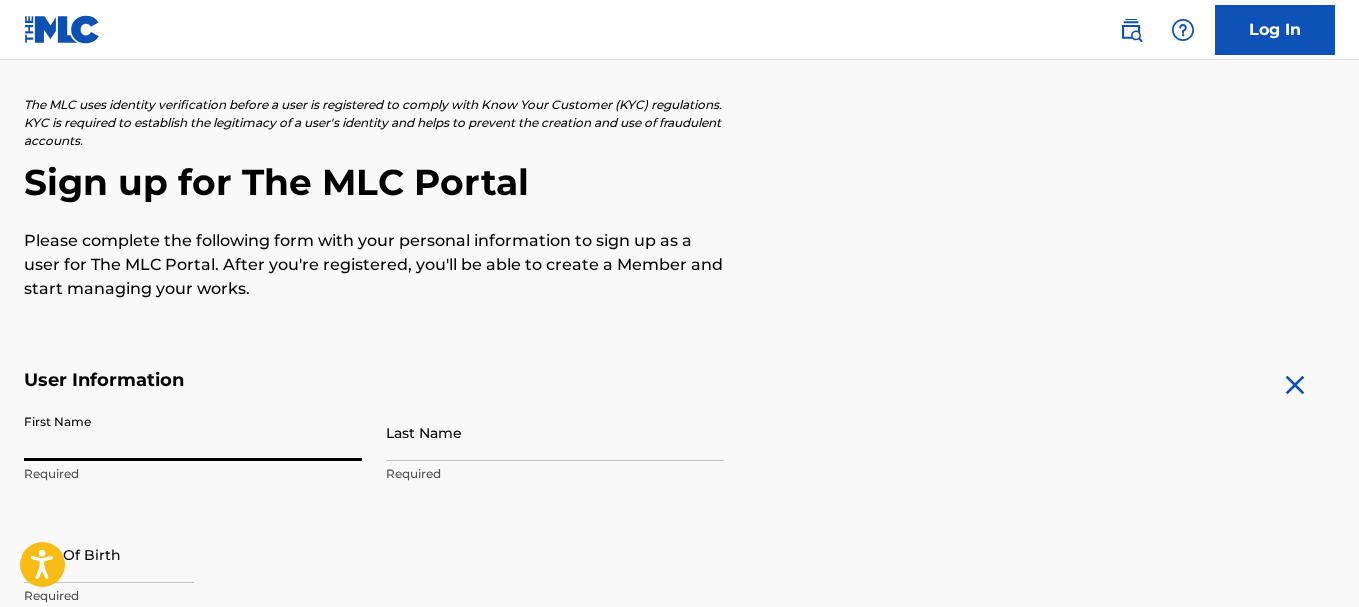 click on "First Name" at bounding box center [193, 432] 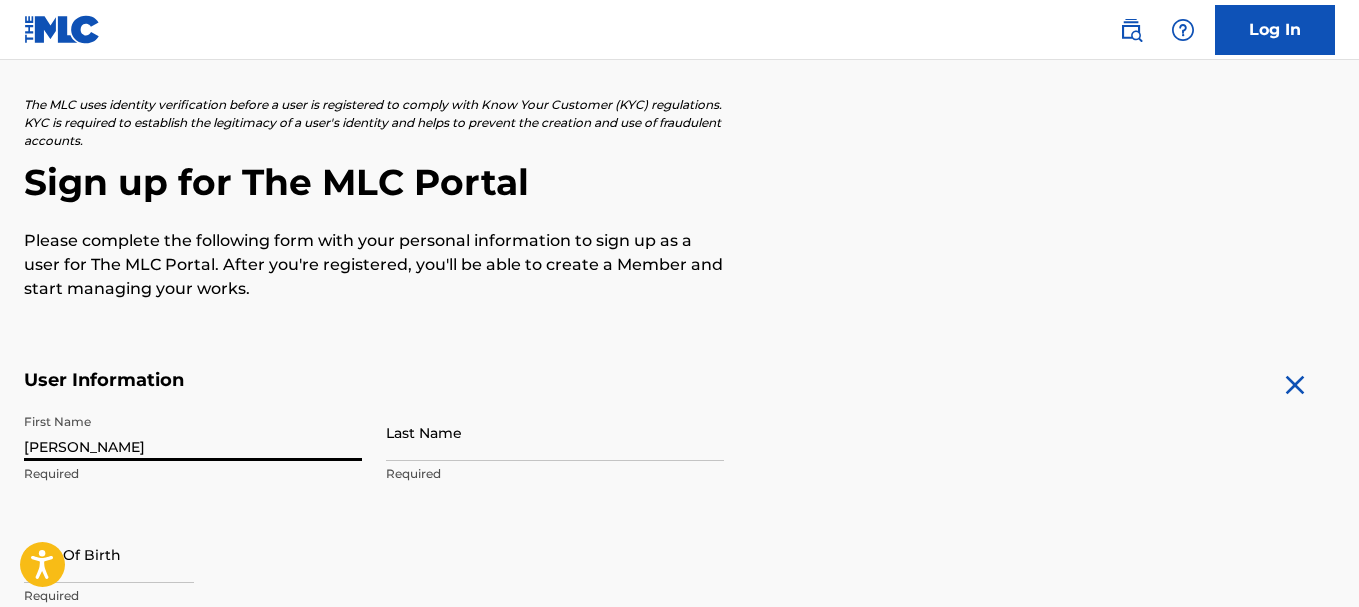 type on "[PERSON_NAME]" 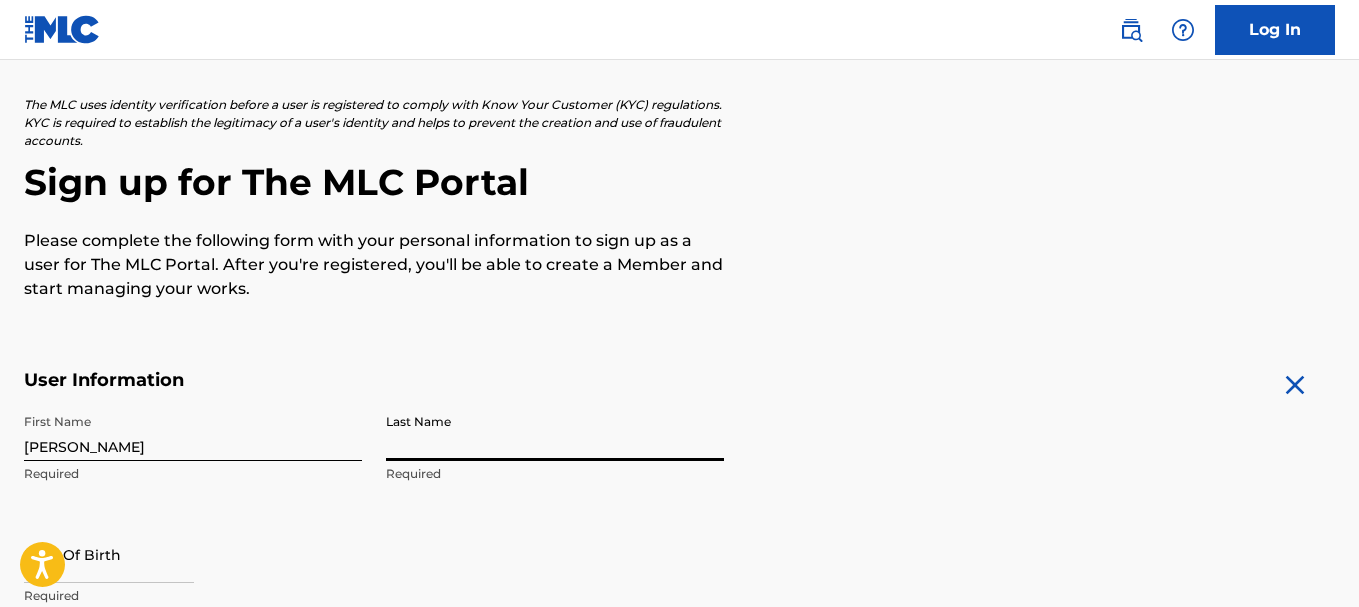 click on "Last Name" at bounding box center (555, 432) 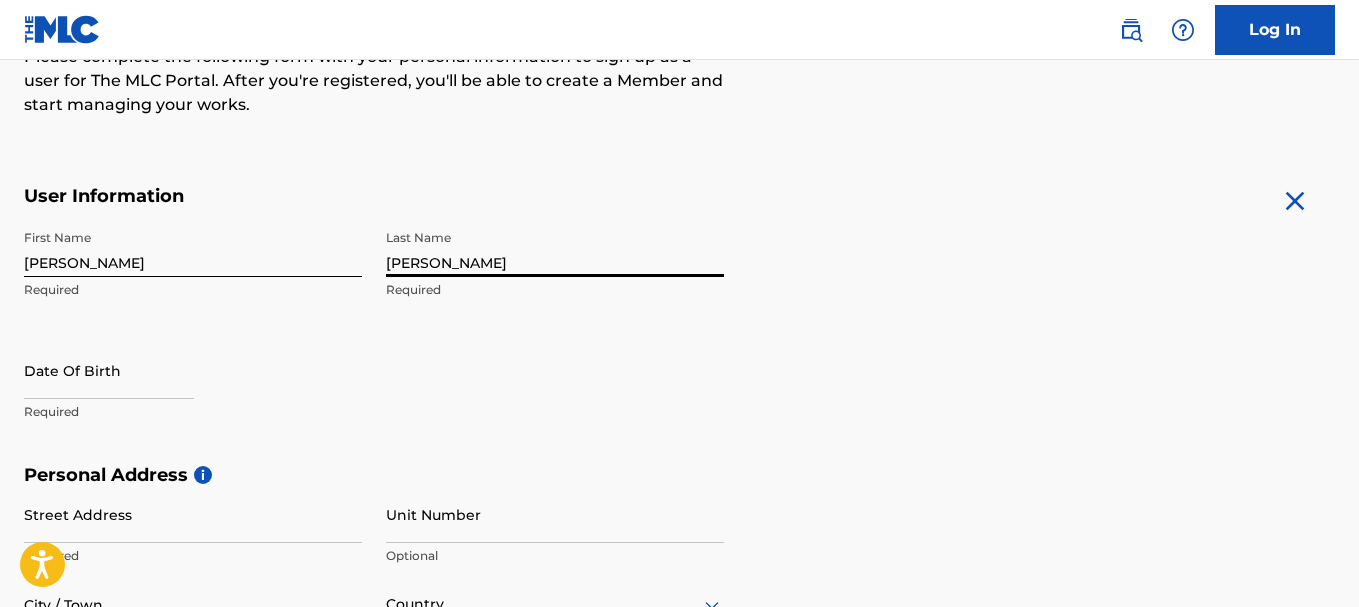 scroll, scrollTop: 300, scrollLeft: 0, axis: vertical 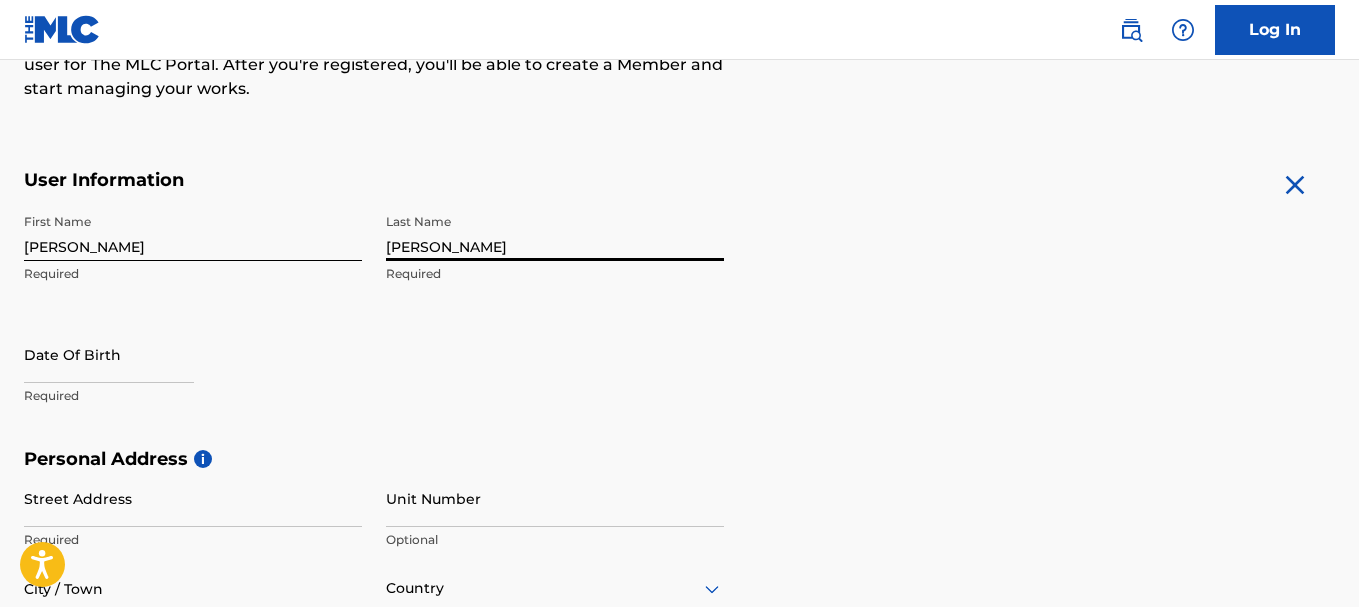type on "[PERSON_NAME]" 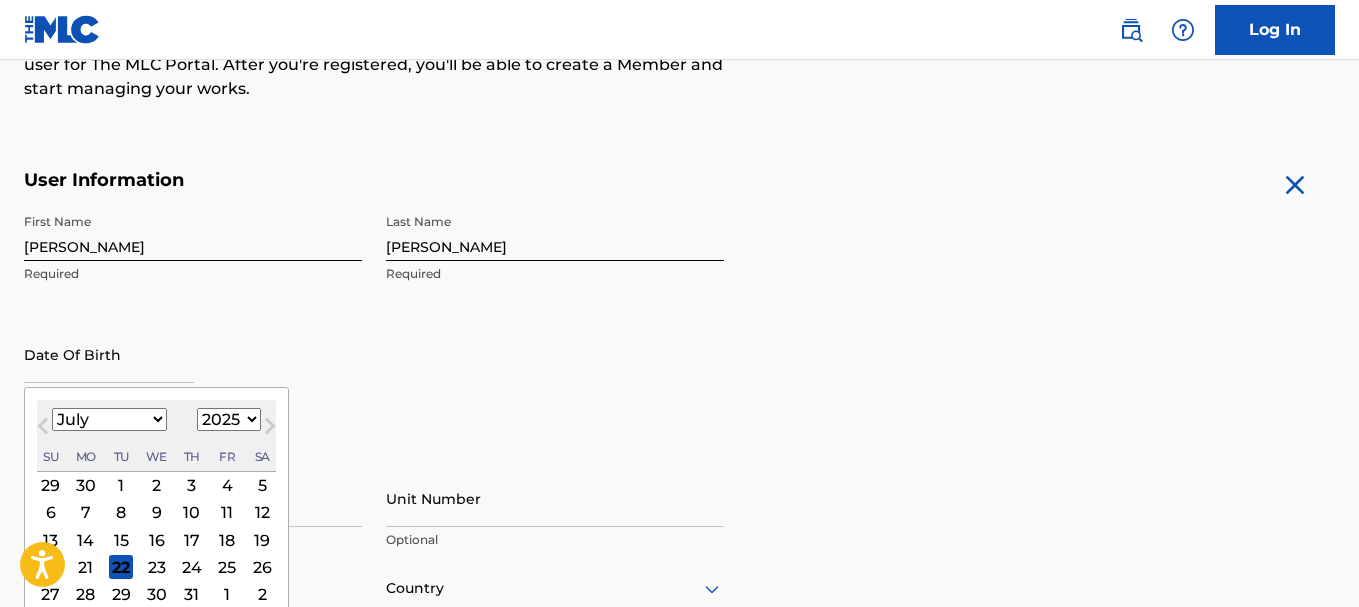 click on "1899 1900 1901 1902 1903 1904 1905 1906 1907 1908 1909 1910 1911 1912 1913 1914 1915 1916 1917 1918 1919 1920 1921 1922 1923 1924 1925 1926 1927 1928 1929 1930 1931 1932 1933 1934 1935 1936 1937 1938 1939 1940 1941 1942 1943 1944 1945 1946 1947 1948 1949 1950 1951 1952 1953 1954 1955 1956 1957 1958 1959 1960 1961 1962 1963 1964 1965 1966 1967 1968 1969 1970 1971 1972 1973 1974 1975 1976 1977 1978 1979 1980 1981 1982 1983 1984 1985 1986 1987 1988 1989 1990 1991 1992 1993 1994 1995 1996 1997 1998 1999 2000 2001 2002 2003 2004 2005 2006 2007 2008 2009 2010 2011 2012 2013 2014 2015 2016 2017 2018 2019 2020 2021 2022 2023 2024 2025 2026 2027 2028 2029 2030 2031 2032 2033 2034 2035 2036 2037 2038 2039 2040 2041 2042 2043 2044 2045 2046 2047 2048 2049 2050 2051 2052 2053 2054 2055 2056 2057 2058 2059 2060 2061 2062 2063 2064 2065 2066 2067 2068 2069 2070 2071 2072 2073 2074 2075 2076 2077 2078 2079 2080 2081 2082 2083 2084 2085 2086 2087 2088 2089 2090 2091 2092 2093 2094 2095 2096 2097 2098 2099 2100" at bounding box center [229, 419] 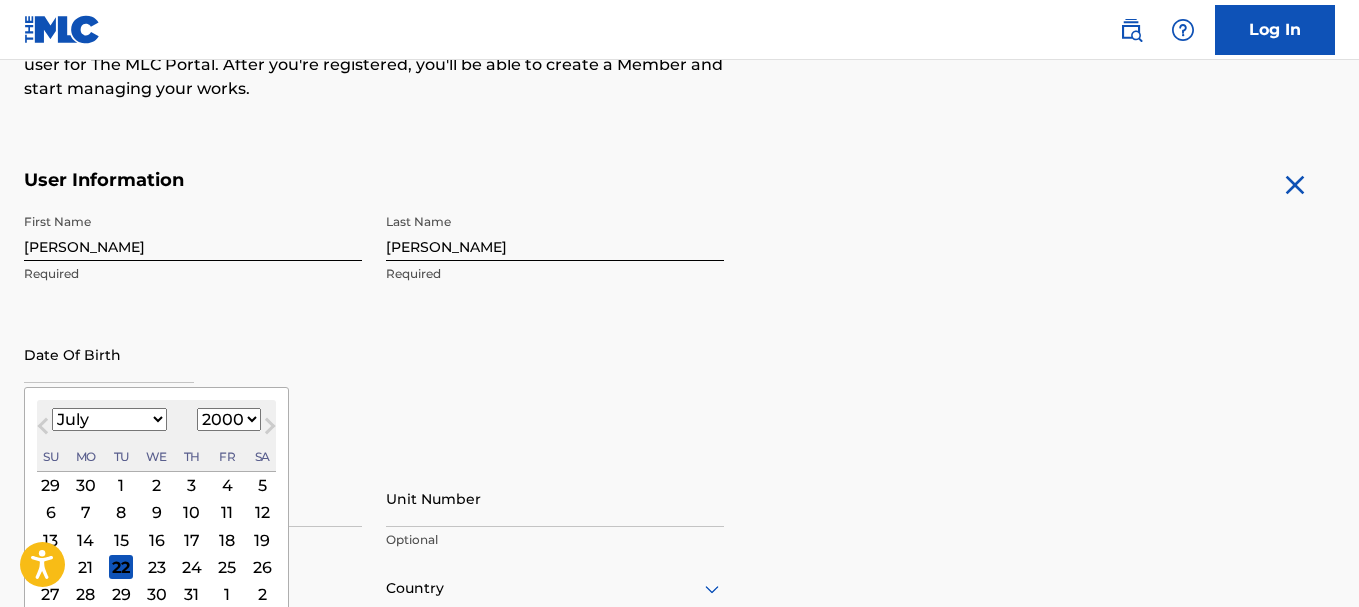 click on "1899 1900 1901 1902 1903 1904 1905 1906 1907 1908 1909 1910 1911 1912 1913 1914 1915 1916 1917 1918 1919 1920 1921 1922 1923 1924 1925 1926 1927 1928 1929 1930 1931 1932 1933 1934 1935 1936 1937 1938 1939 1940 1941 1942 1943 1944 1945 1946 1947 1948 1949 1950 1951 1952 1953 1954 1955 1956 1957 1958 1959 1960 1961 1962 1963 1964 1965 1966 1967 1968 1969 1970 1971 1972 1973 1974 1975 1976 1977 1978 1979 1980 1981 1982 1983 1984 1985 1986 1987 1988 1989 1990 1991 1992 1993 1994 1995 1996 1997 1998 1999 2000 2001 2002 2003 2004 2005 2006 2007 2008 2009 2010 2011 2012 2013 2014 2015 2016 2017 2018 2019 2020 2021 2022 2023 2024 2025 2026 2027 2028 2029 2030 2031 2032 2033 2034 2035 2036 2037 2038 2039 2040 2041 2042 2043 2044 2045 2046 2047 2048 2049 2050 2051 2052 2053 2054 2055 2056 2057 2058 2059 2060 2061 2062 2063 2064 2065 2066 2067 2068 2069 2070 2071 2072 2073 2074 2075 2076 2077 2078 2079 2080 2081 2082 2083 2084 2085 2086 2087 2088 2089 2090 2091 2092 2093 2094 2095 2096 2097 2098 2099 2100" at bounding box center [229, 419] 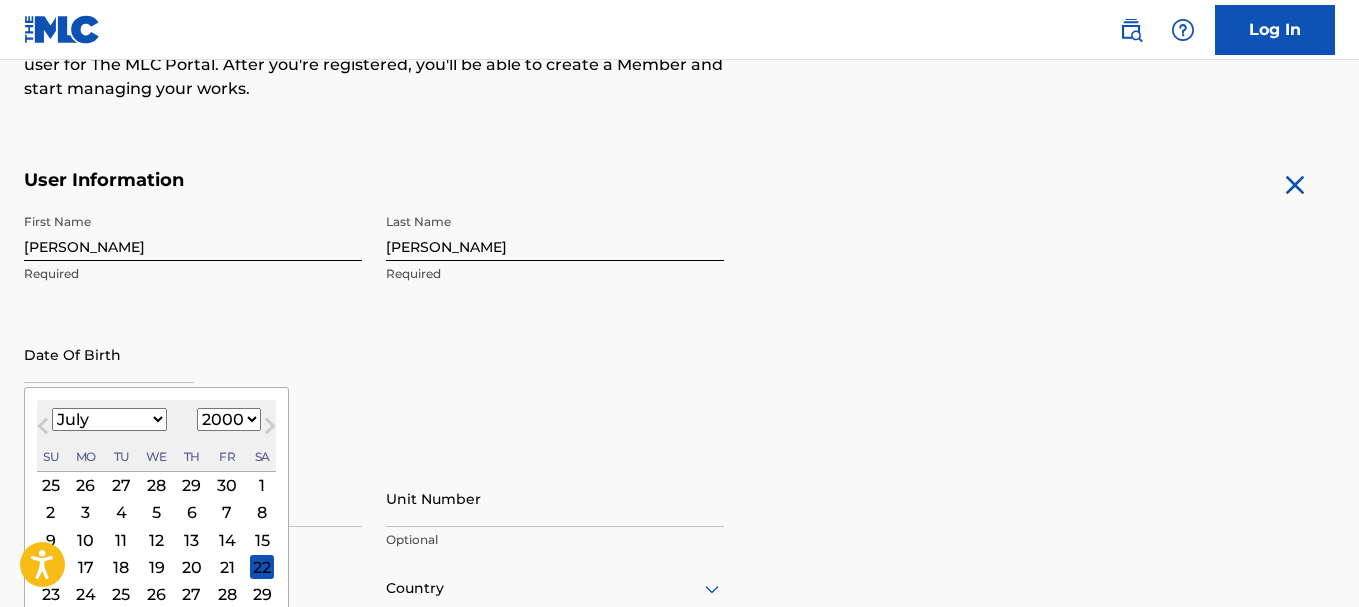 click on "January February March April May June July August September October November December" at bounding box center [109, 419] 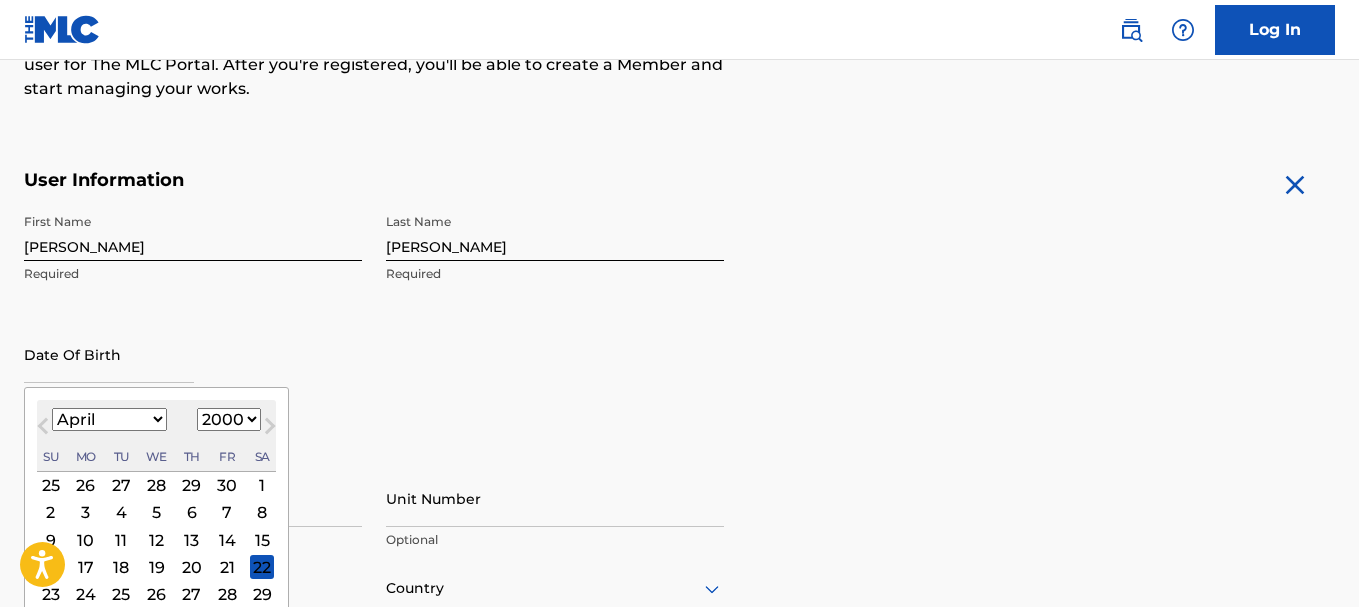 click on "January February March April May June July August September October November December" at bounding box center [109, 419] 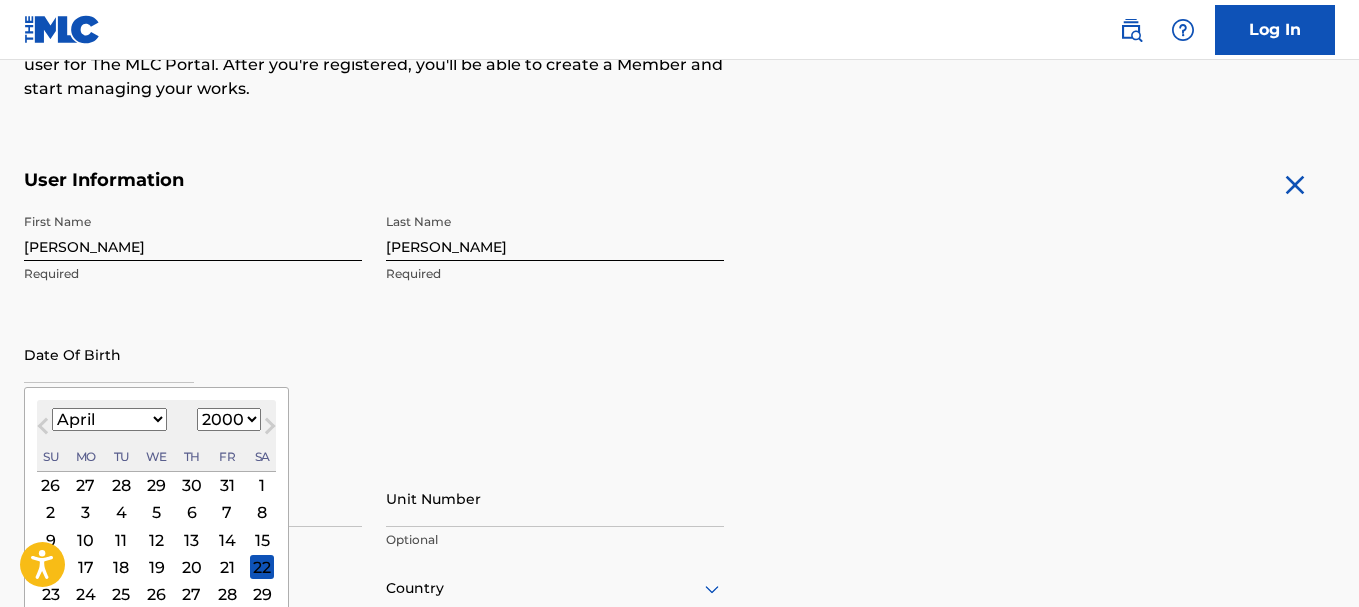 click on "15" at bounding box center (262, 540) 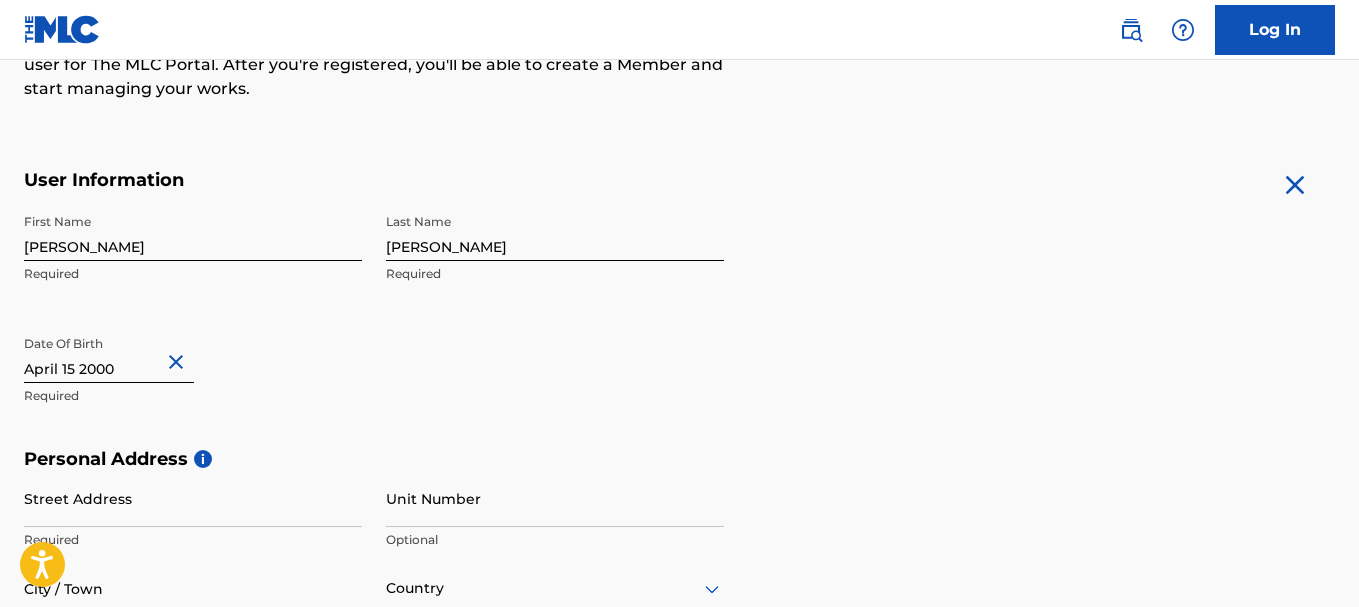 scroll, scrollTop: 467, scrollLeft: 0, axis: vertical 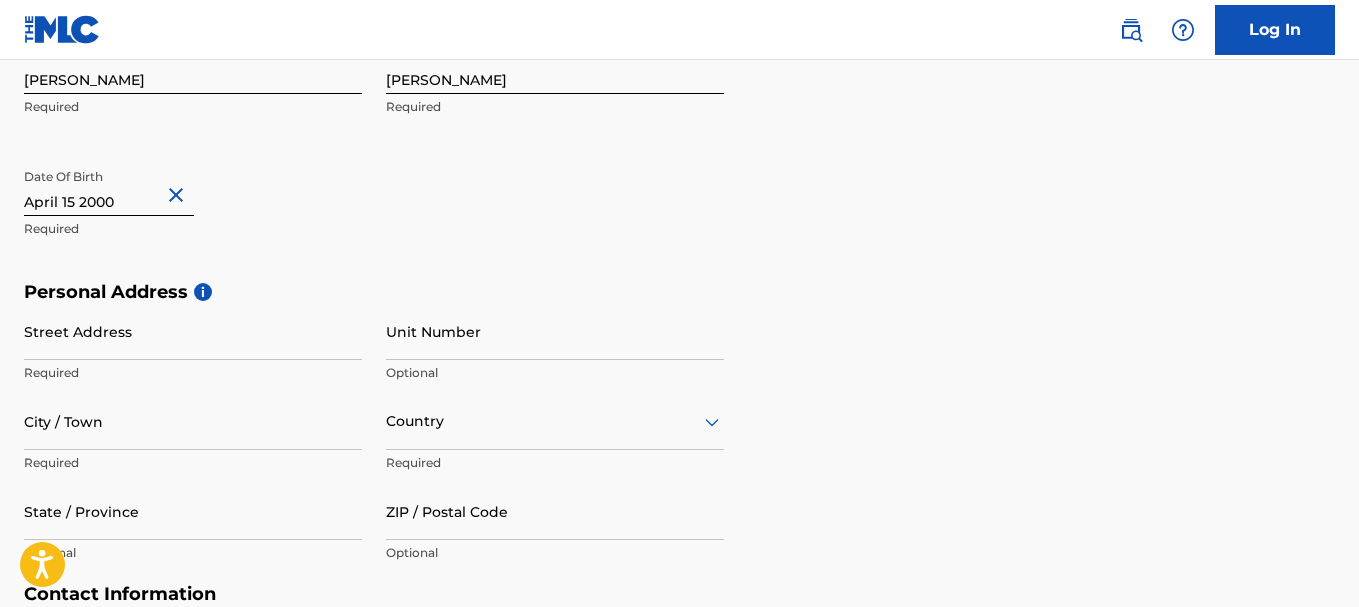 click on "Street Address" at bounding box center (193, 331) 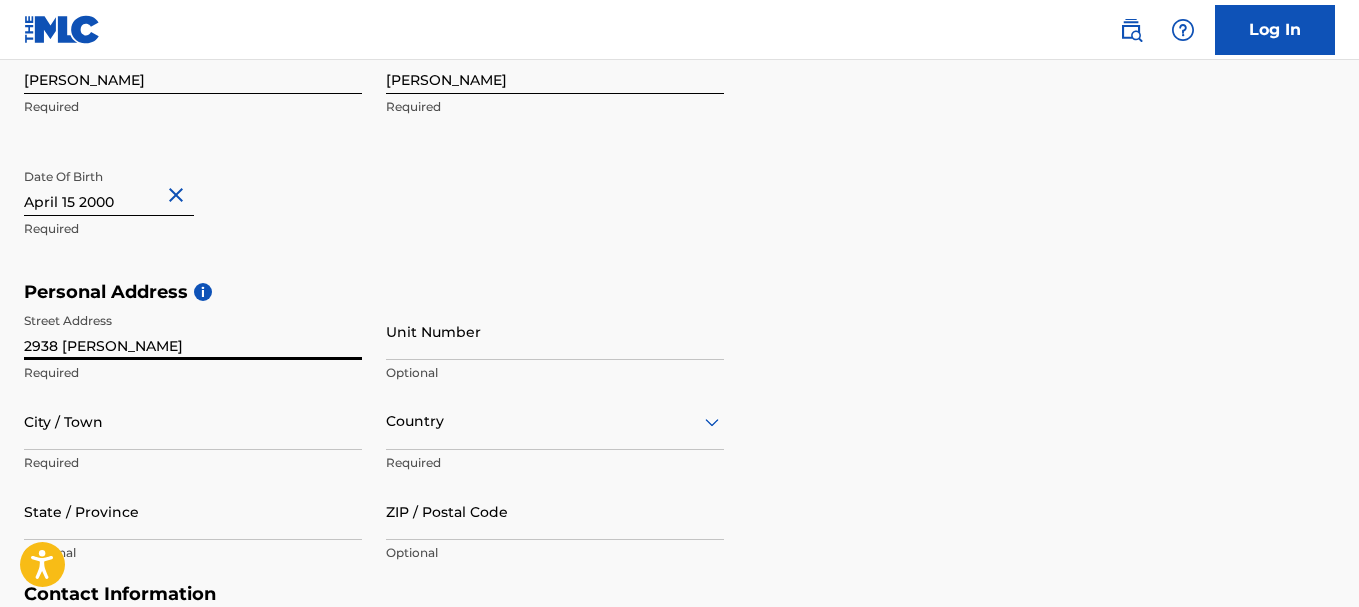 type on "2938 [PERSON_NAME]" 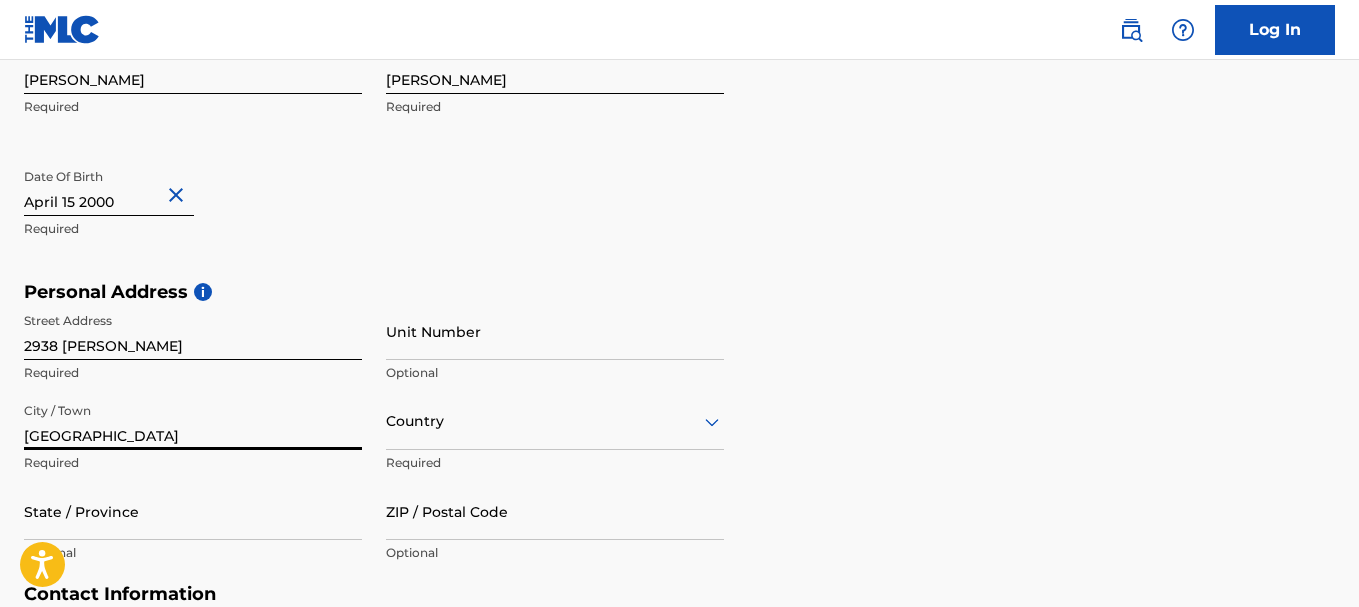 type on "[GEOGRAPHIC_DATA]" 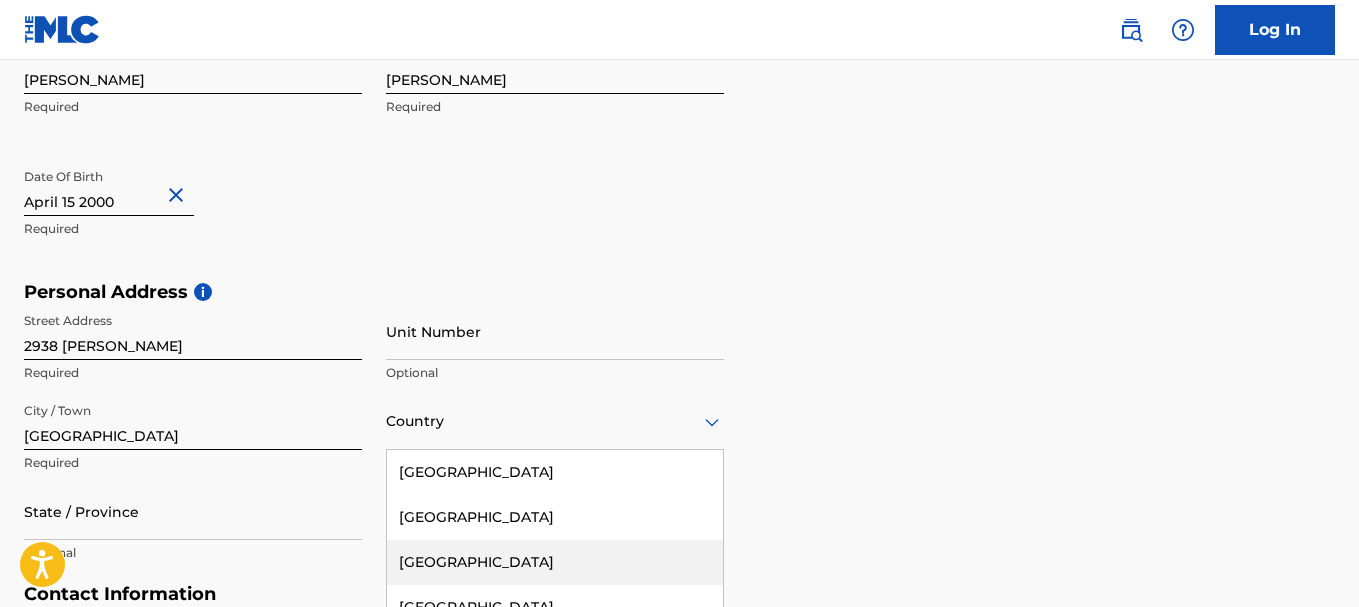 scroll, scrollTop: 611, scrollLeft: 0, axis: vertical 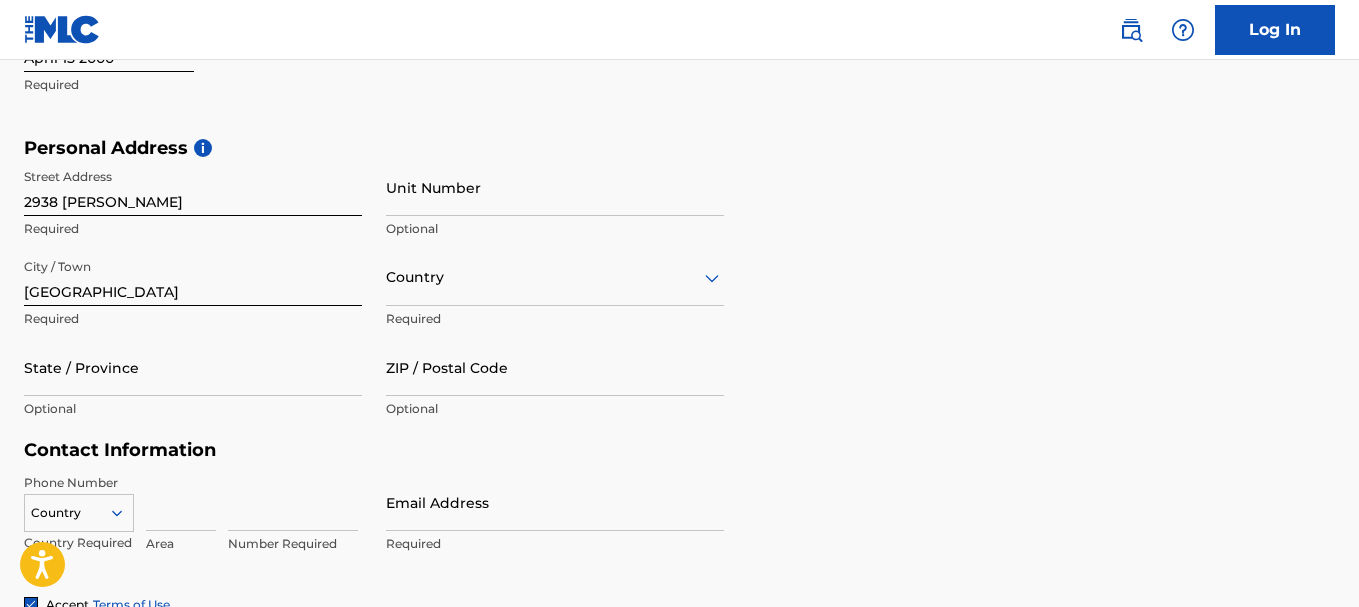 drag, startPoint x: 461, startPoint y: 297, endPoint x: 461, endPoint y: 322, distance: 25 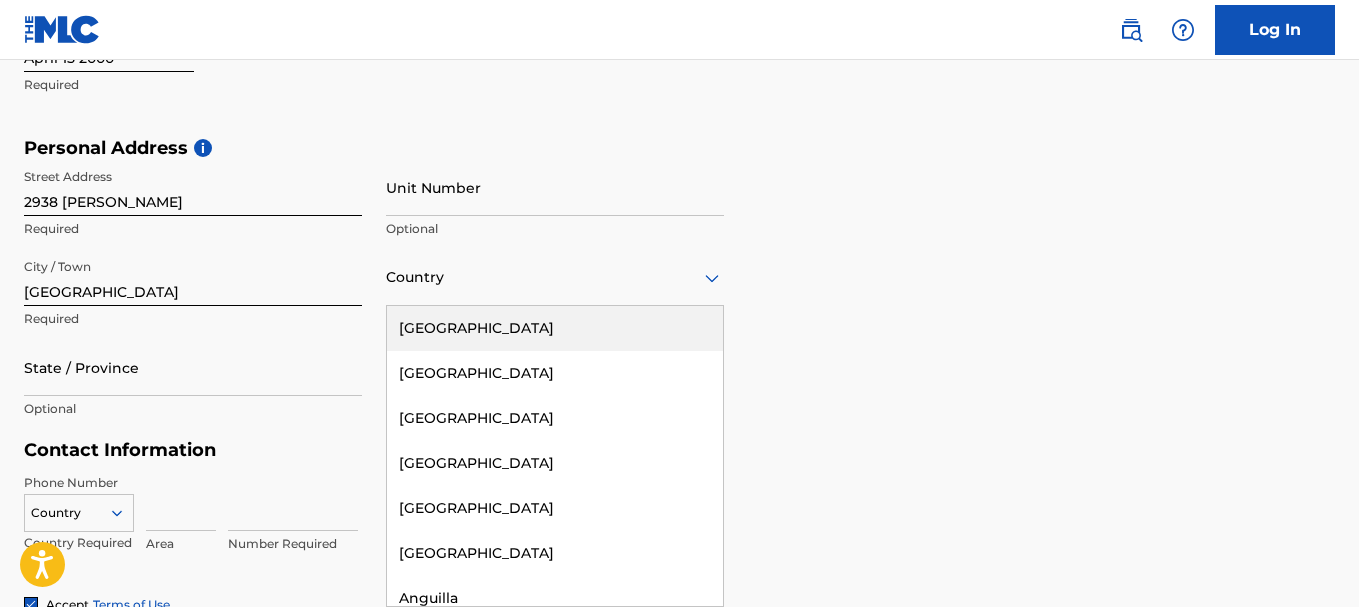 click on "[GEOGRAPHIC_DATA]" at bounding box center [555, 328] 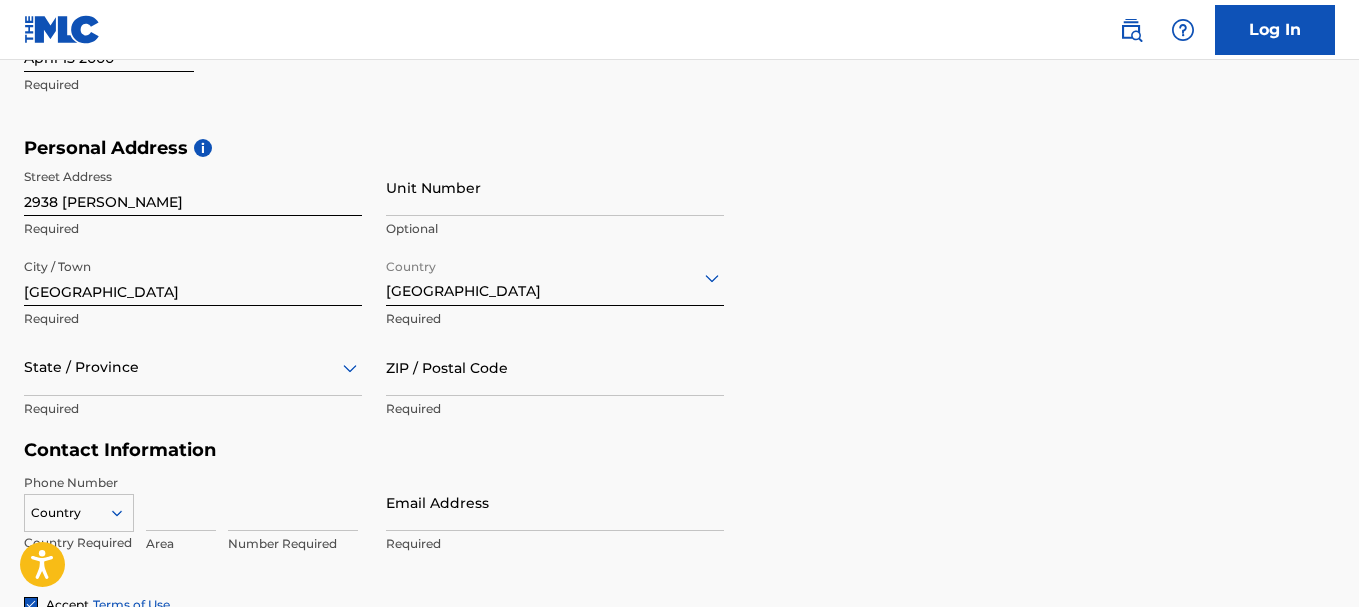click on "State / Province" at bounding box center (193, 367) 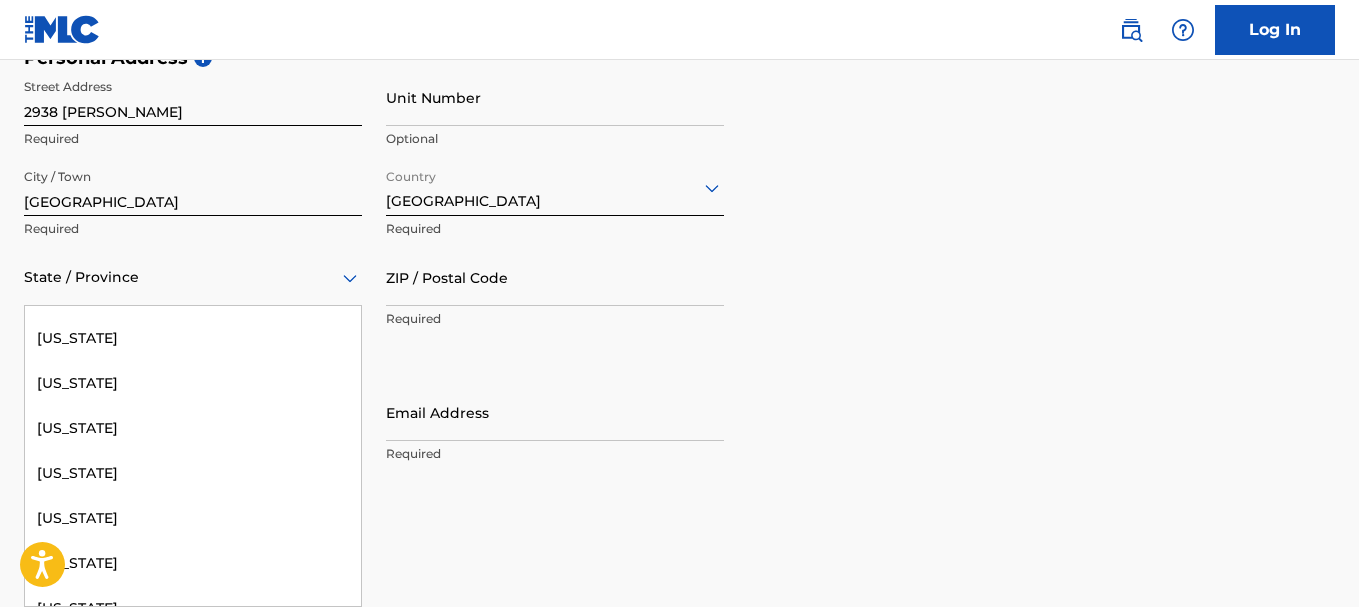 scroll, scrollTop: 1915, scrollLeft: 0, axis: vertical 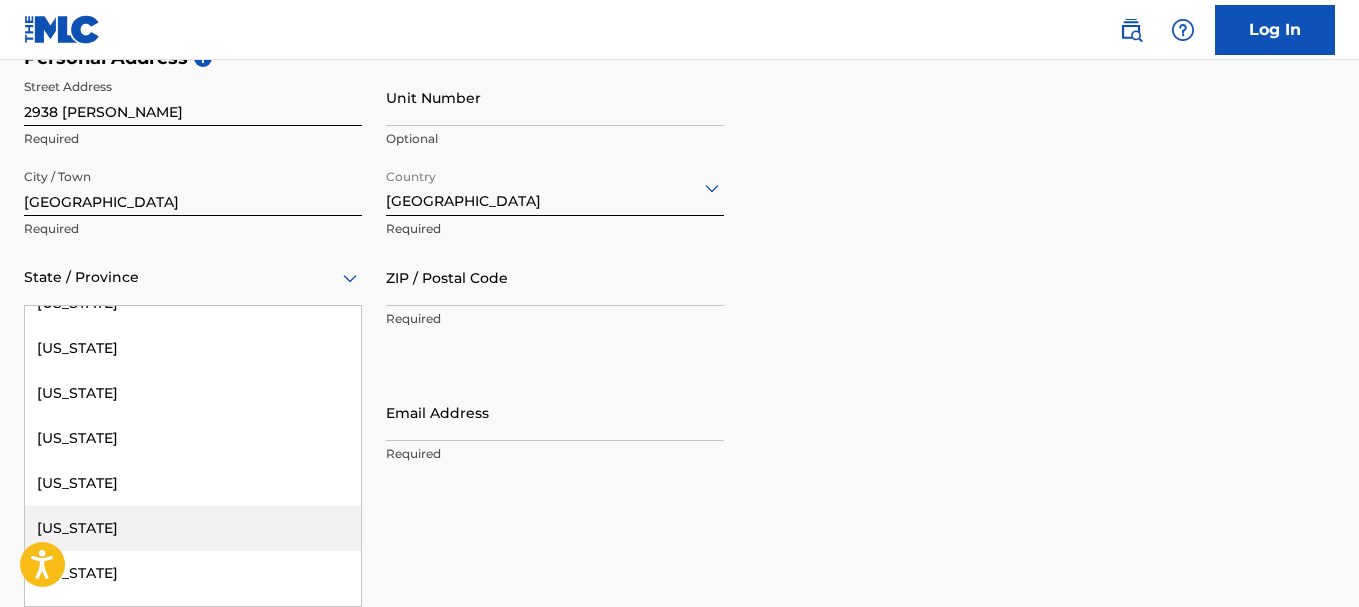 click on "[US_STATE]" at bounding box center (193, 528) 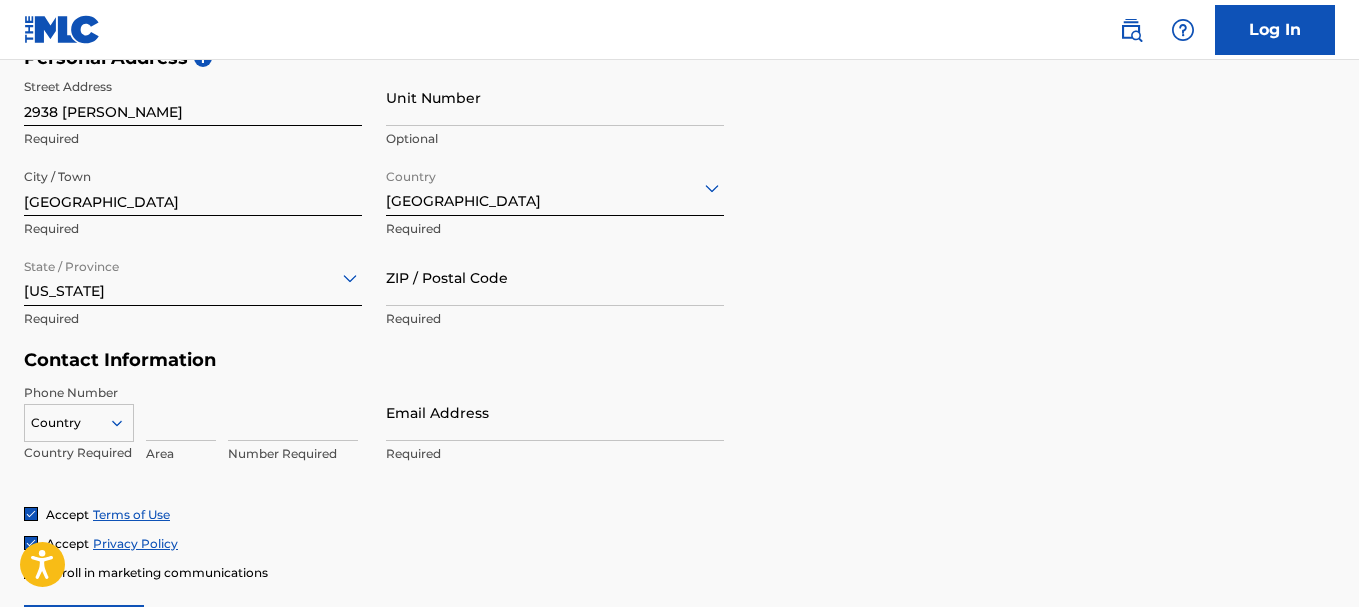 click on "ZIP / Postal Code" at bounding box center [555, 277] 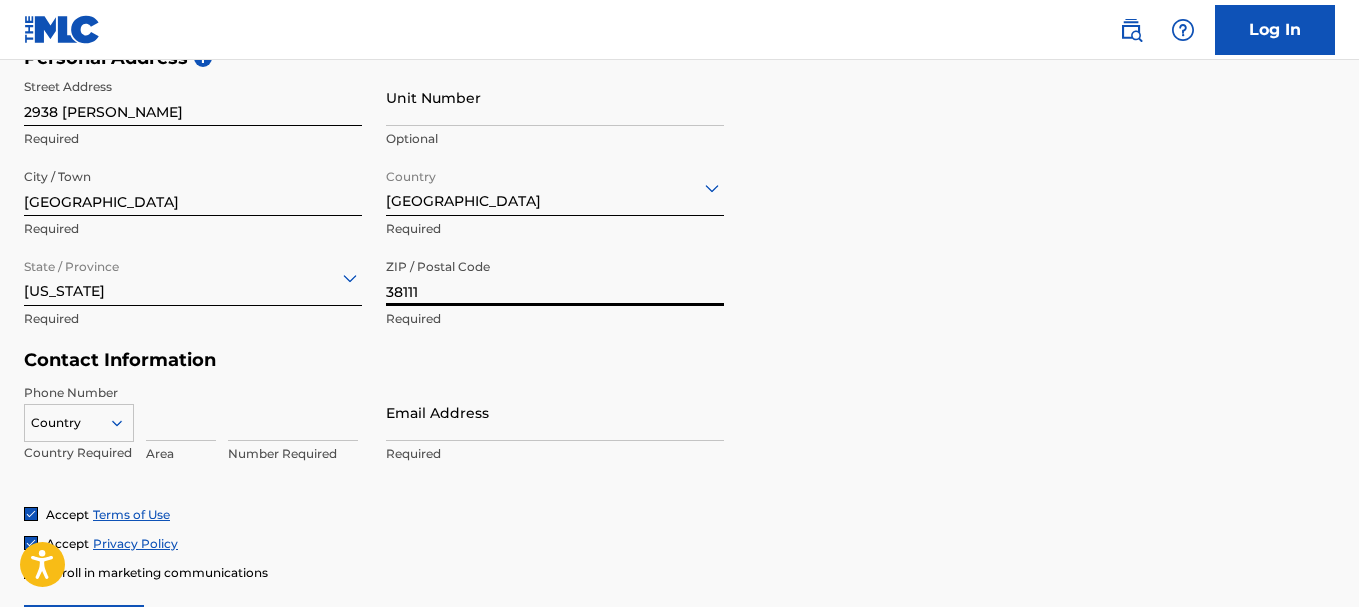 type on "38111" 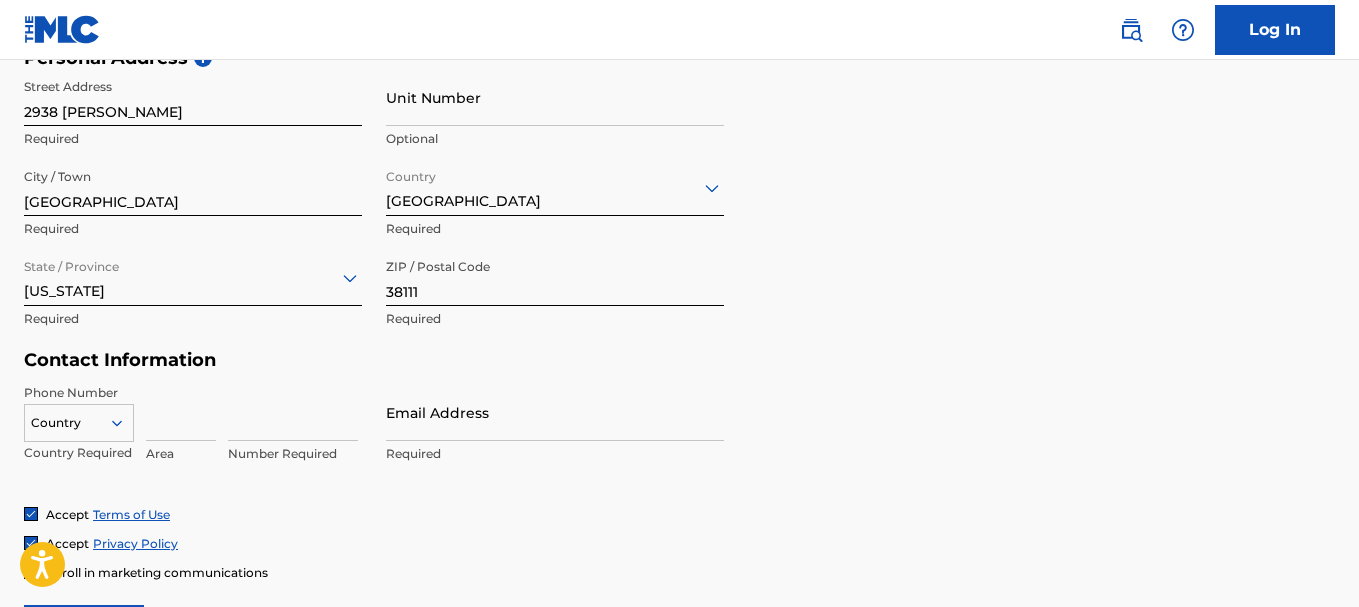 click at bounding box center (181, 412) 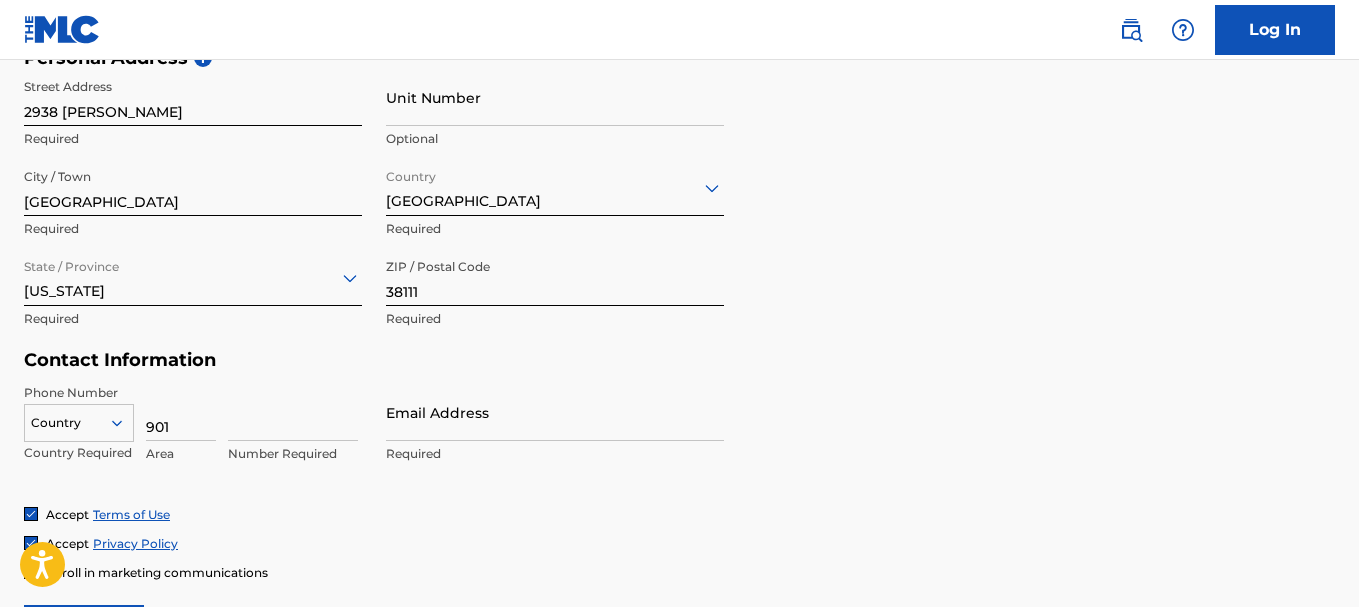 type on "901" 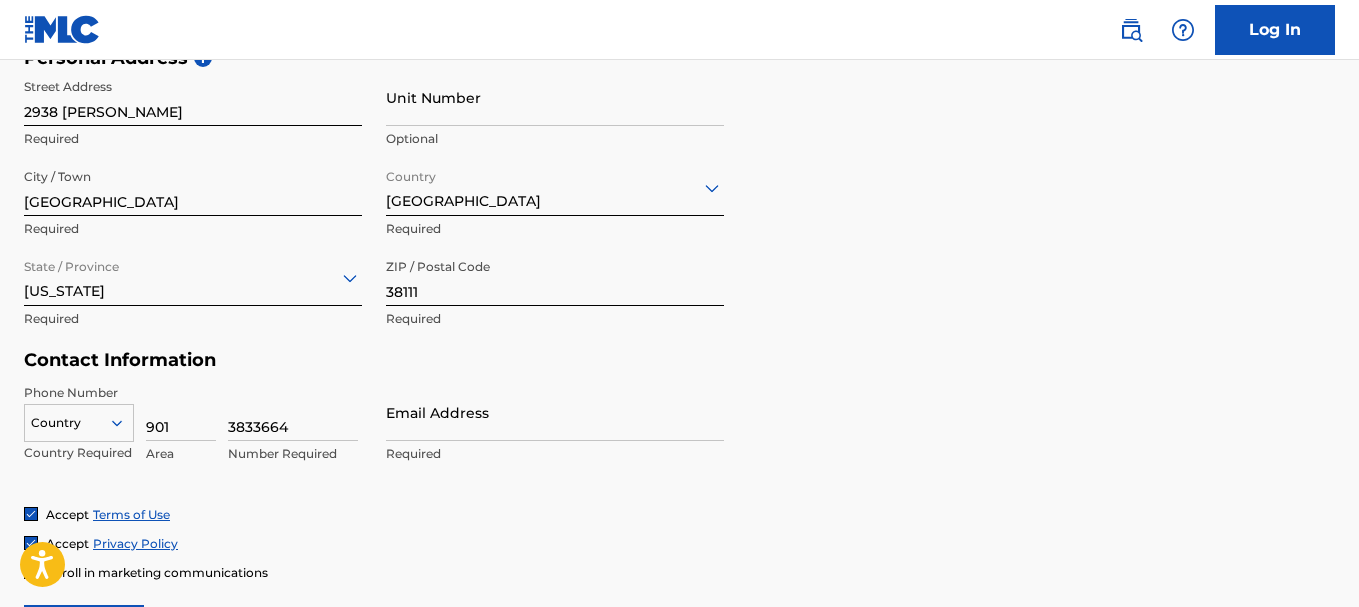type on "3833664" 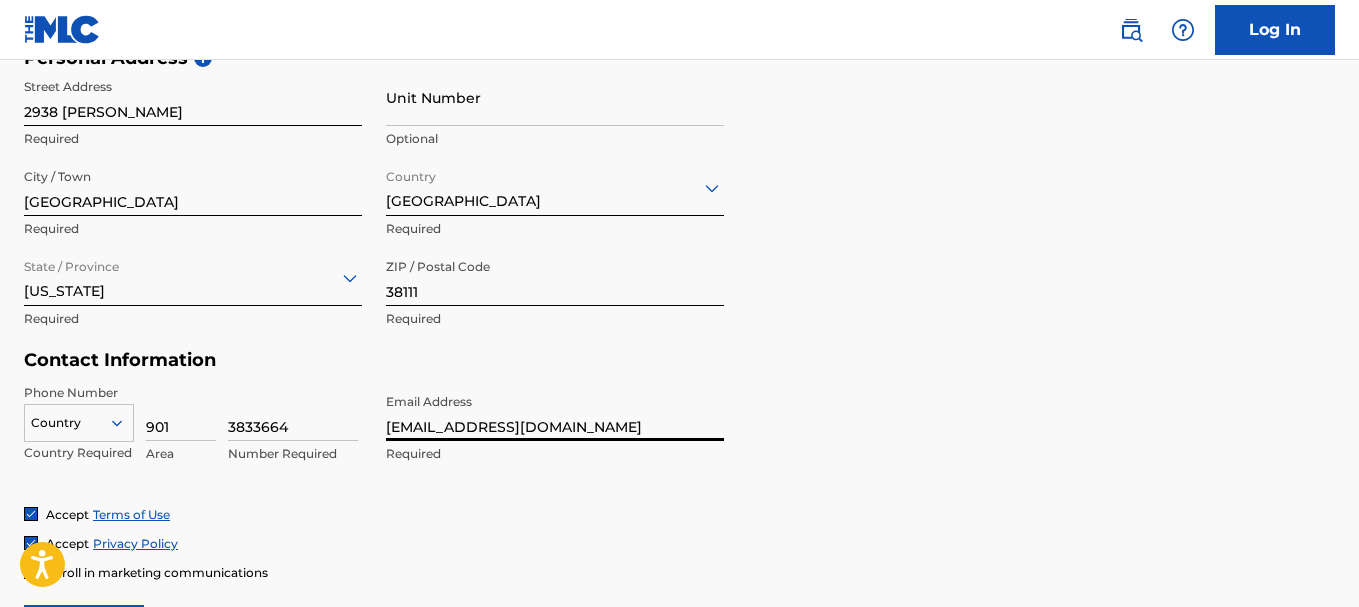 type on "[EMAIL_ADDRESS][DOMAIN_NAME]" 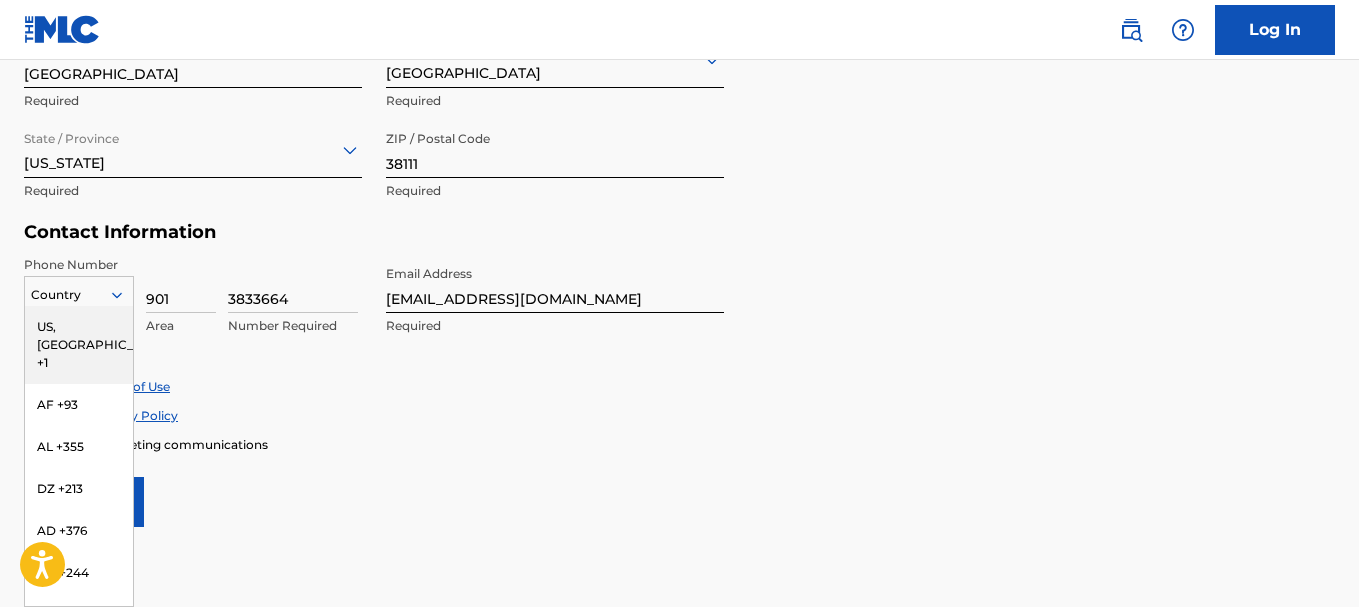 click on "US, [GEOGRAPHIC_DATA] +1" at bounding box center [79, 345] 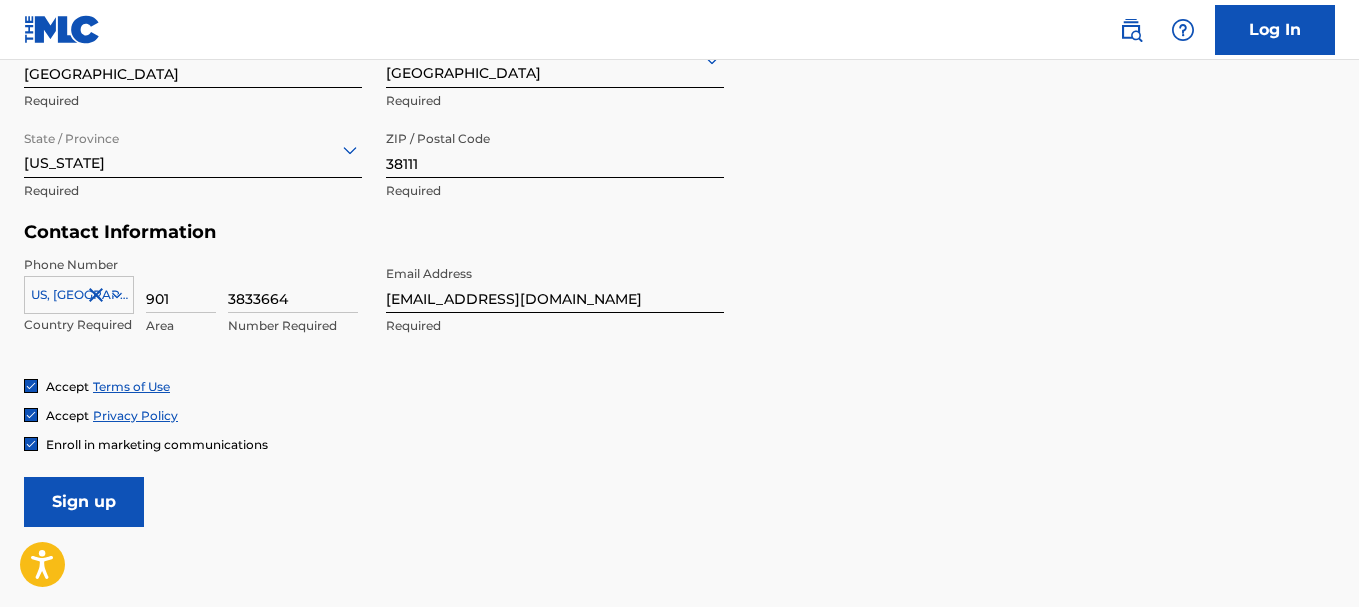 click on "Sign up" at bounding box center [84, 502] 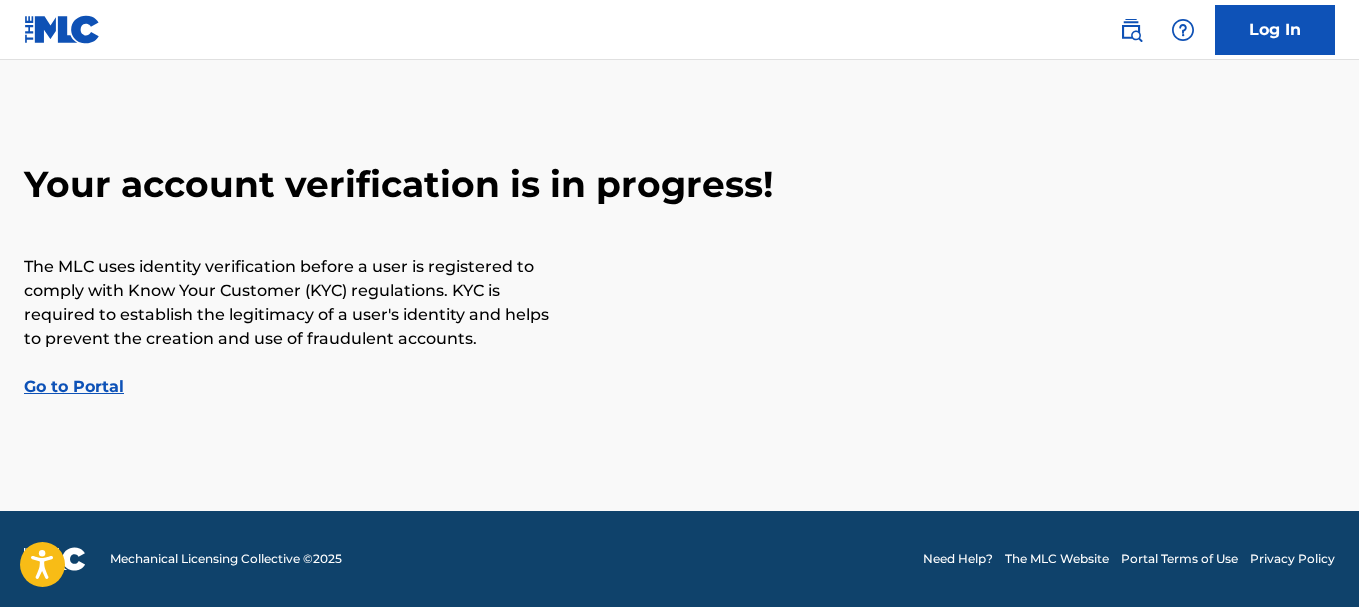 scroll, scrollTop: 0, scrollLeft: 0, axis: both 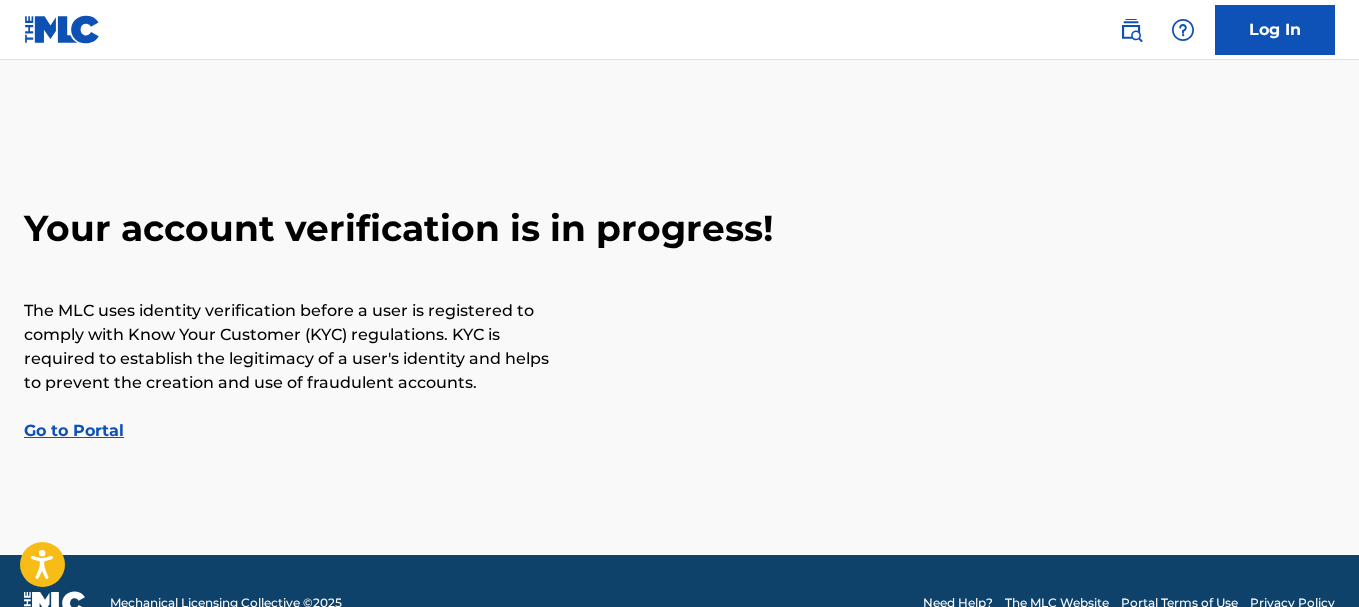 click on "Go to Portal" at bounding box center (74, 430) 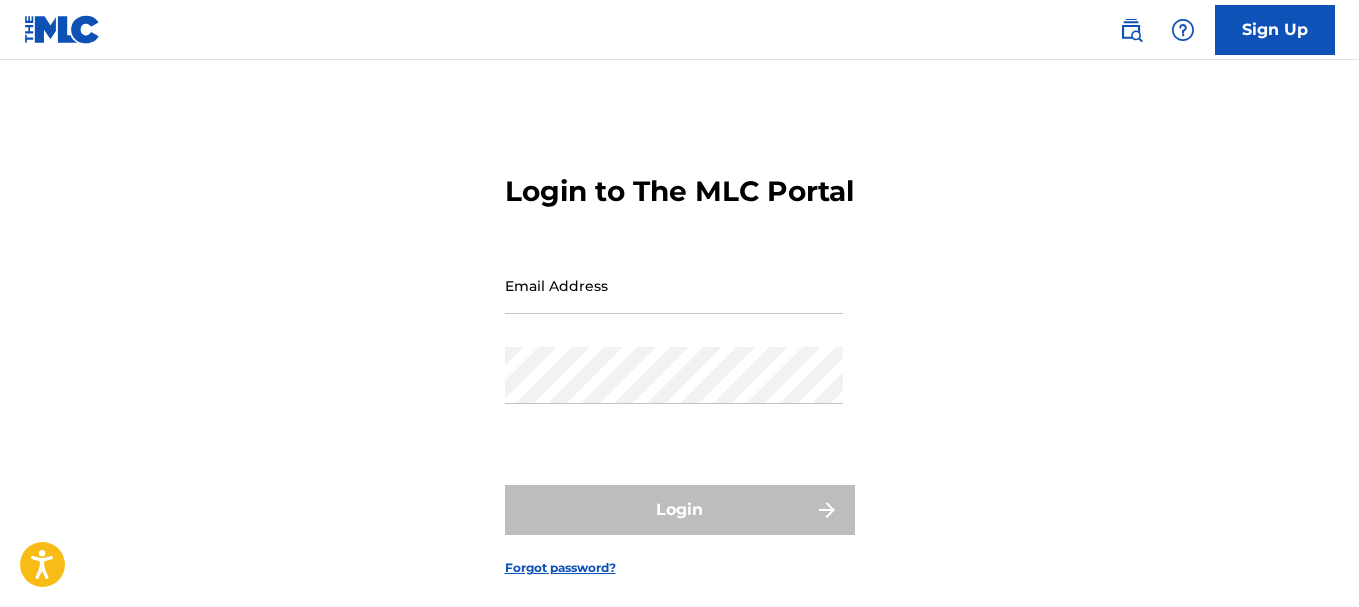 click on "Email Address" at bounding box center [674, 285] 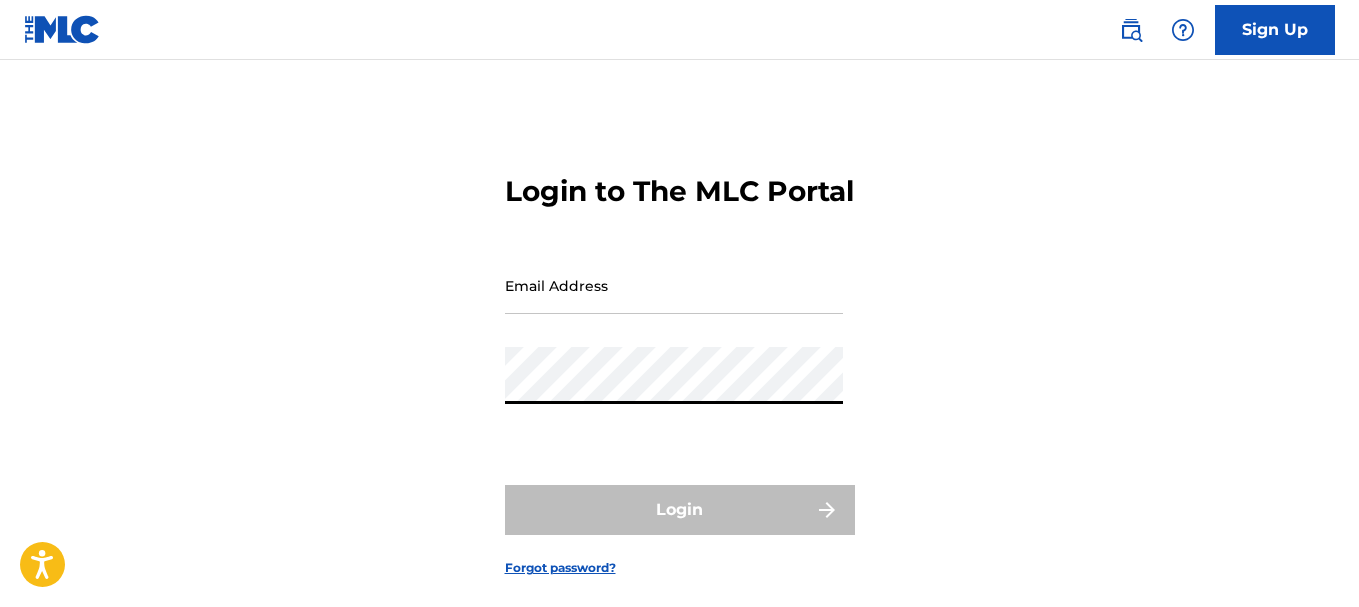 click on "Email Address" at bounding box center (674, 285) 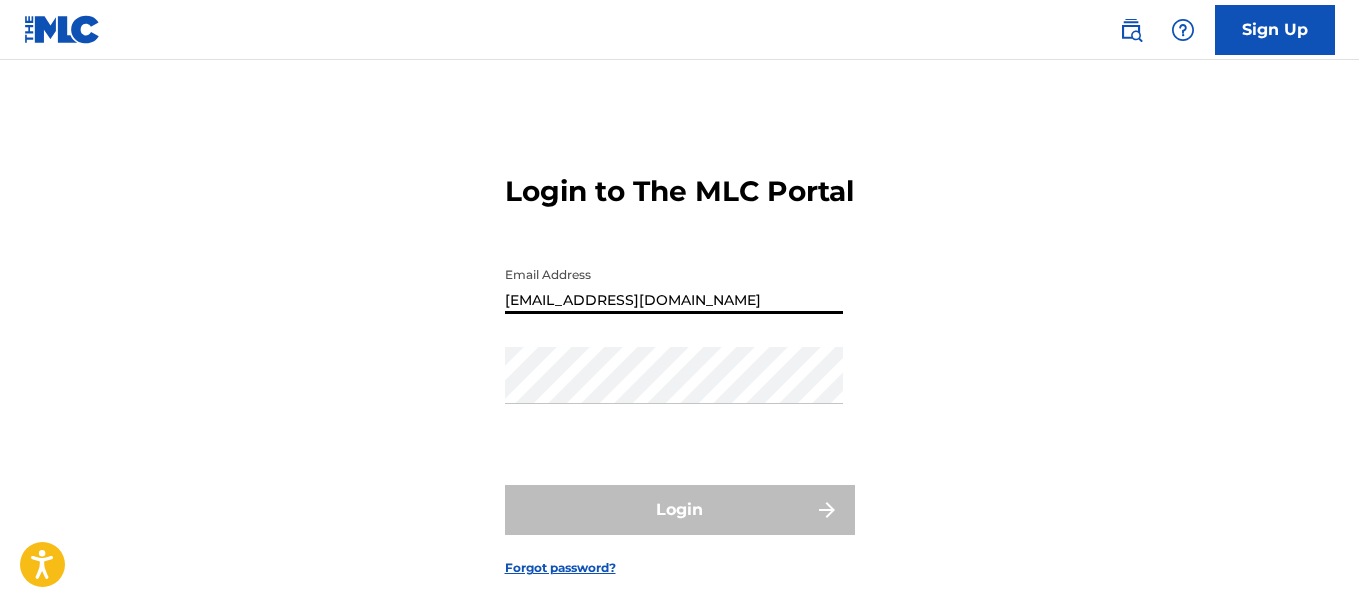 type on "[EMAIL_ADDRESS][DOMAIN_NAME]" 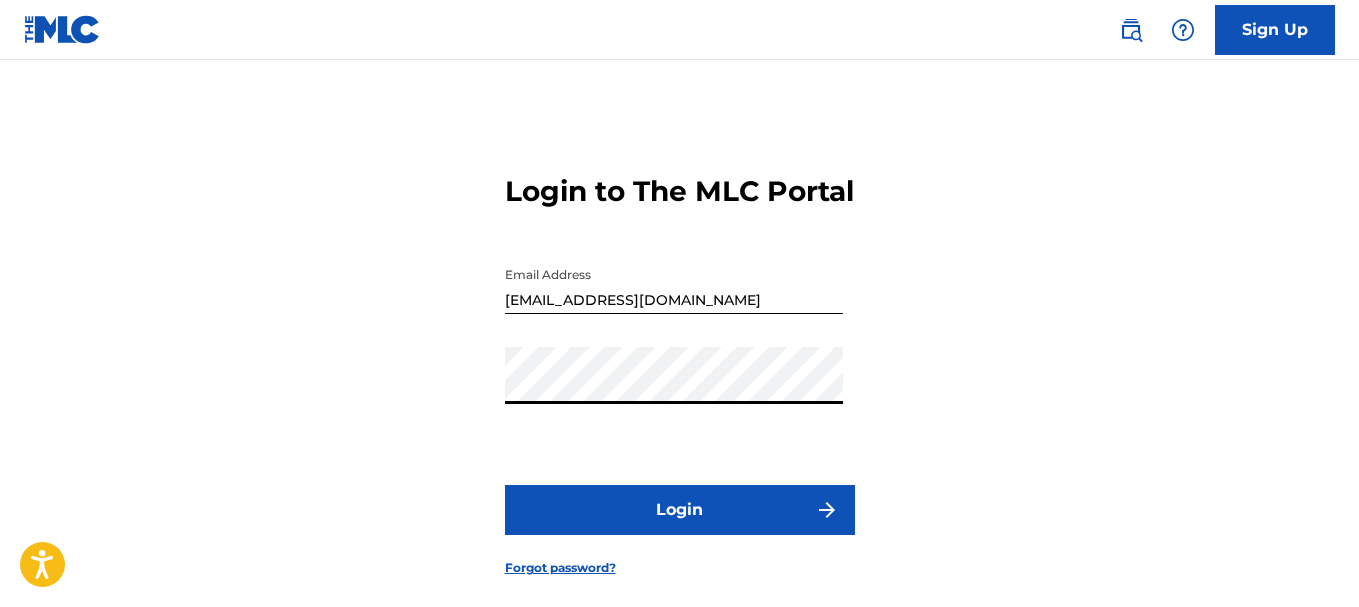 click on "Login" at bounding box center [680, 510] 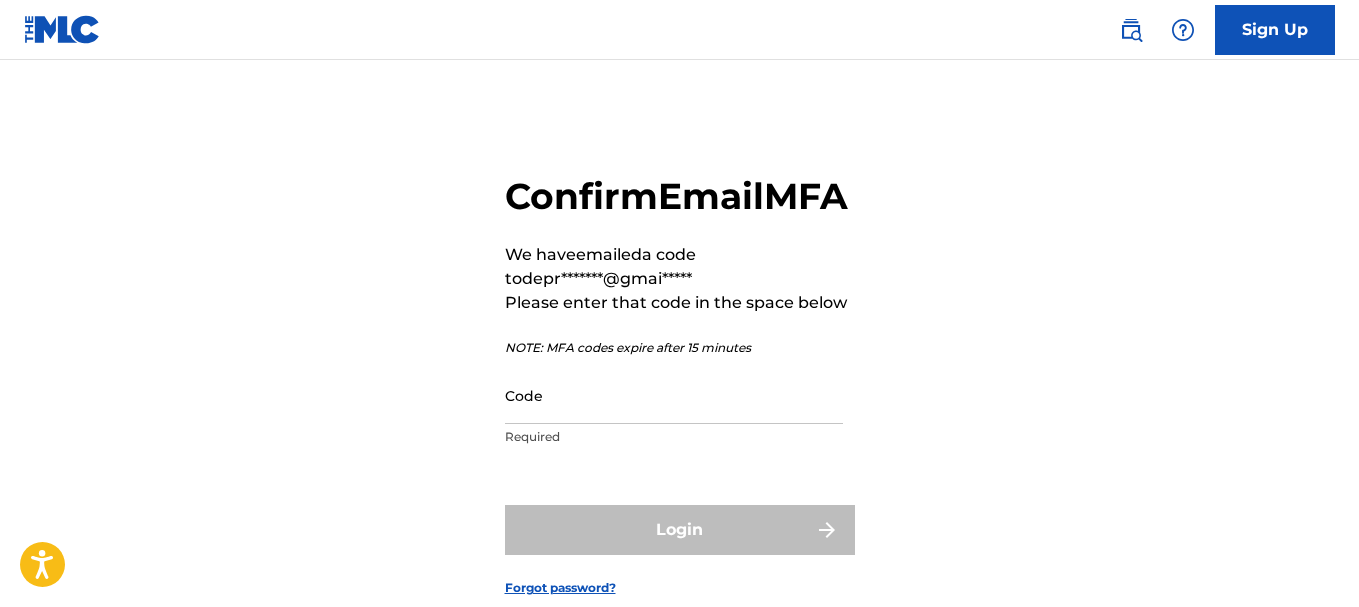 click on "Code" at bounding box center (674, 395) 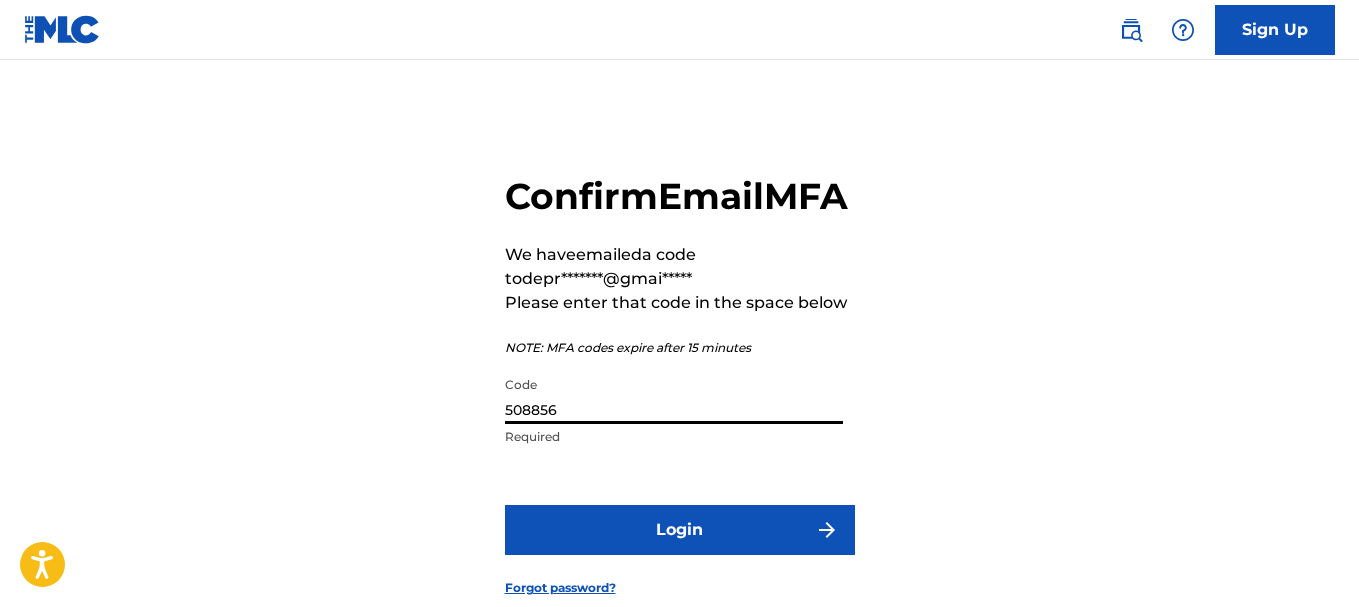 type on "508856" 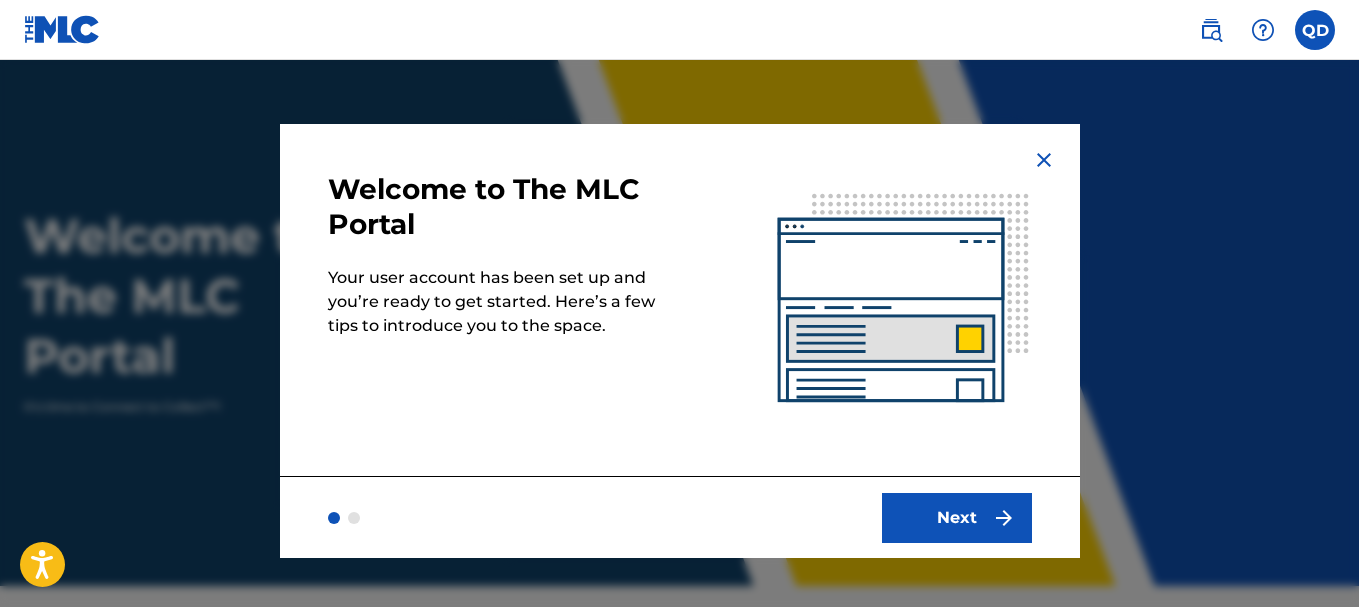 scroll, scrollTop: 0, scrollLeft: 0, axis: both 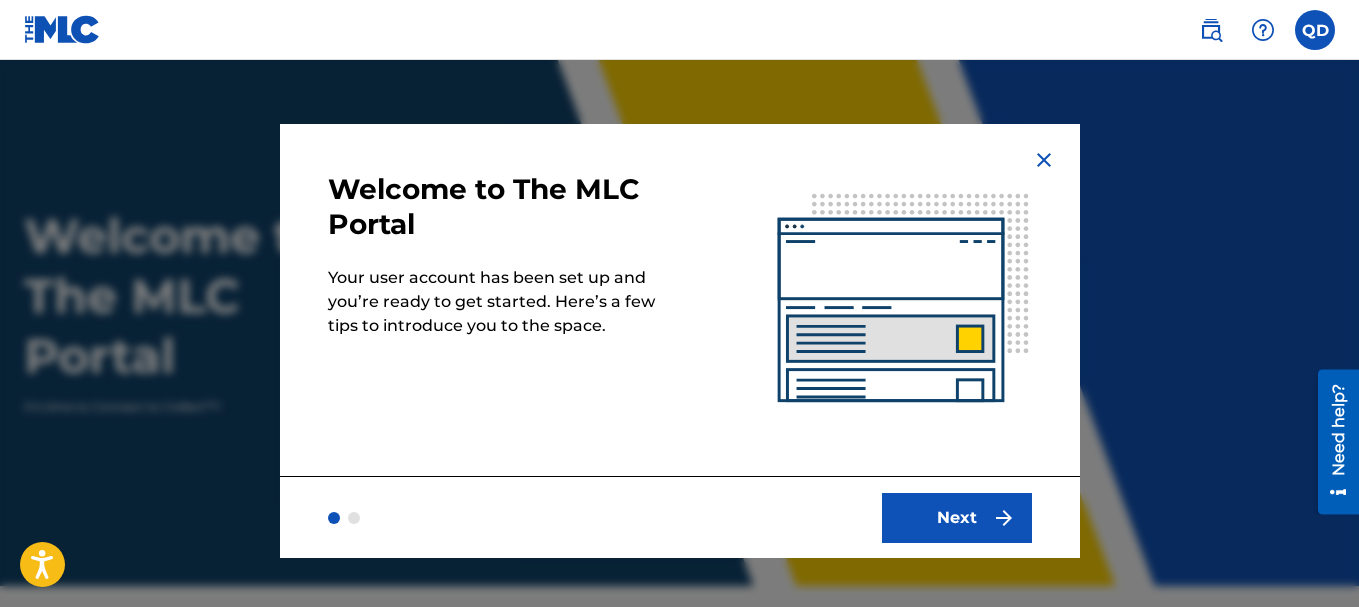 click on "Next" at bounding box center (957, 518) 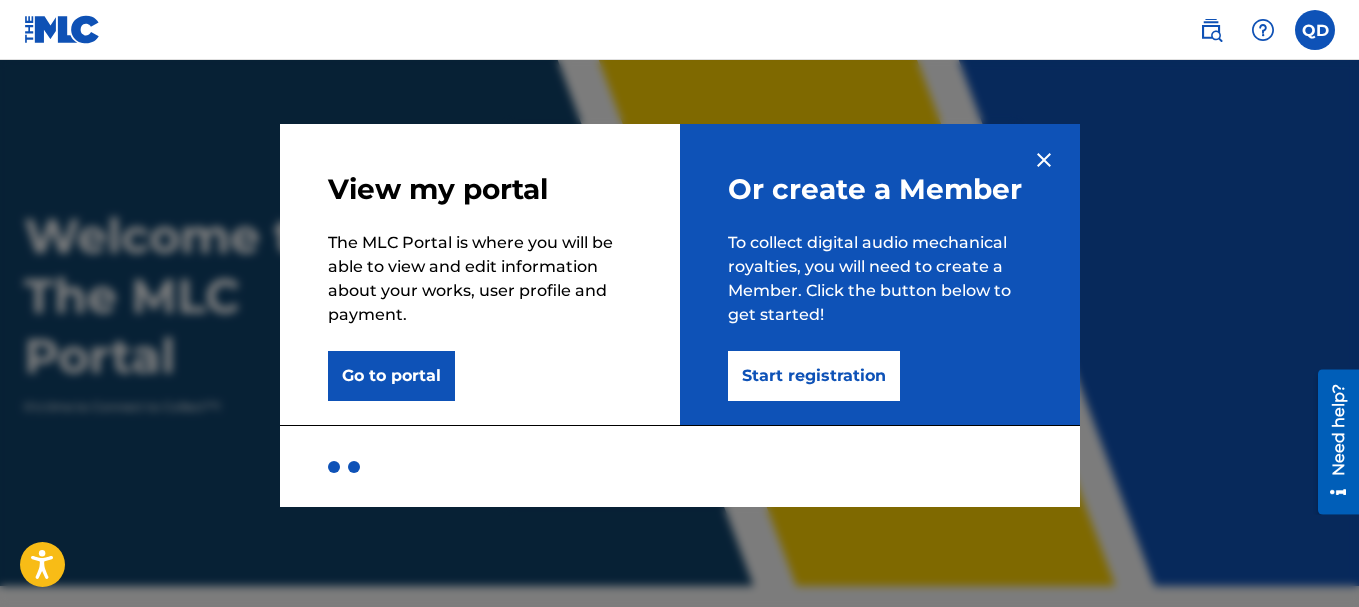 drag, startPoint x: 876, startPoint y: 363, endPoint x: 812, endPoint y: 368, distance: 64.195015 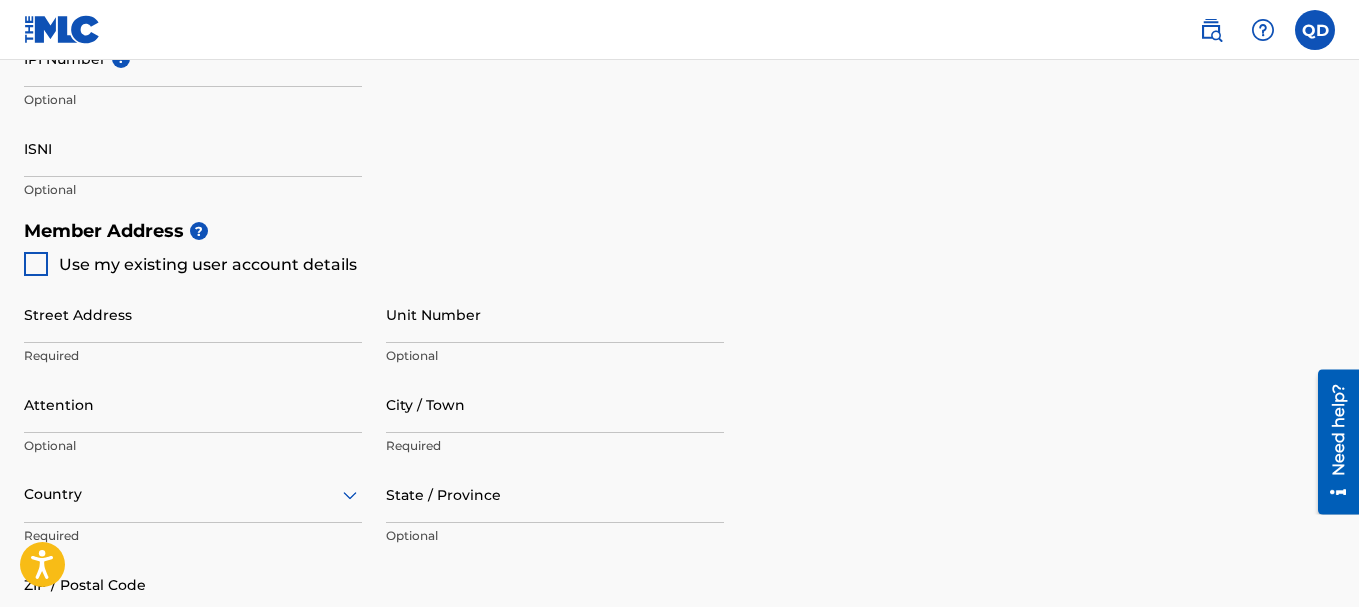 scroll, scrollTop: 0, scrollLeft: 0, axis: both 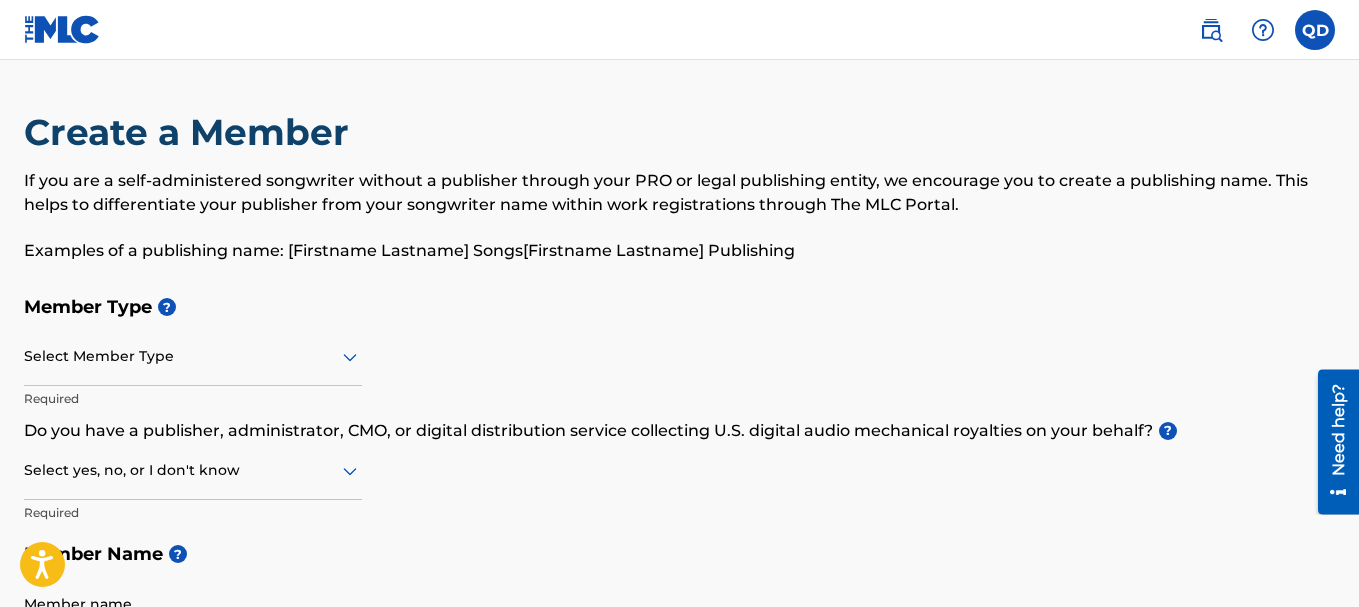 click at bounding box center [193, 356] 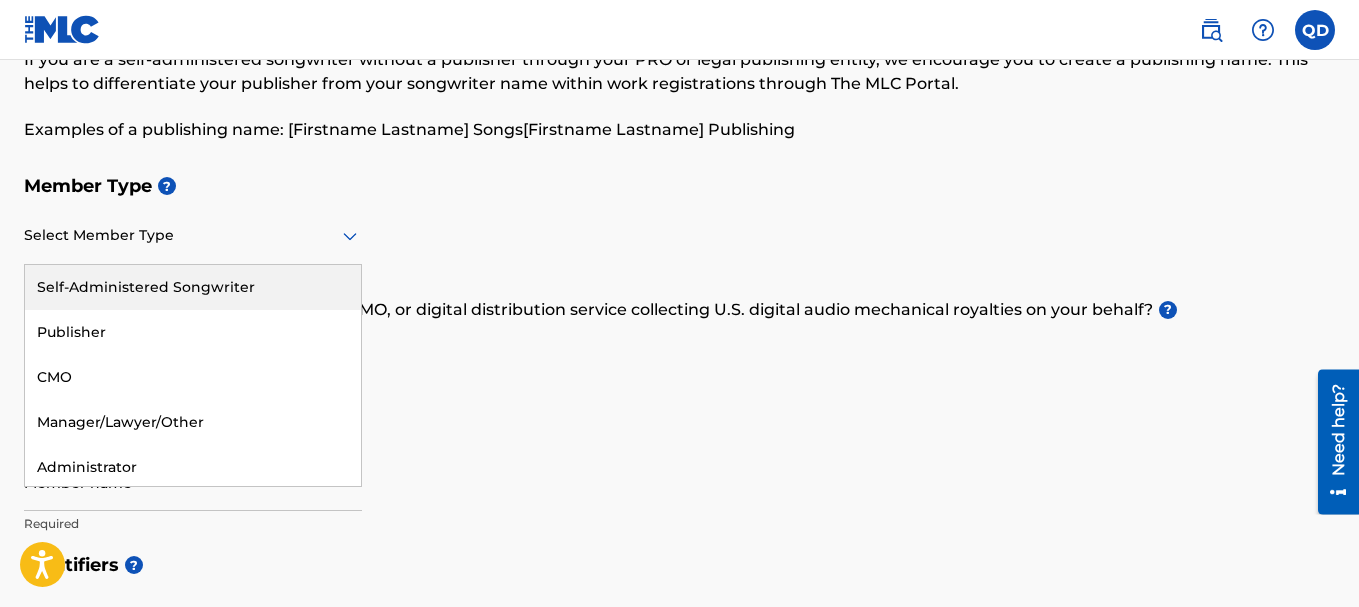 scroll, scrollTop: 122, scrollLeft: 0, axis: vertical 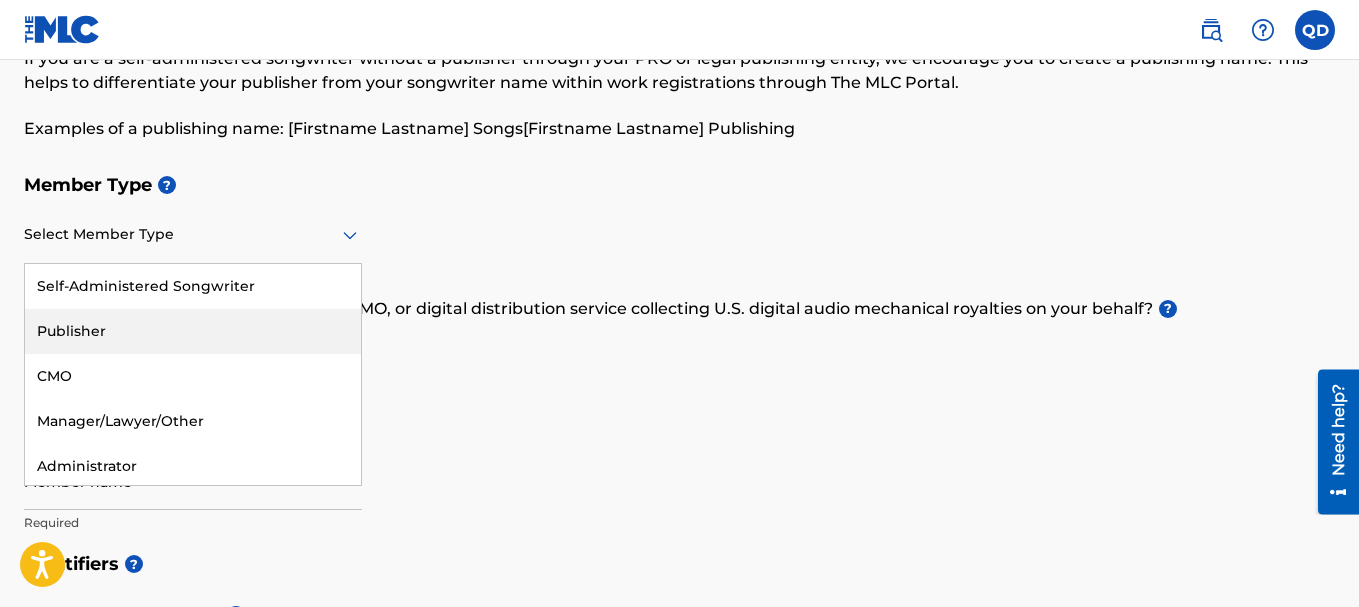 click on "Publisher" at bounding box center [193, 331] 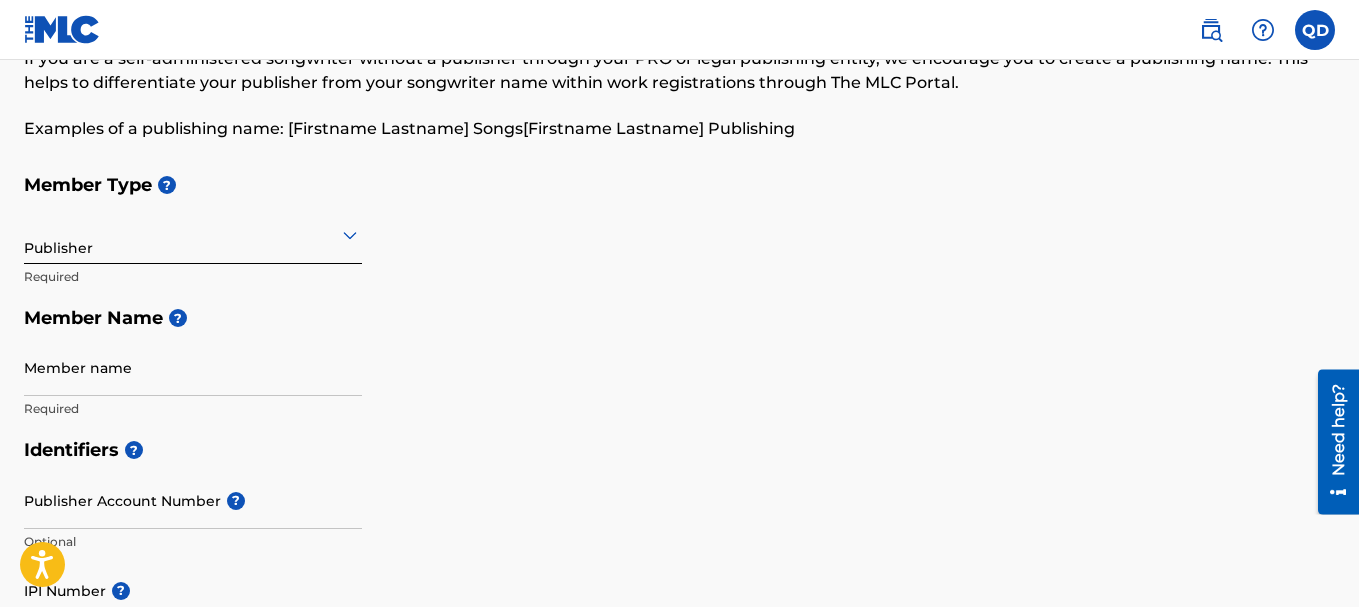 click at bounding box center [193, 234] 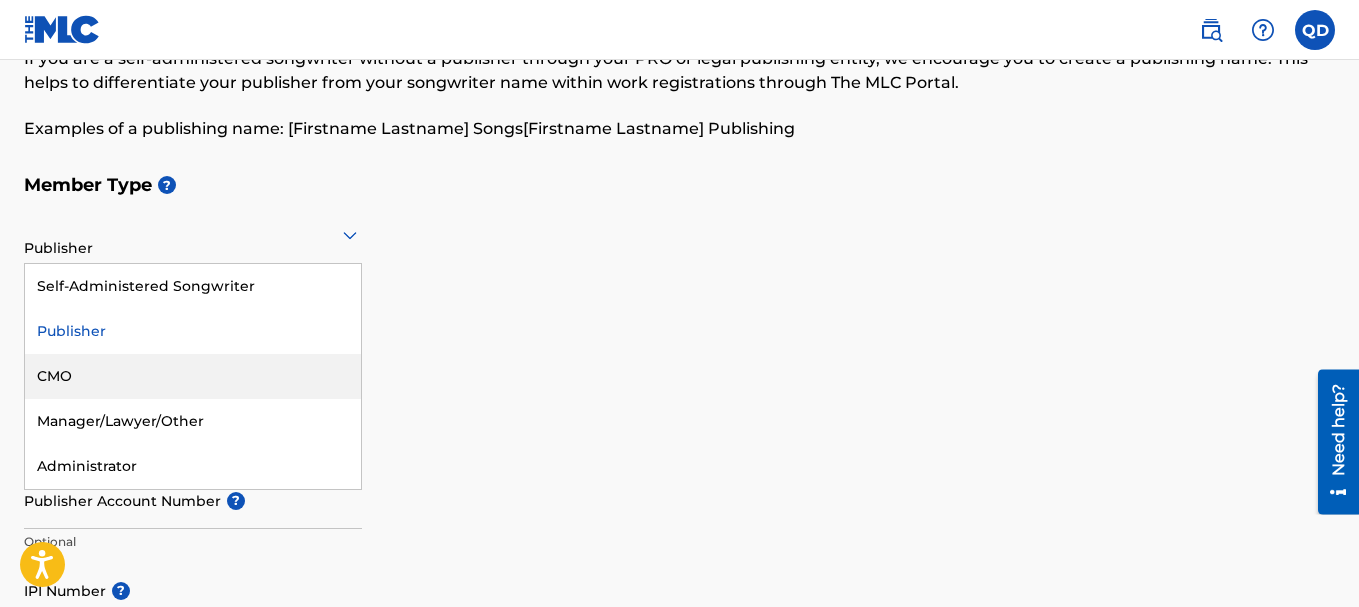 click on "CMO" at bounding box center (193, 376) 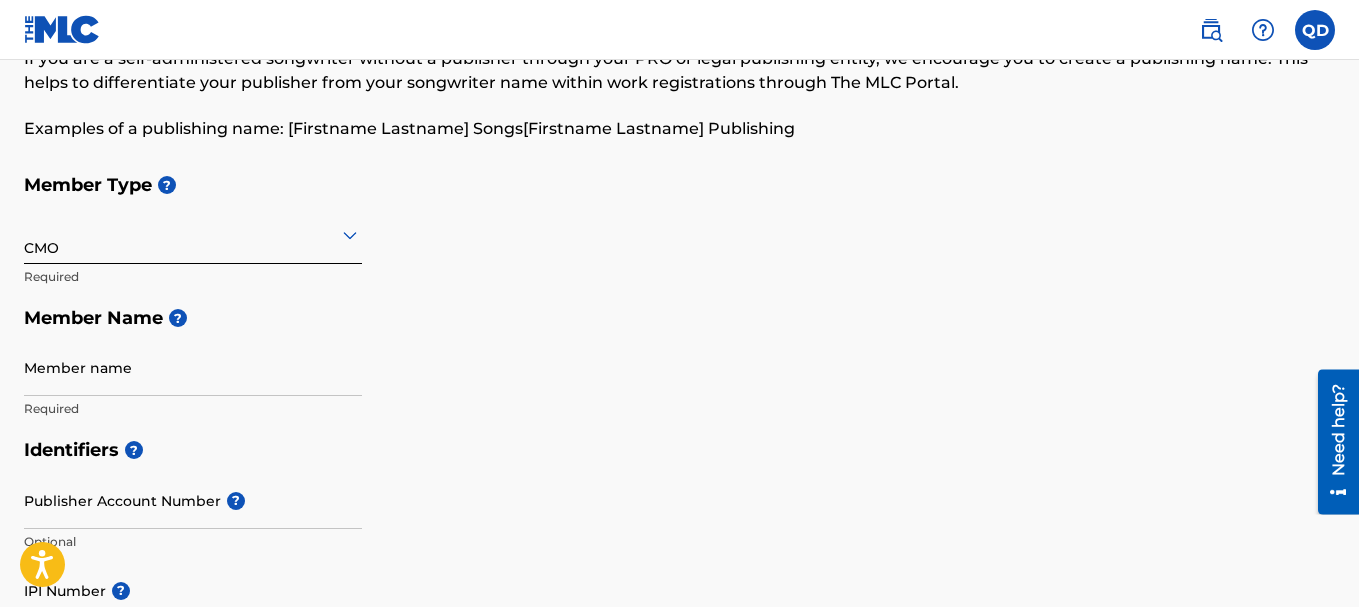click at bounding box center [193, 234] 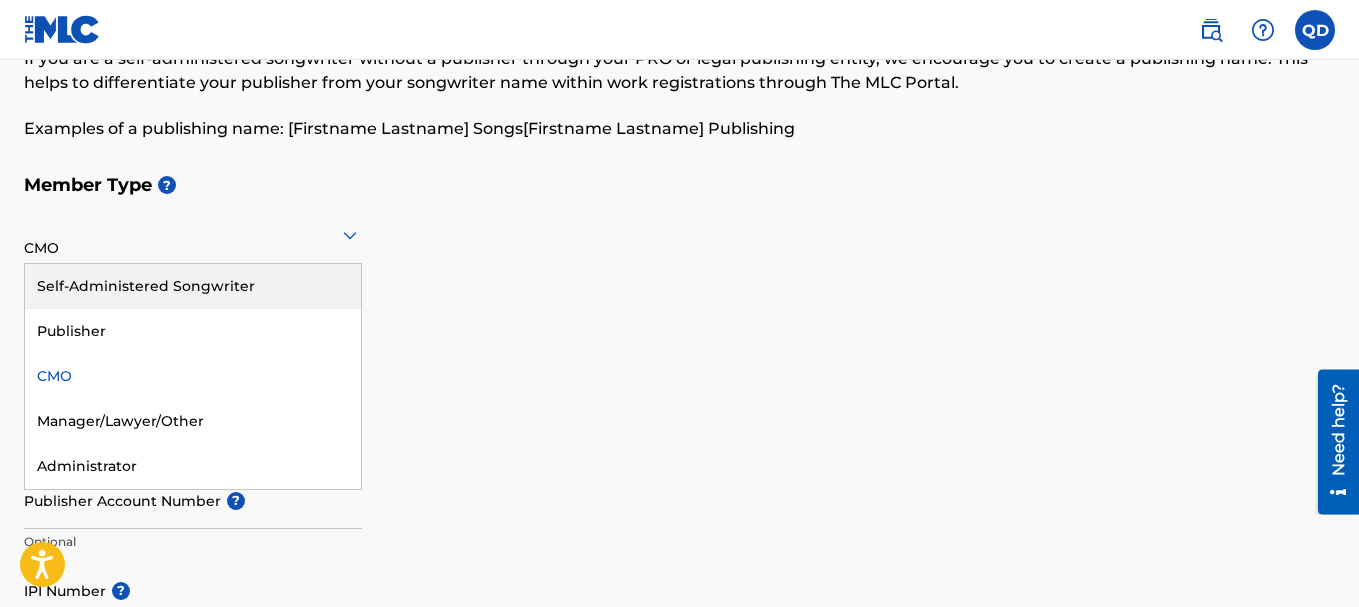 click on "Self-Administered Songwriter" at bounding box center (193, 286) 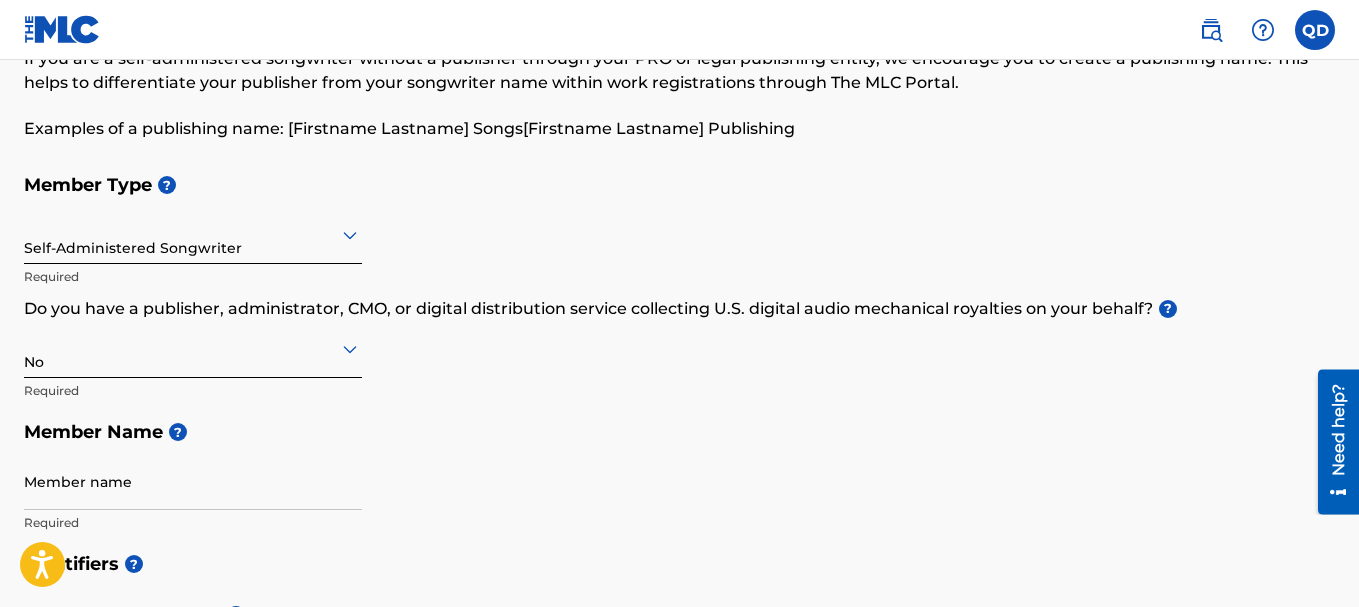 click on "No" at bounding box center (193, 348) 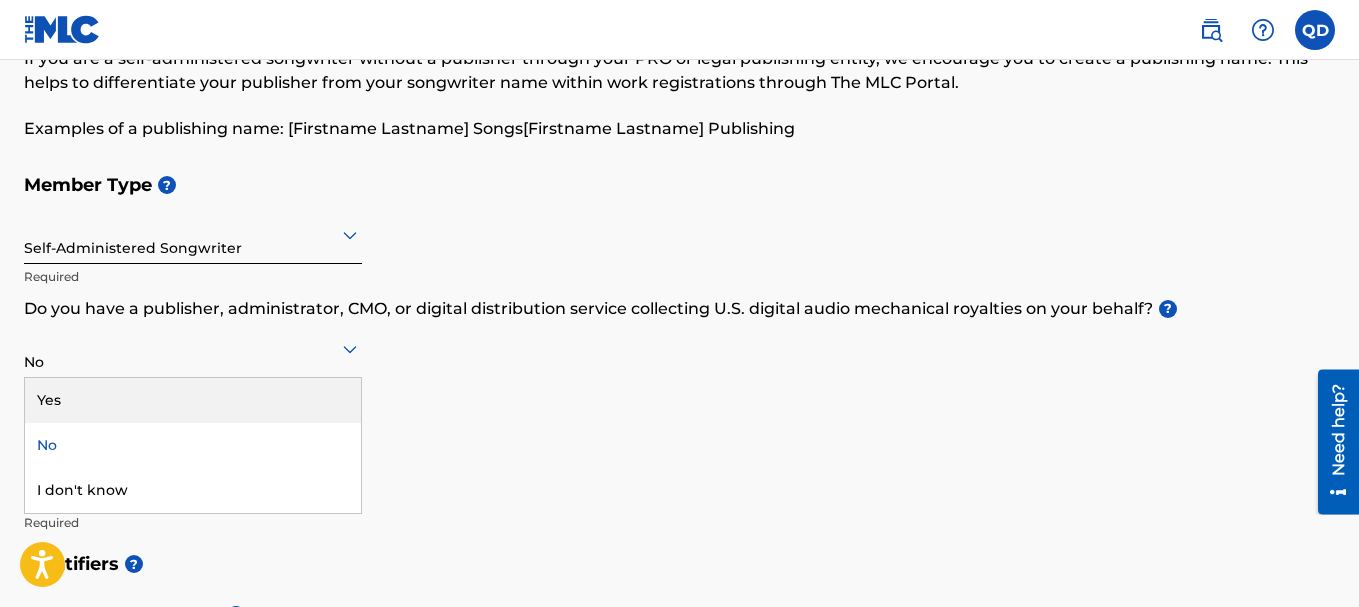 click on "Yes" at bounding box center (193, 400) 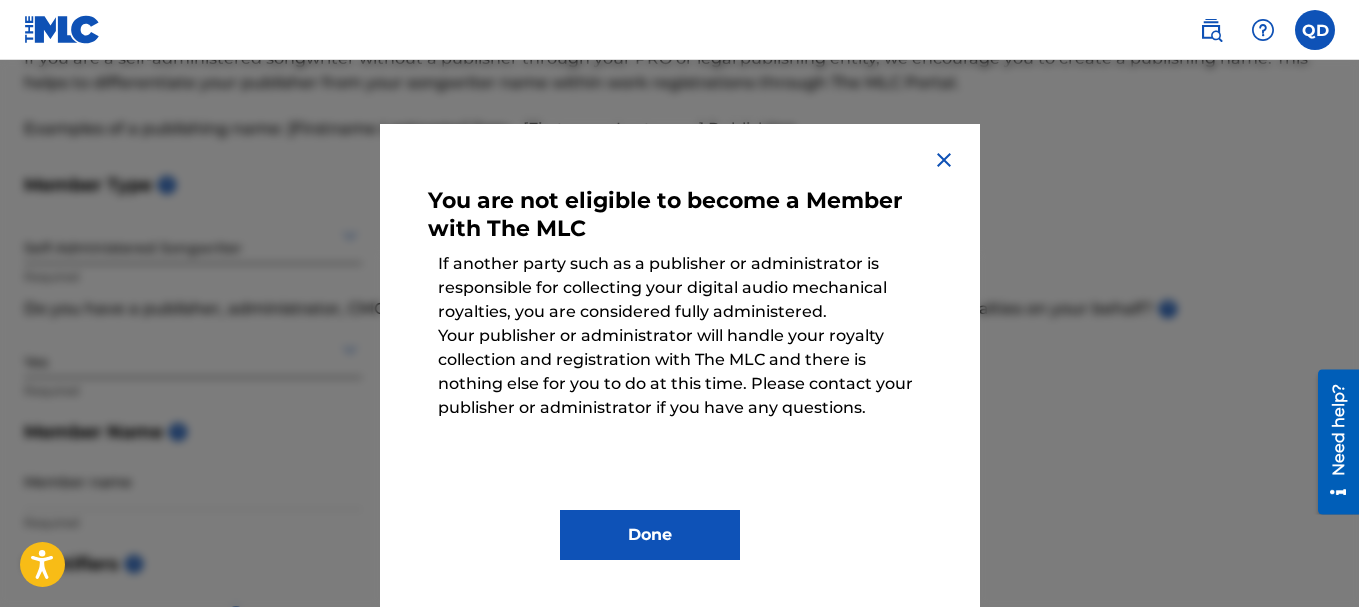 click on "Done" at bounding box center (650, 535) 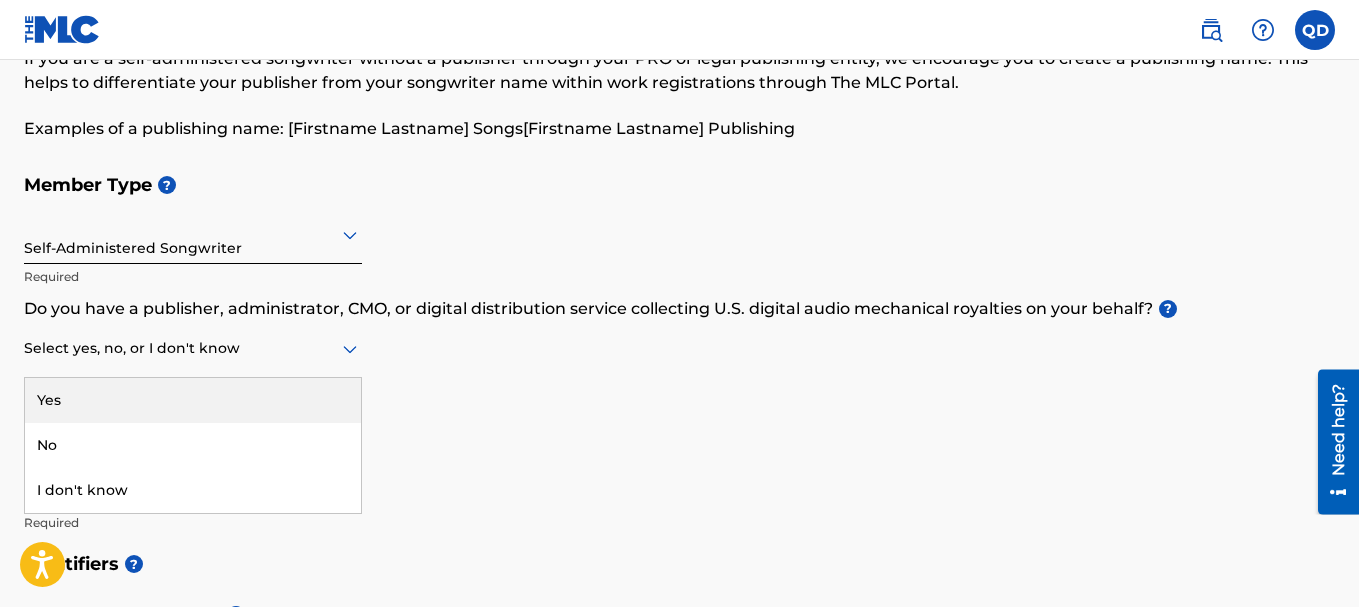 click at bounding box center [193, 348] 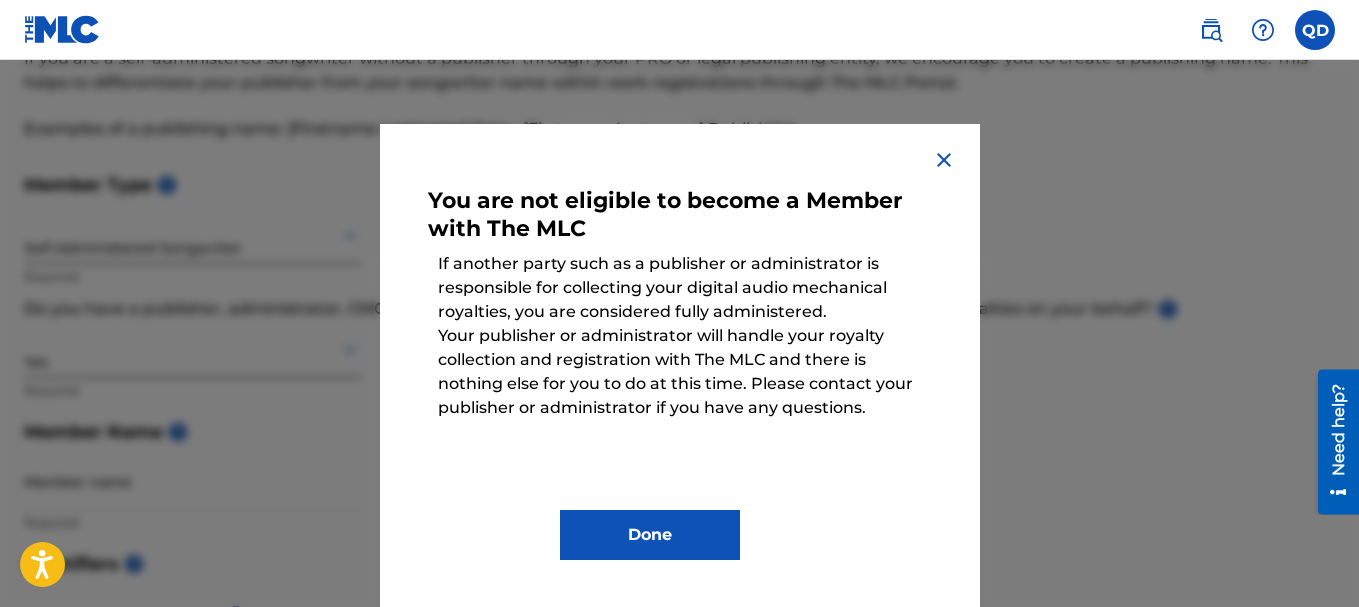 click at bounding box center (944, 160) 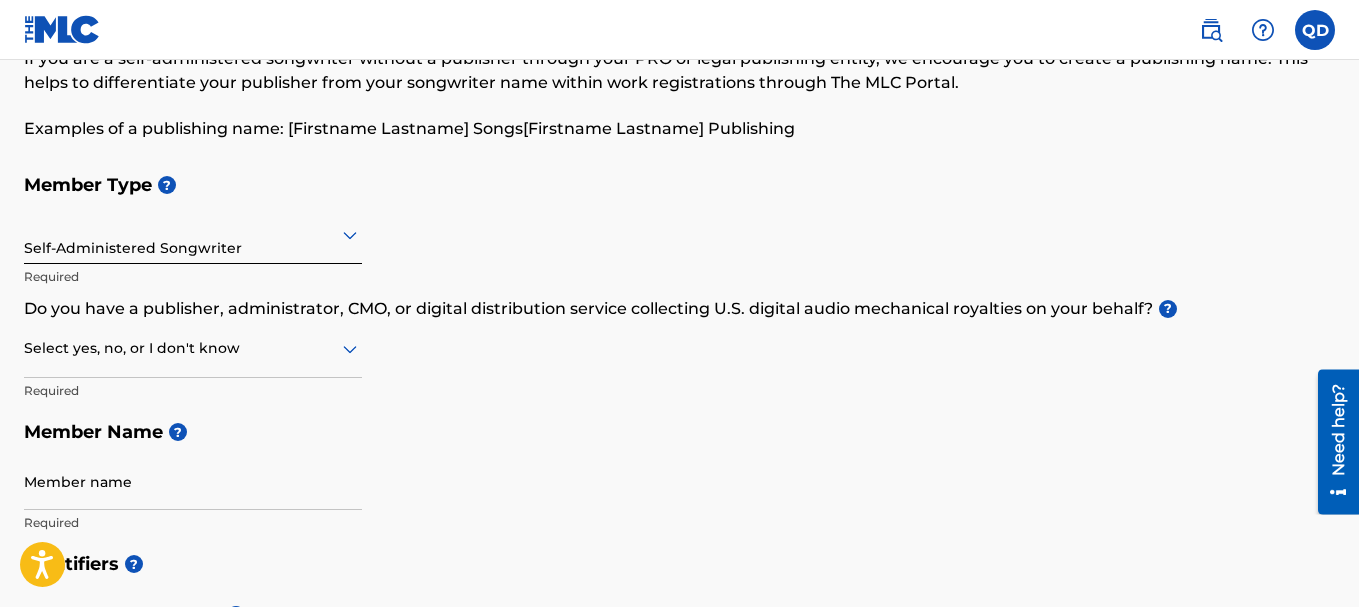 click at bounding box center [193, 234] 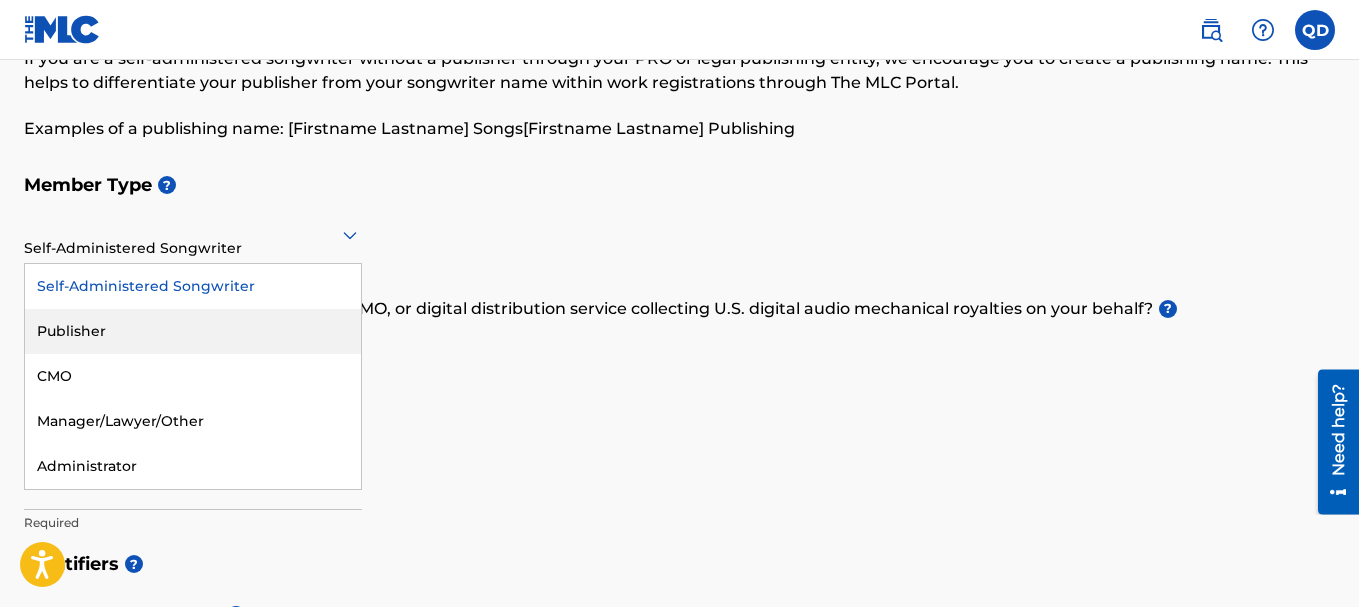 click on "Publisher" at bounding box center (193, 331) 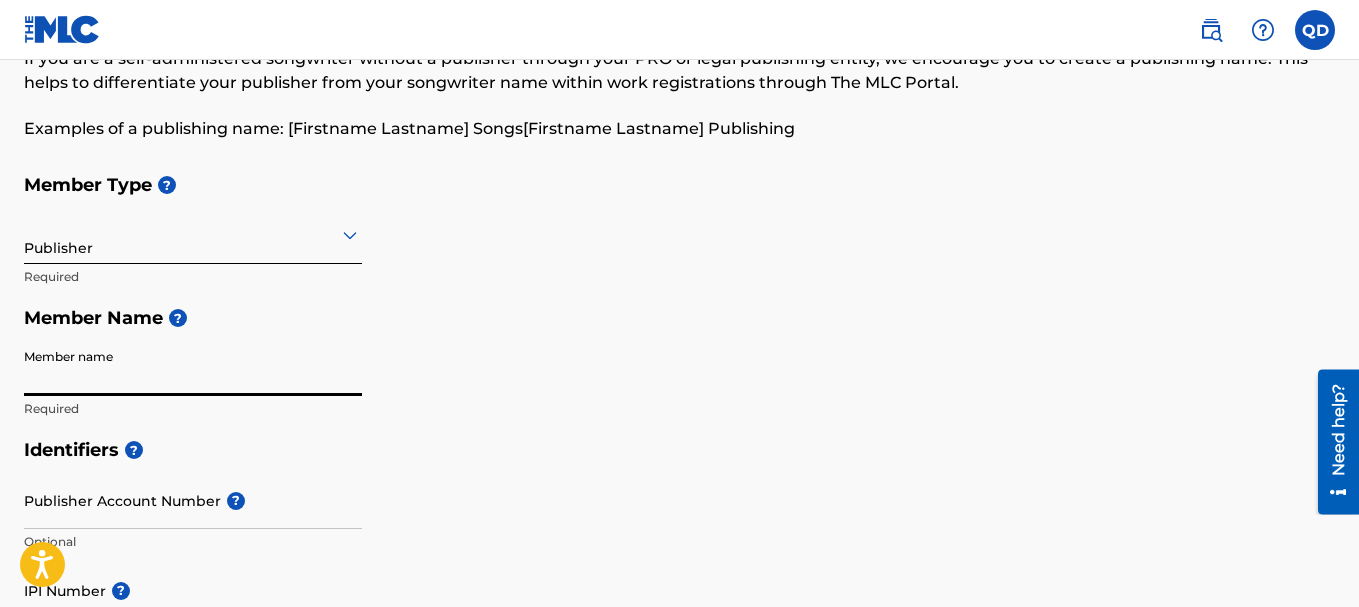 click on "Member name" at bounding box center (193, 367) 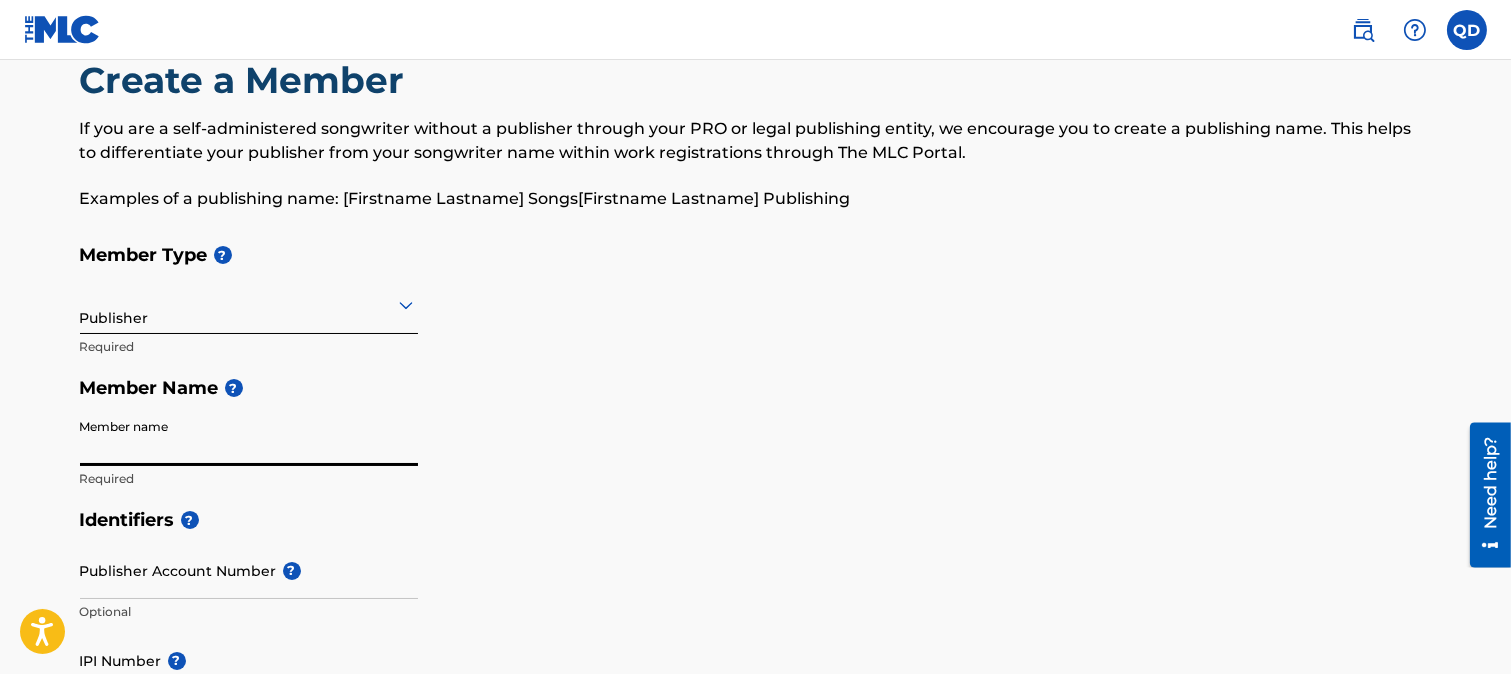 scroll, scrollTop: 0, scrollLeft: 0, axis: both 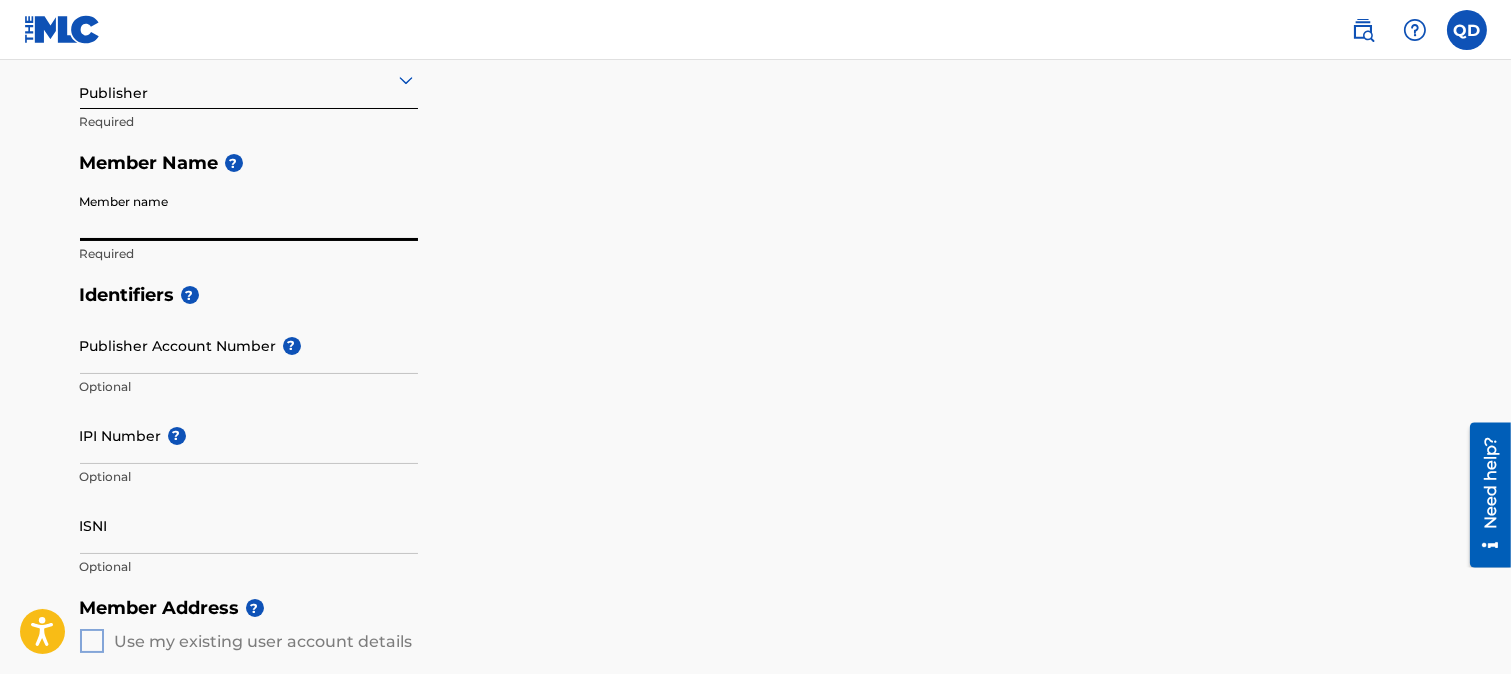 click on "Publisher" at bounding box center (249, 79) 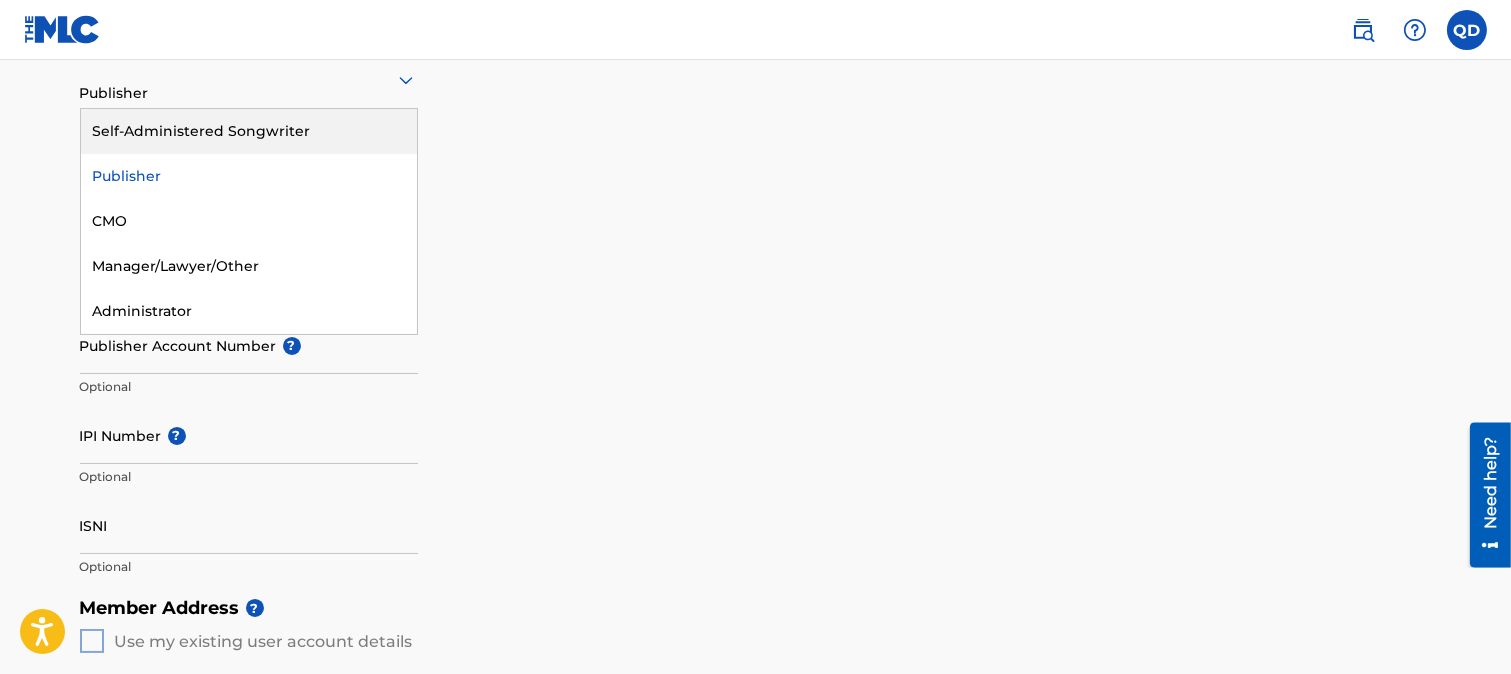 click on "Self-Administered Songwriter" at bounding box center (249, 131) 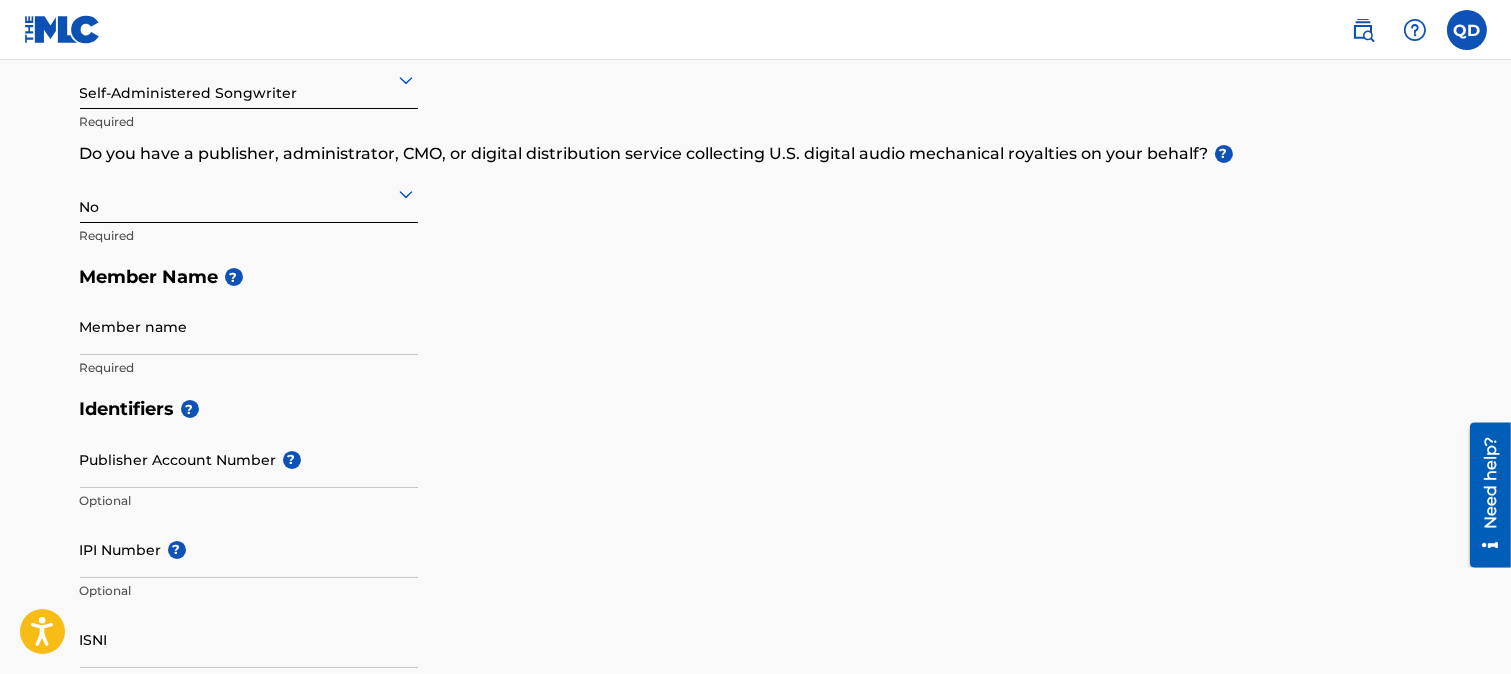 click at bounding box center [249, 79] 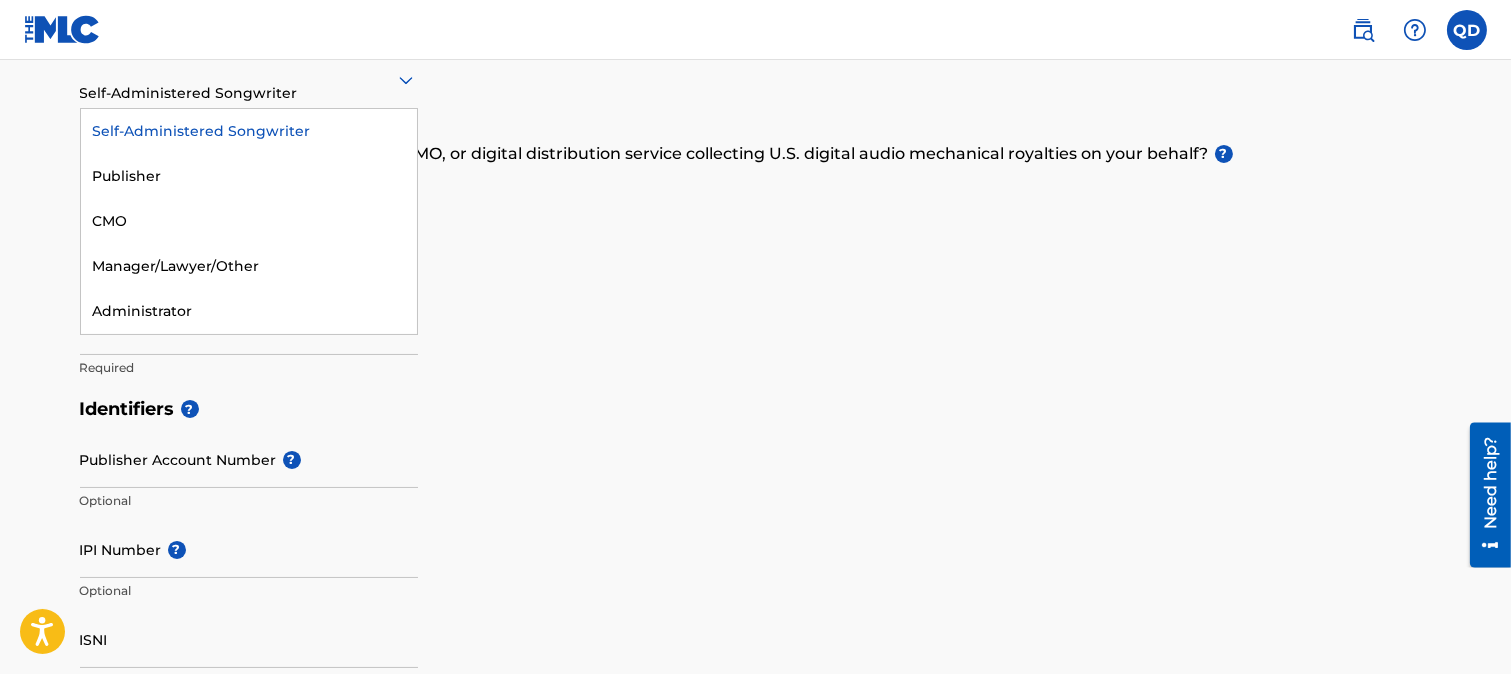 click on "Member Type ? 5 results available. Use Up and Down to choose options, press Enter to select the currently focused option, press Escape to exit the menu, press Tab to select the option and exit the menu. Self-Administered Songwriter Self-Administered Songwriter Publisher CMO Manager/Lawyer/Other Administrator Required Do you have a publisher, administrator, CMO, or digital distribution service collecting U.S. digital audio mechanical royalties on your behalf? ? No Required Member Name ? Member name Required" at bounding box center (756, 198) 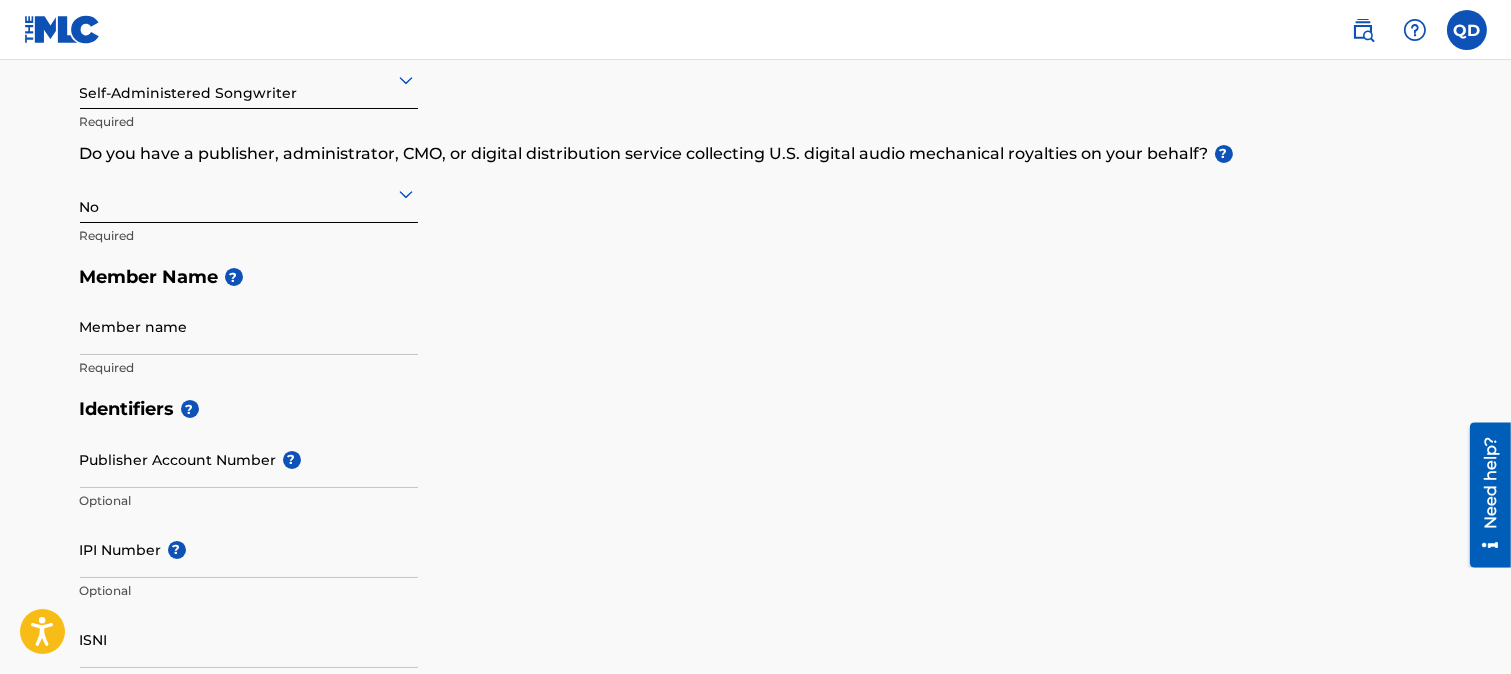 click at bounding box center (249, 193) 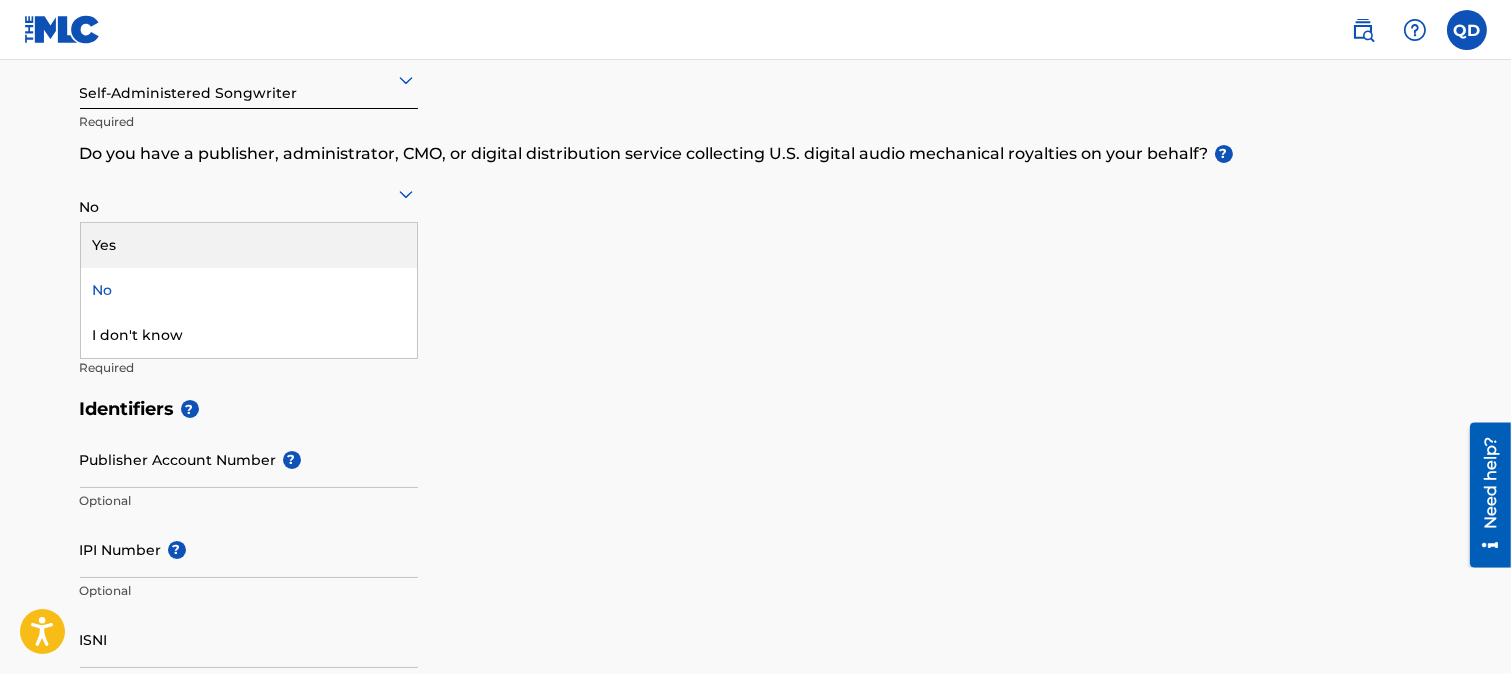click on "Yes" at bounding box center [249, 245] 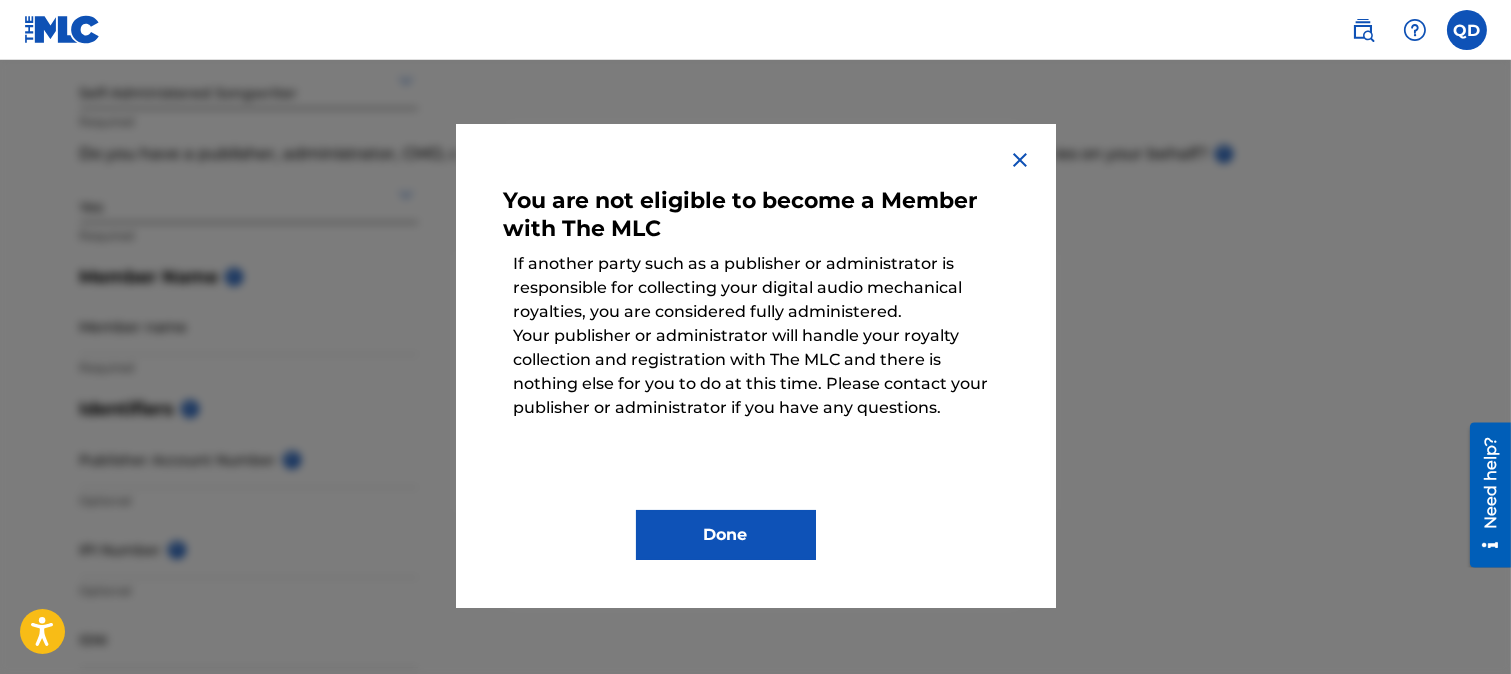 click on "Done" at bounding box center [726, 535] 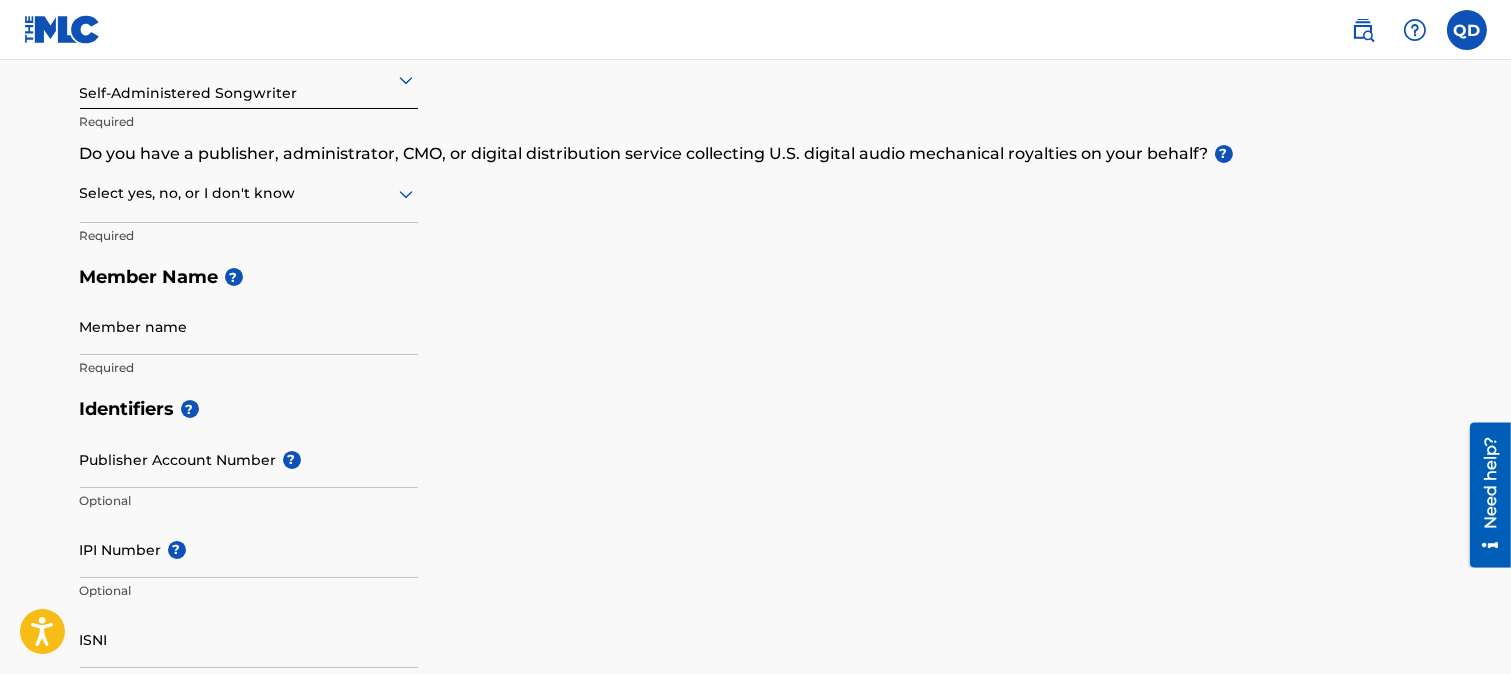click at bounding box center [249, 193] 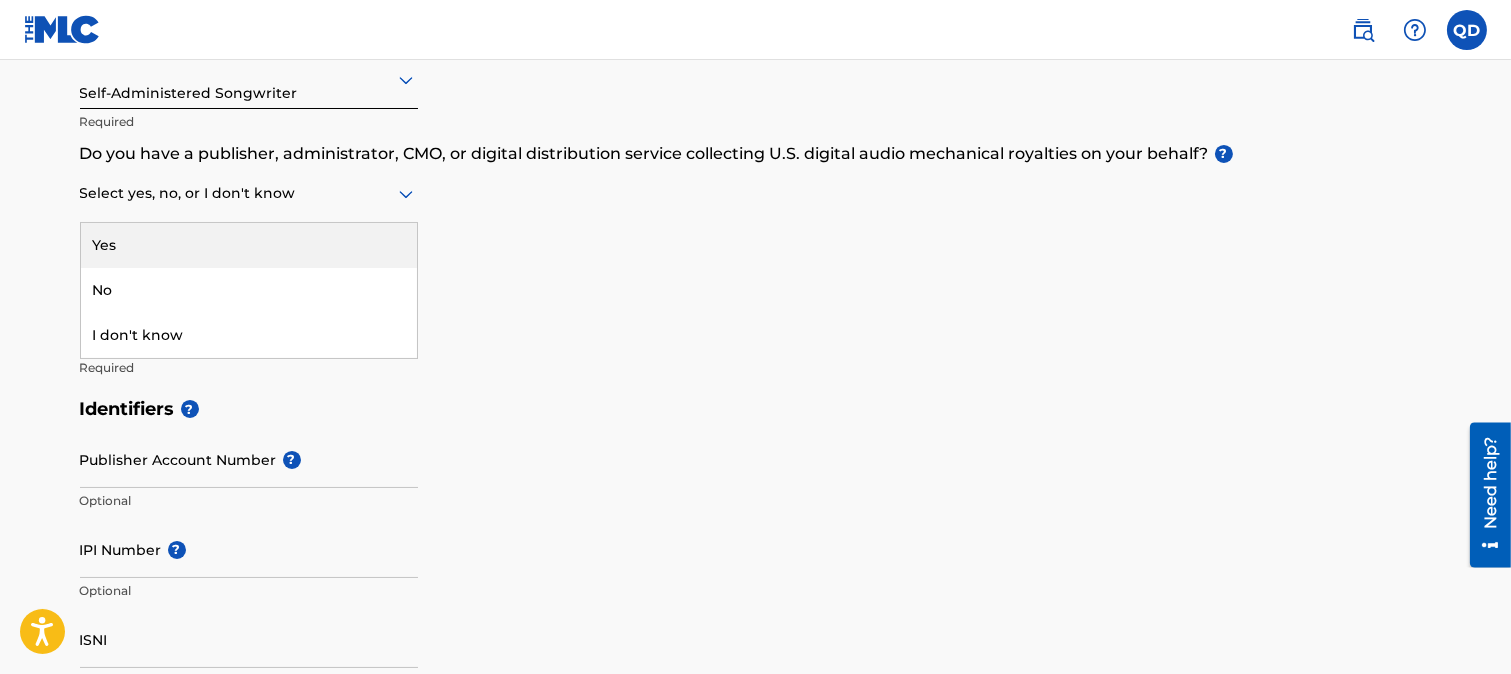 click on "No" at bounding box center (249, 290) 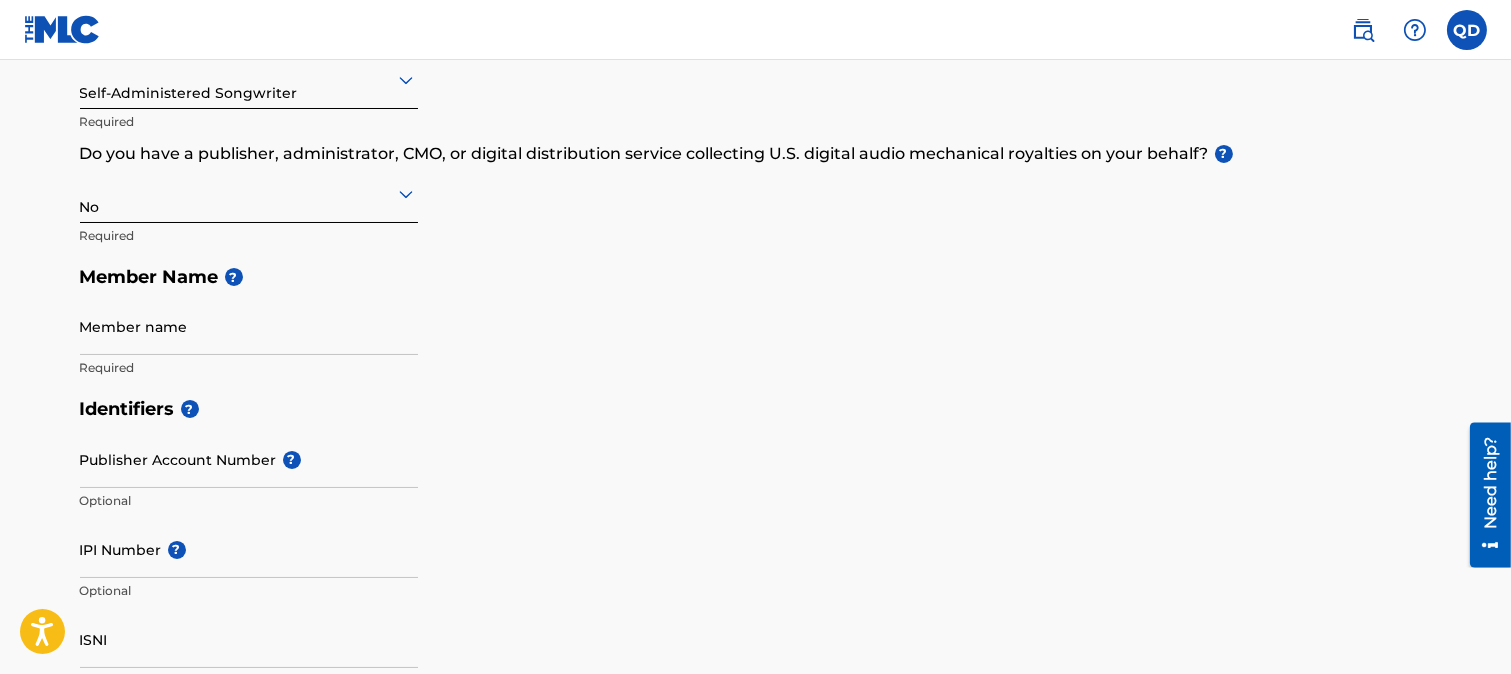 click on "Self-Administered Songwriter" at bounding box center (249, 79) 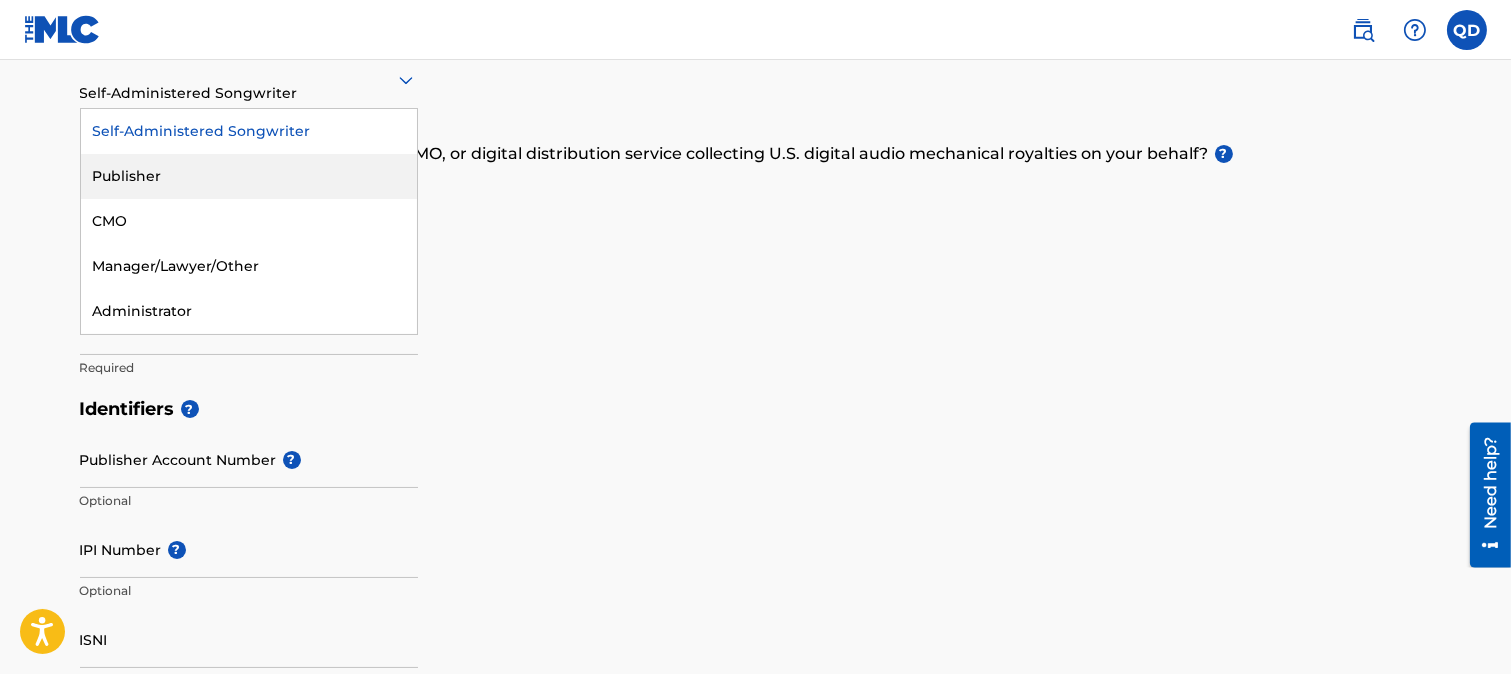 click on "Publisher" at bounding box center [249, 176] 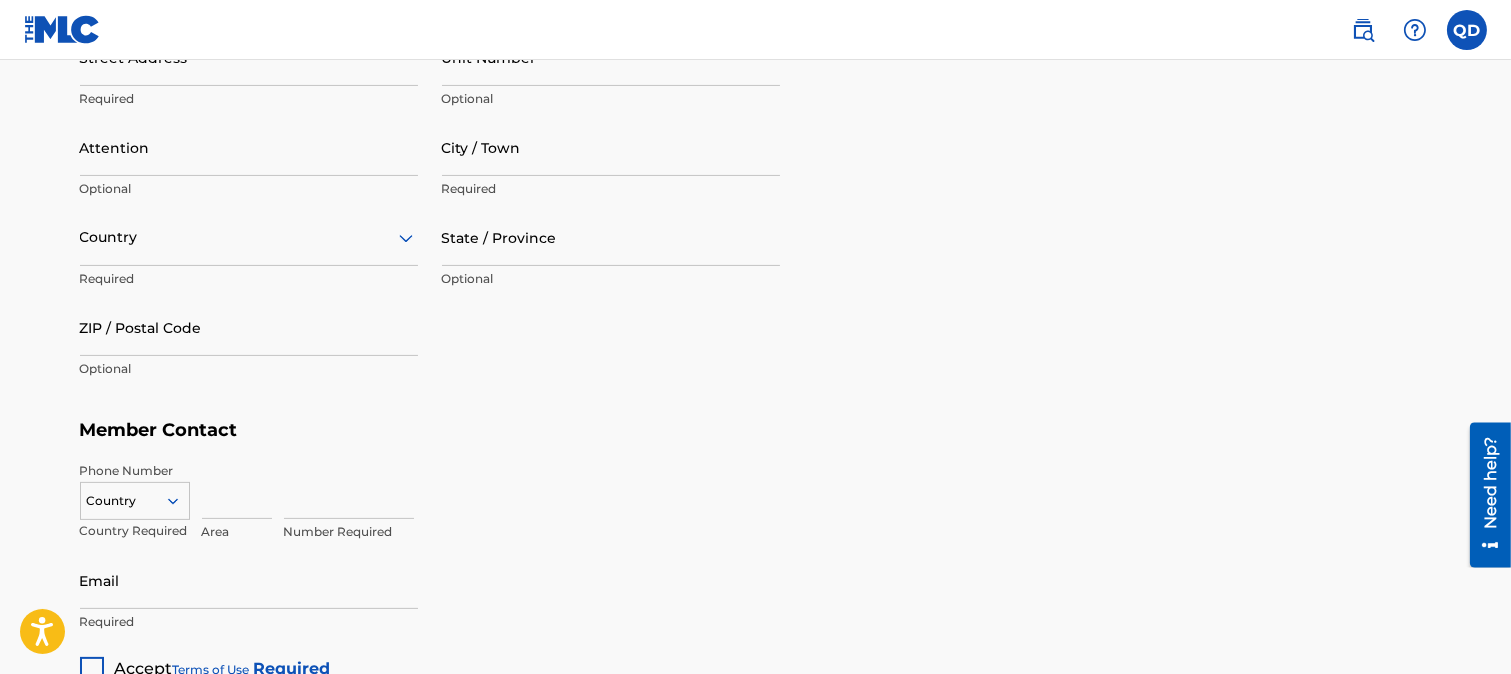scroll, scrollTop: 904, scrollLeft: 0, axis: vertical 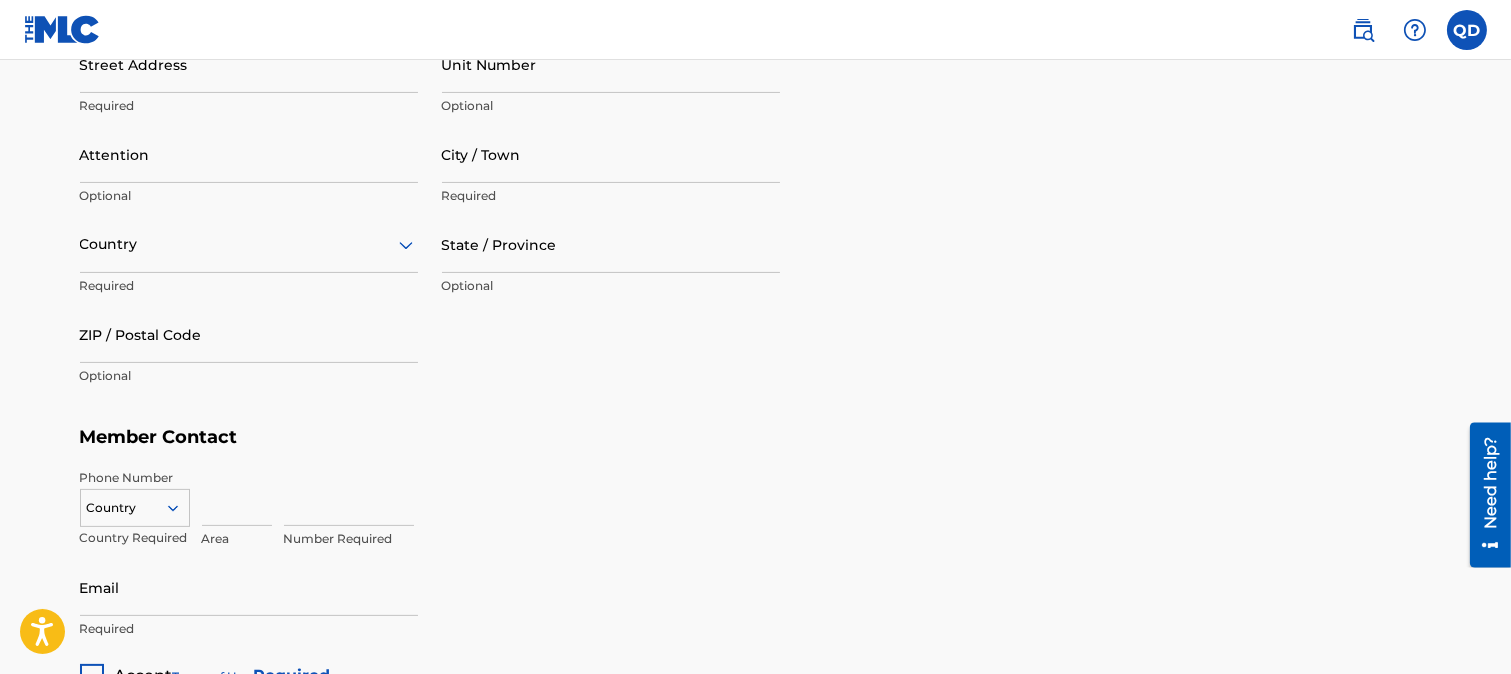 click on "Country" at bounding box center [135, 504] 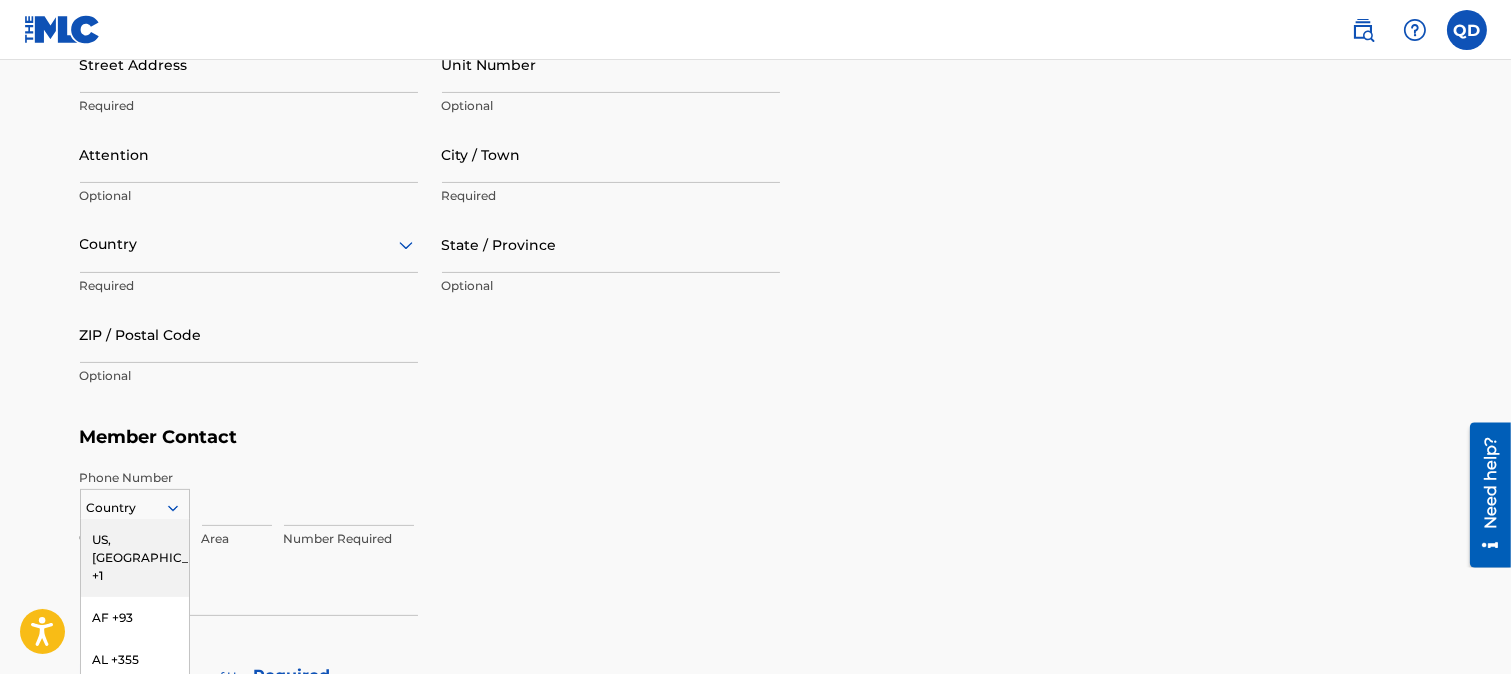 scroll, scrollTop: 1050, scrollLeft: 0, axis: vertical 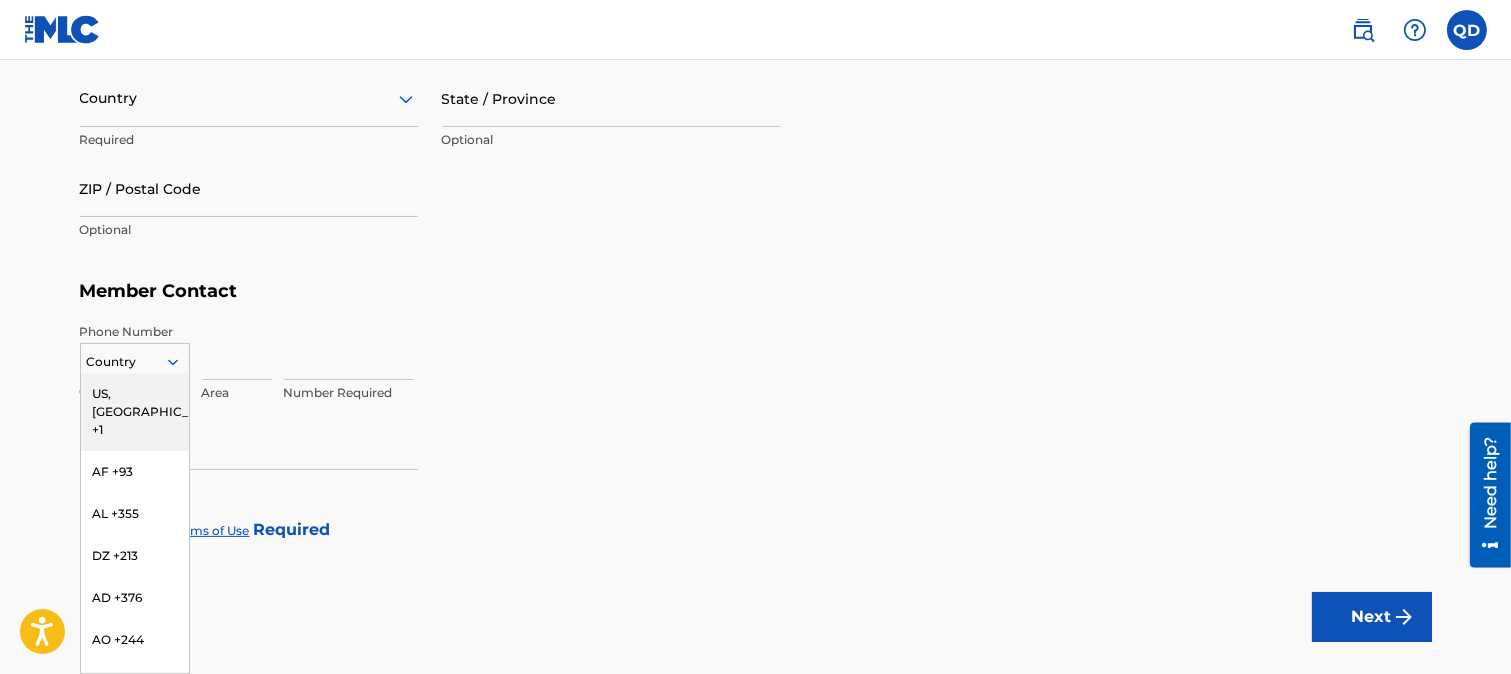 click on "US, [GEOGRAPHIC_DATA] +1" at bounding box center (135, 412) 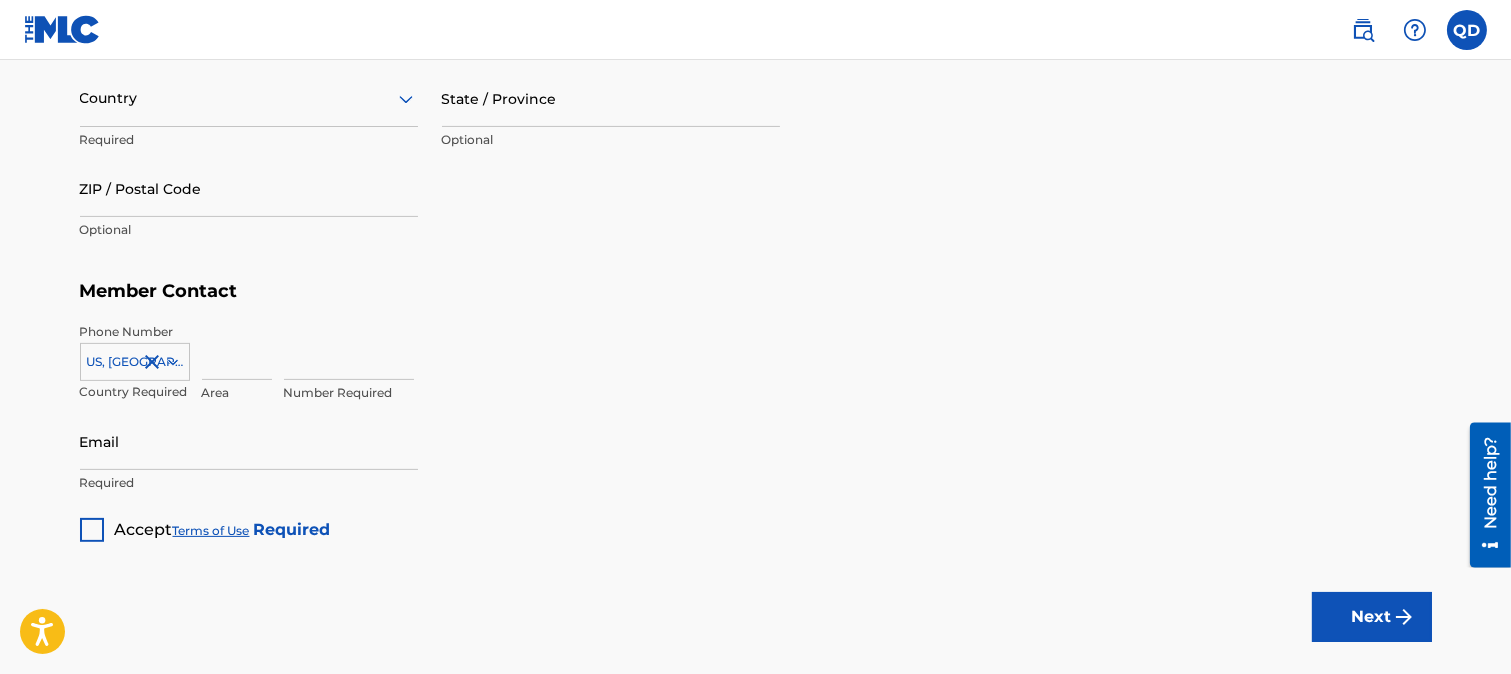 scroll, scrollTop: 0, scrollLeft: 0, axis: both 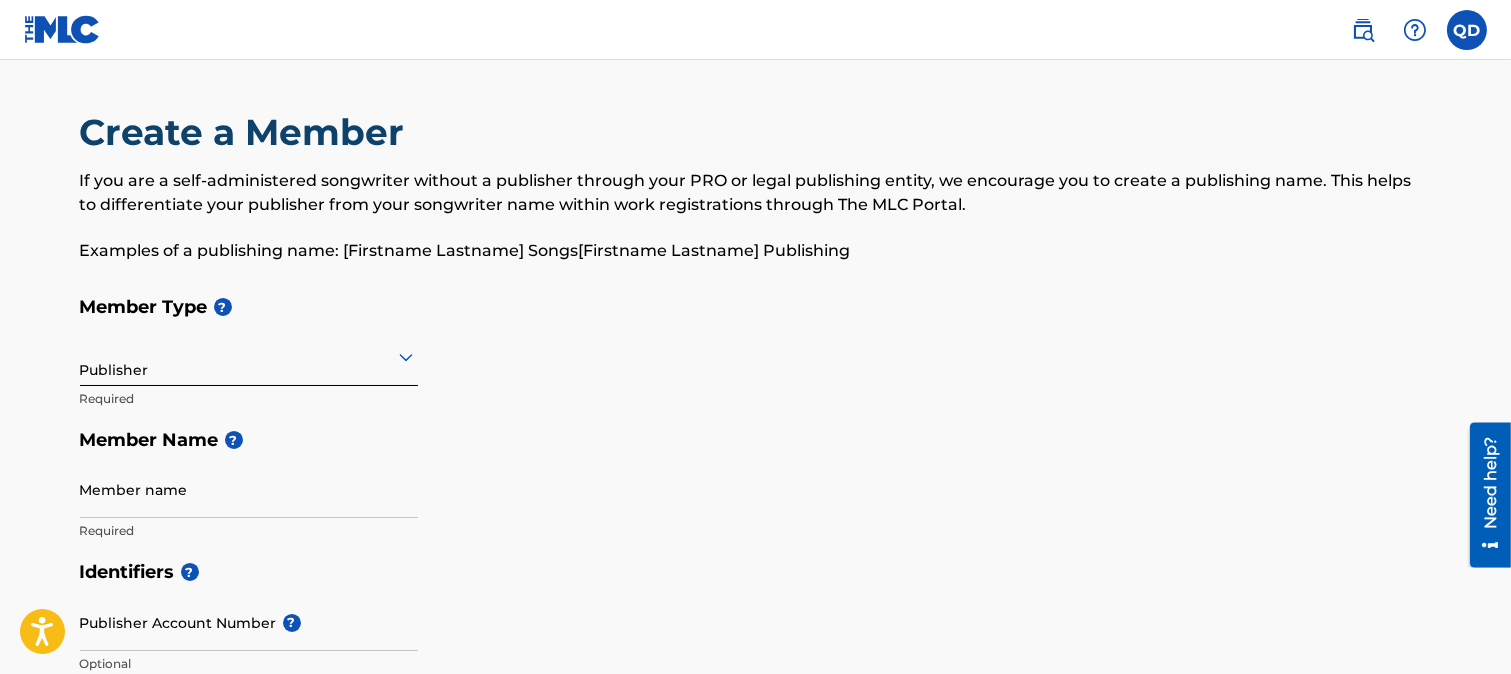 click on "Member name" at bounding box center (249, 489) 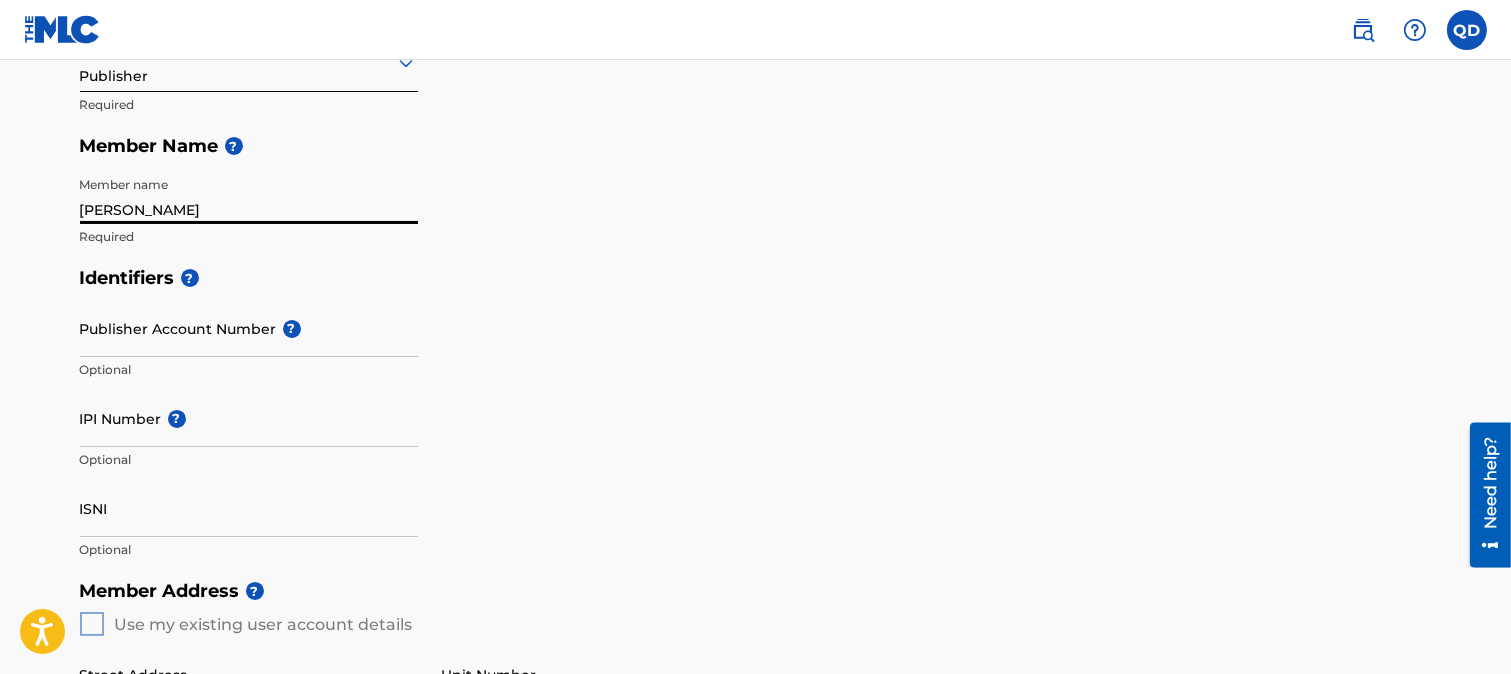 scroll, scrollTop: 296, scrollLeft: 0, axis: vertical 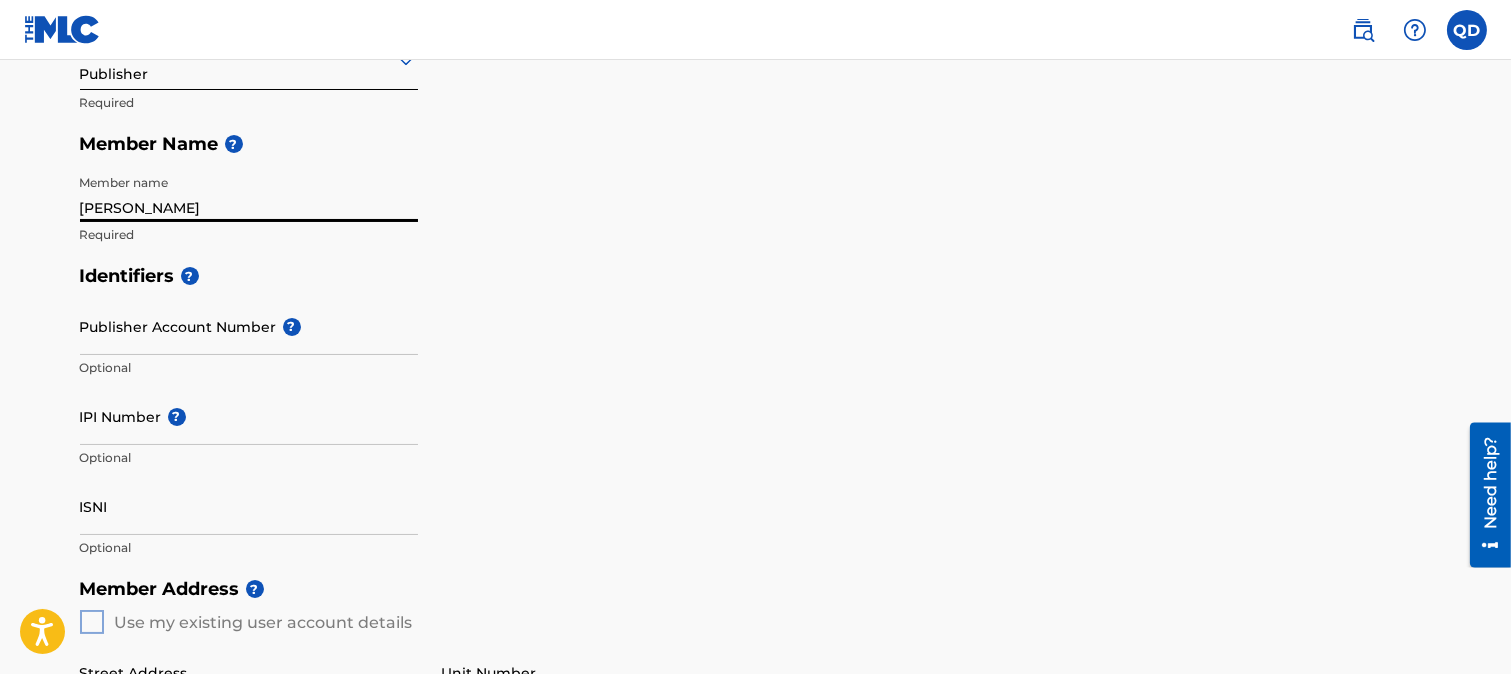 type on "[PERSON_NAME]" 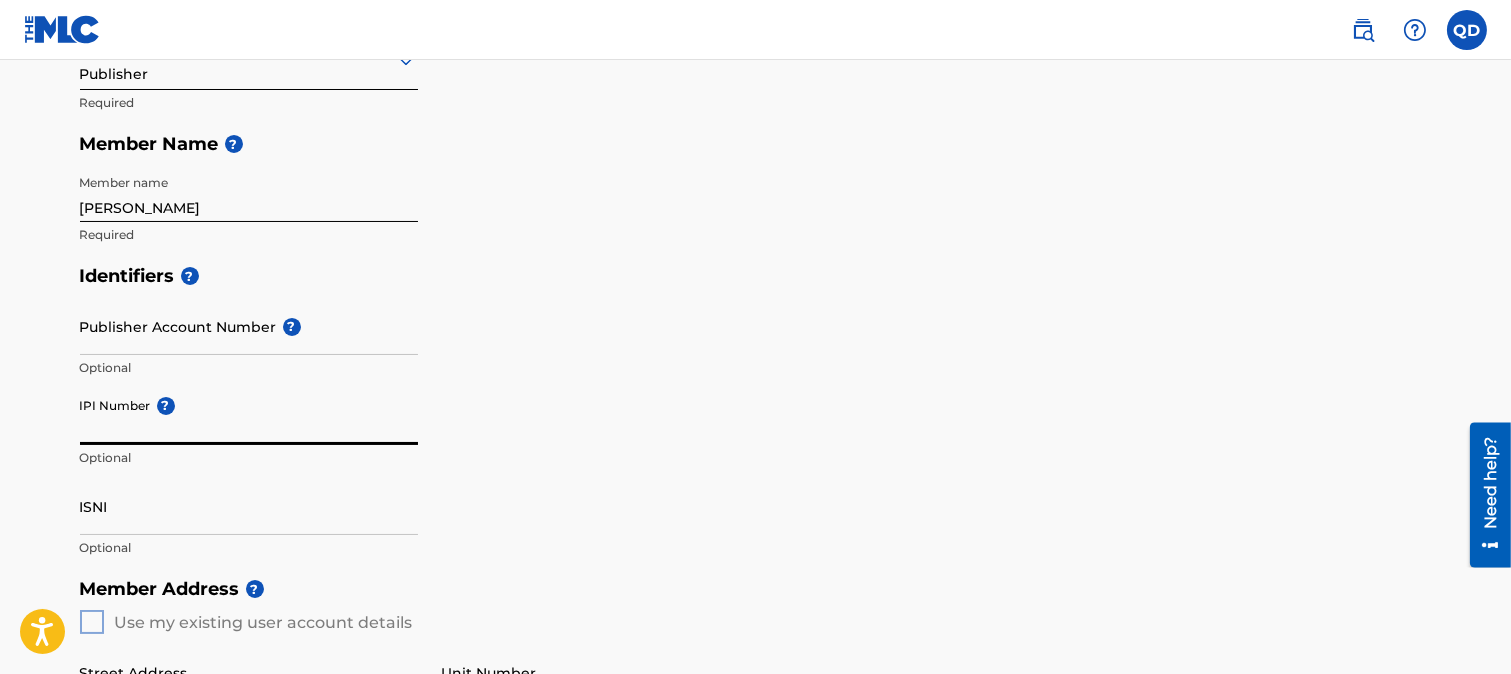 click on "IPI Number ?" at bounding box center [249, 416] 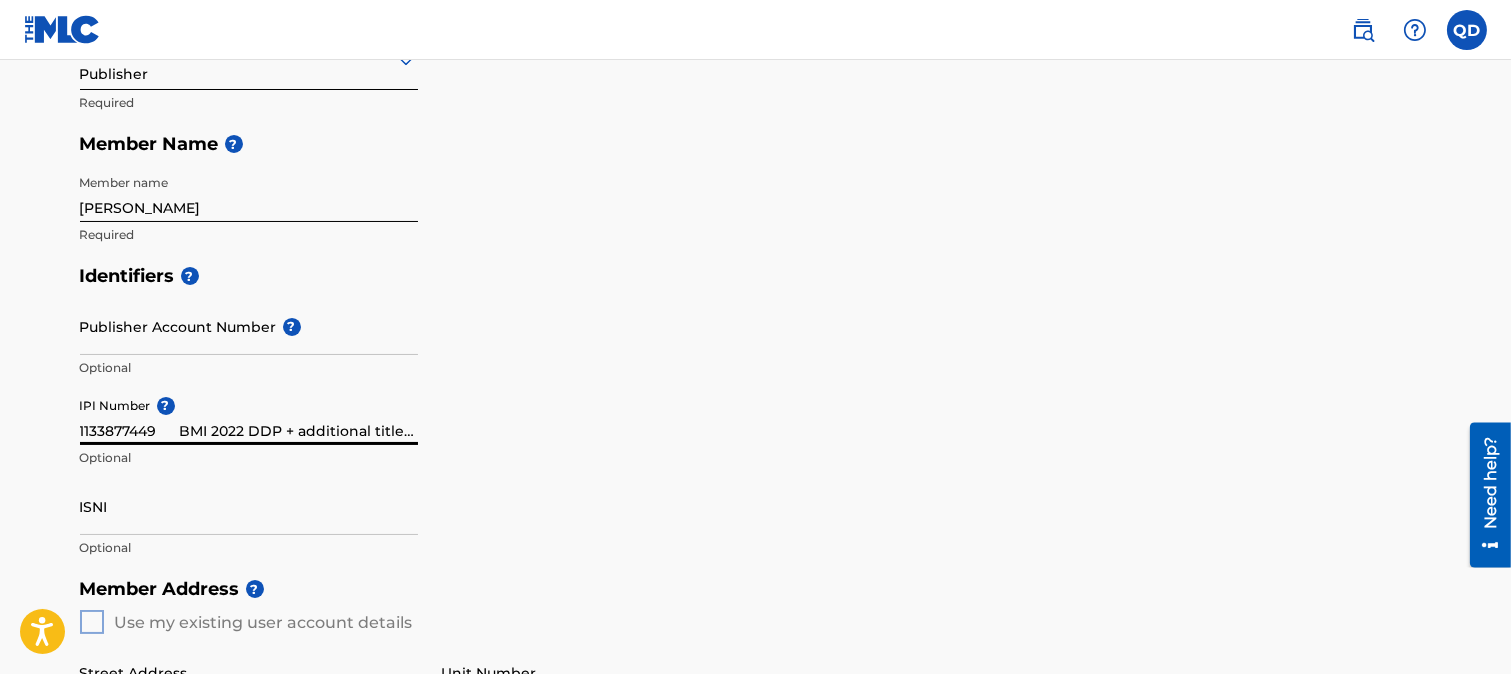 scroll, scrollTop: 0, scrollLeft: 321, axis: horizontal 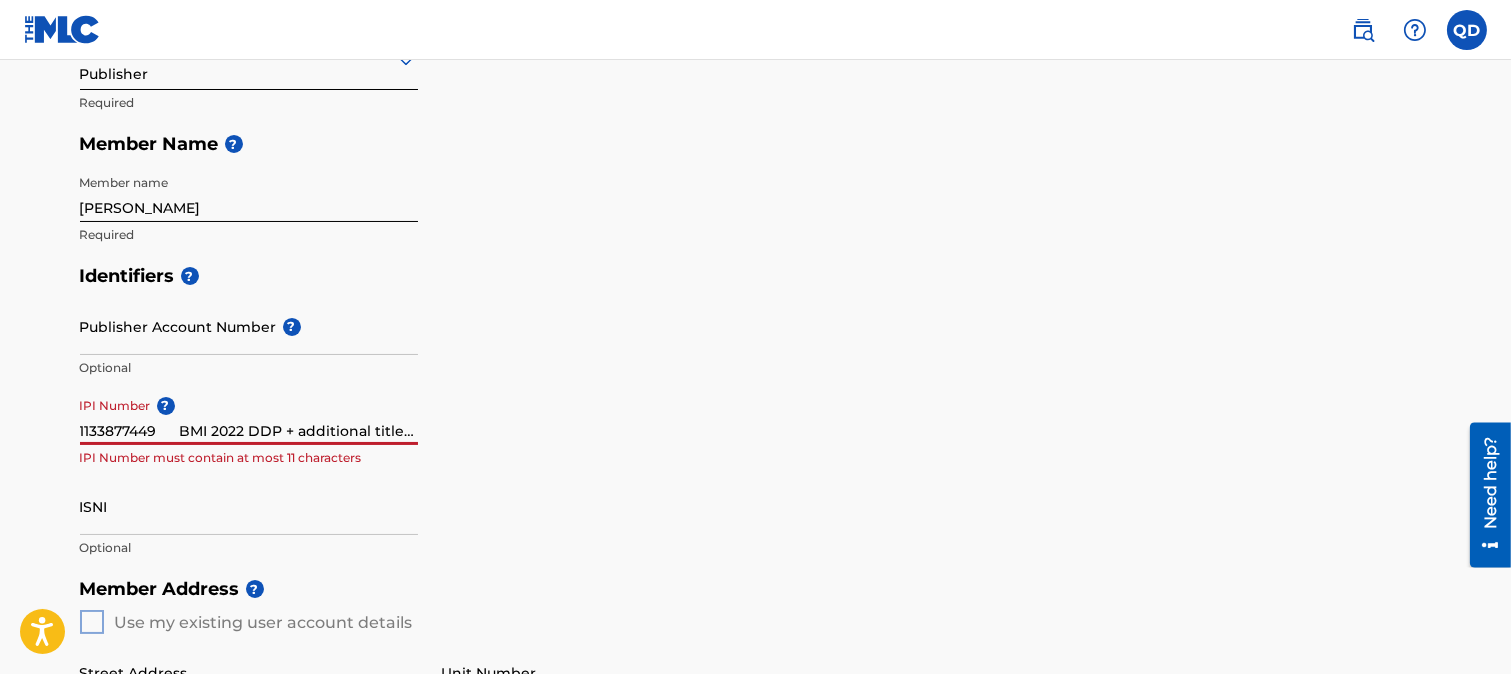 drag, startPoint x: 416, startPoint y: 426, endPoint x: 162, endPoint y: 480, distance: 259.67673 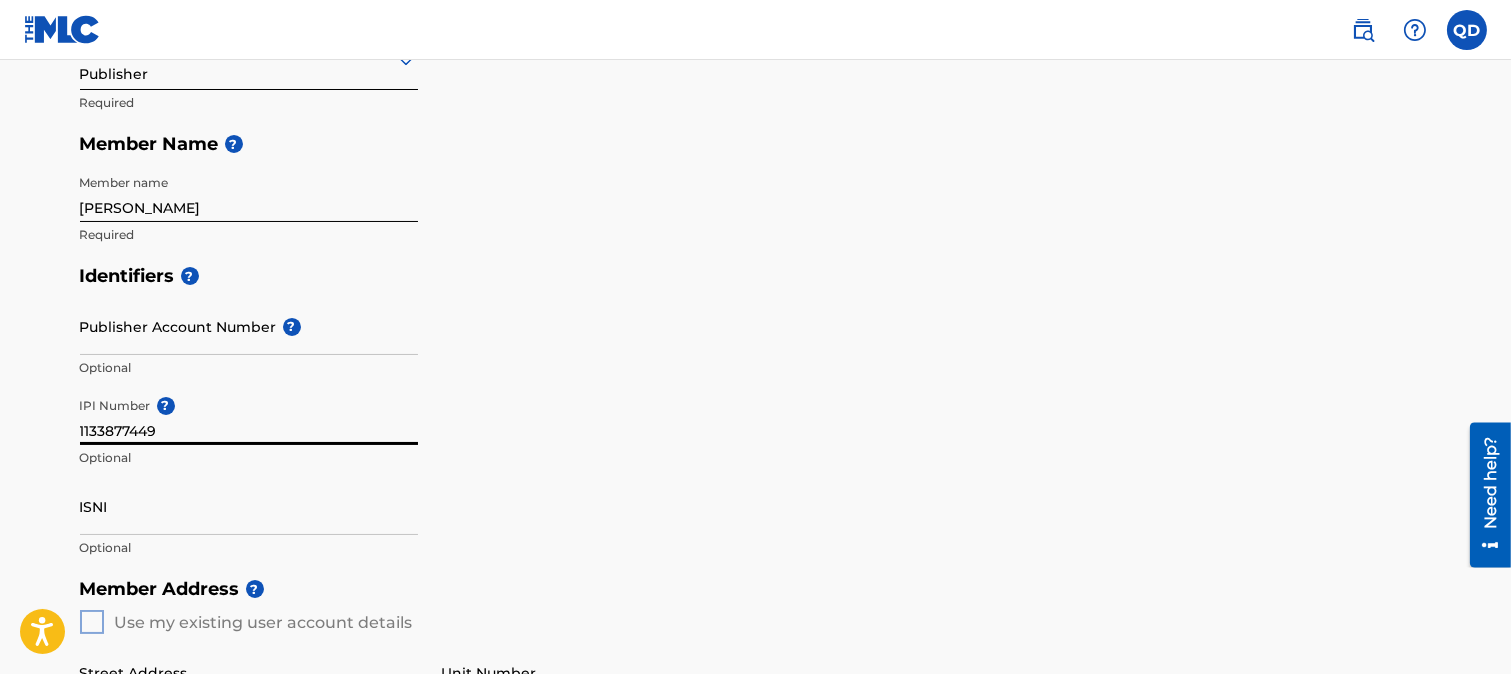 type on "1133877449" 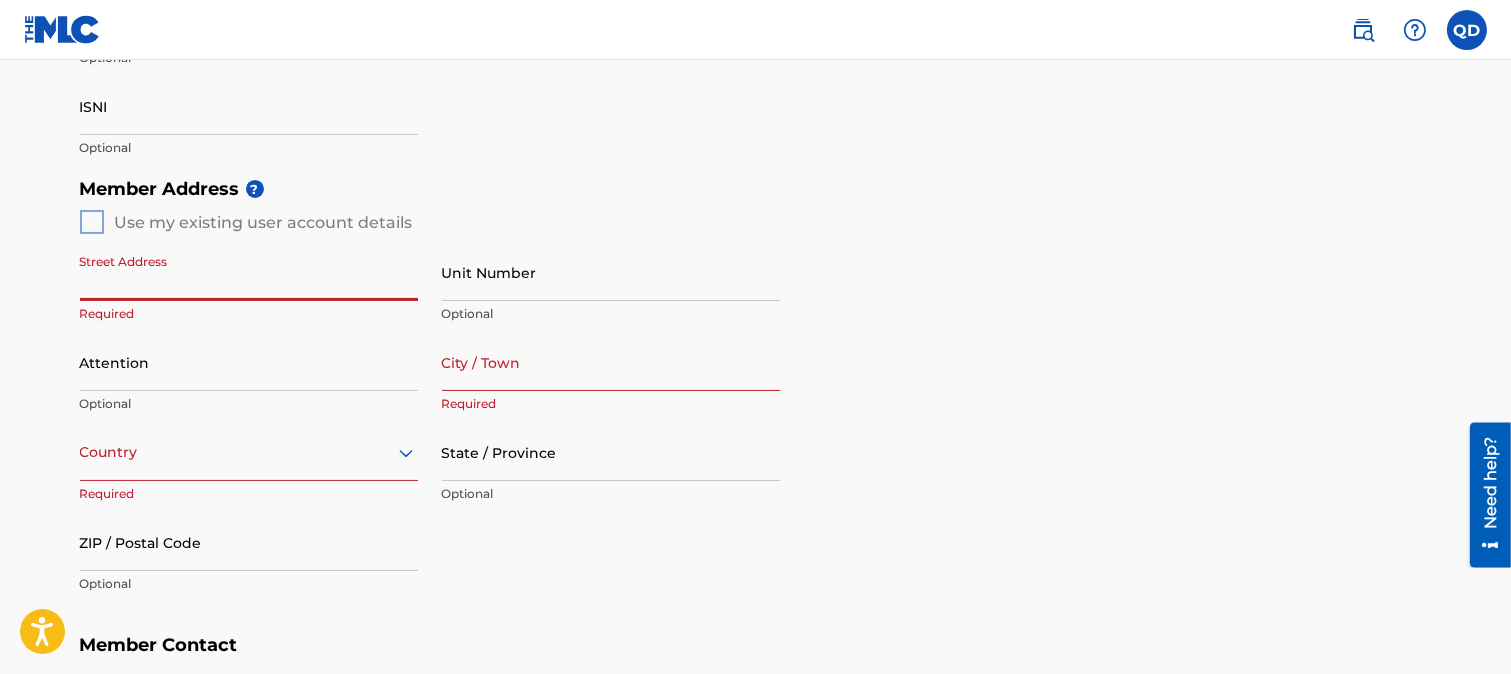 scroll, scrollTop: 617, scrollLeft: 0, axis: vertical 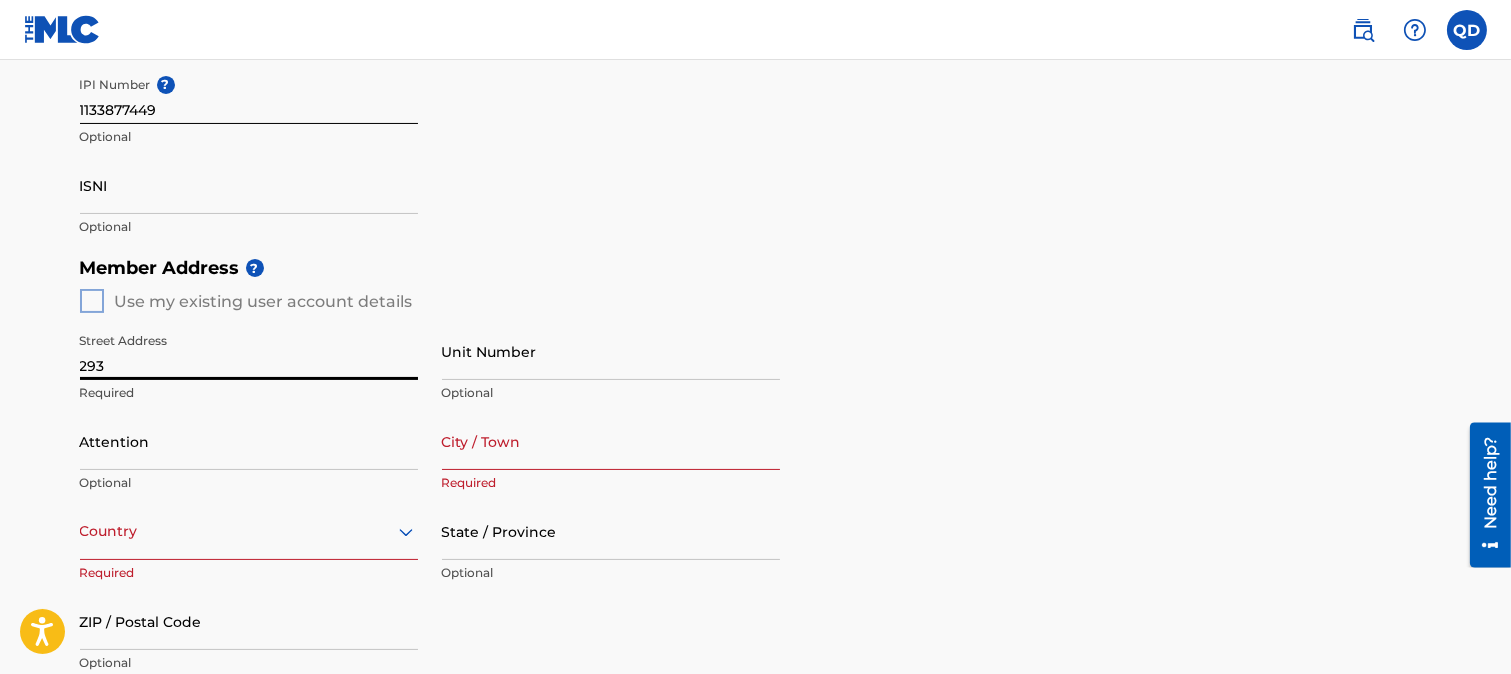 type on "2938 [PERSON_NAME]" 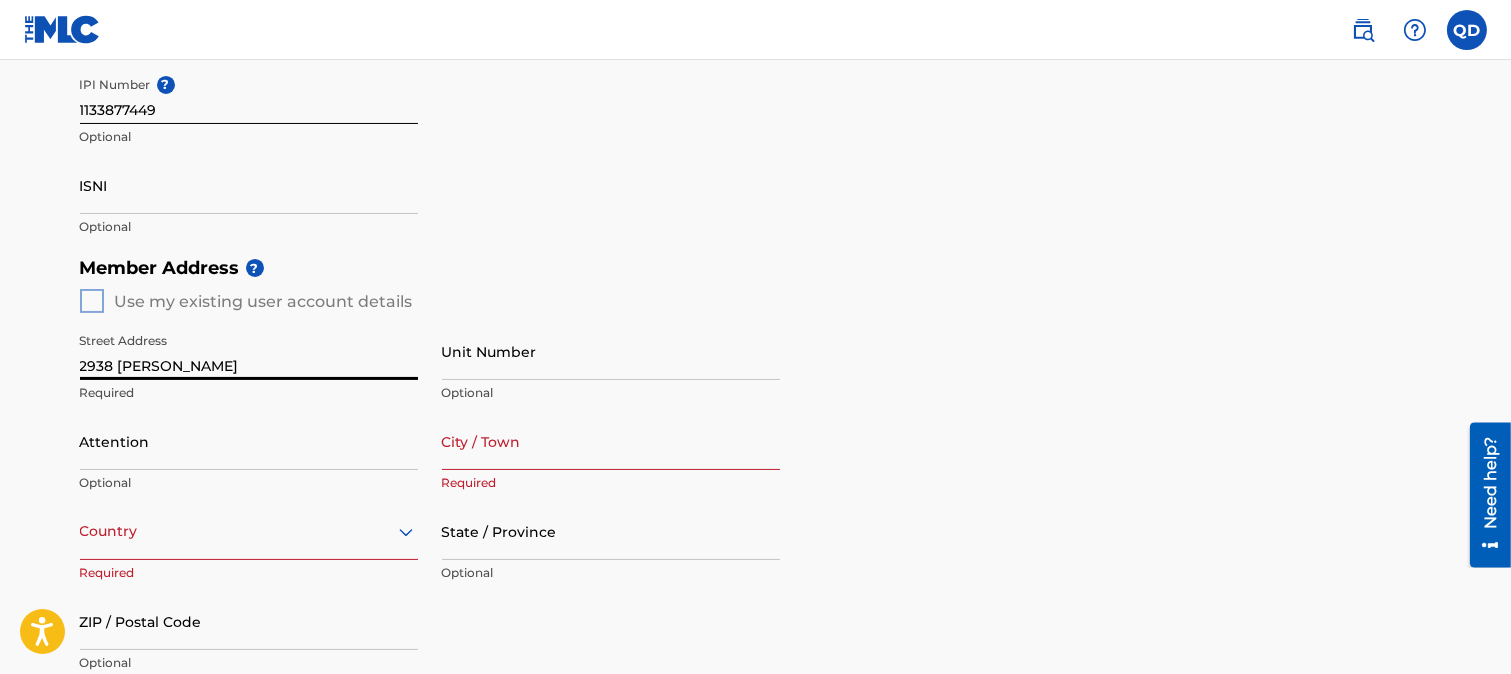 click on "Attention" at bounding box center (249, 441) 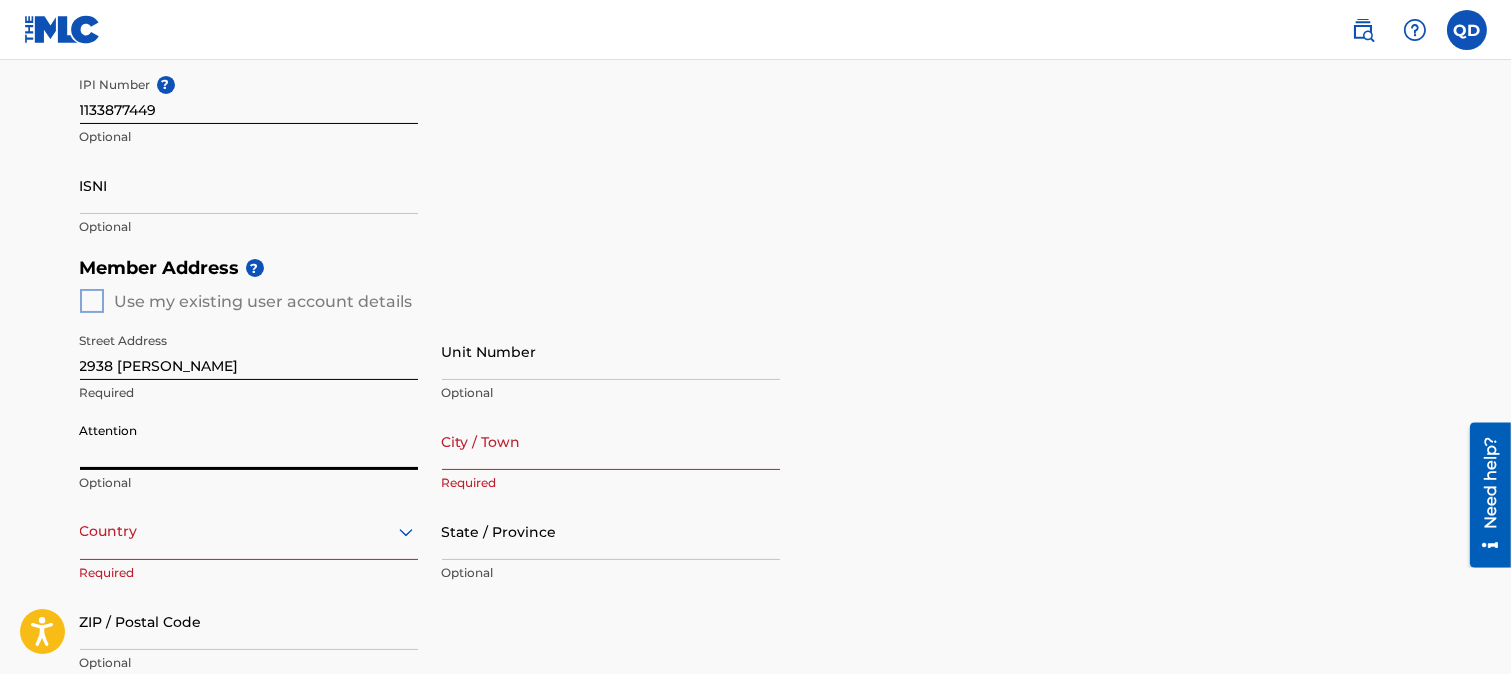click on "City / Town" at bounding box center [611, 441] 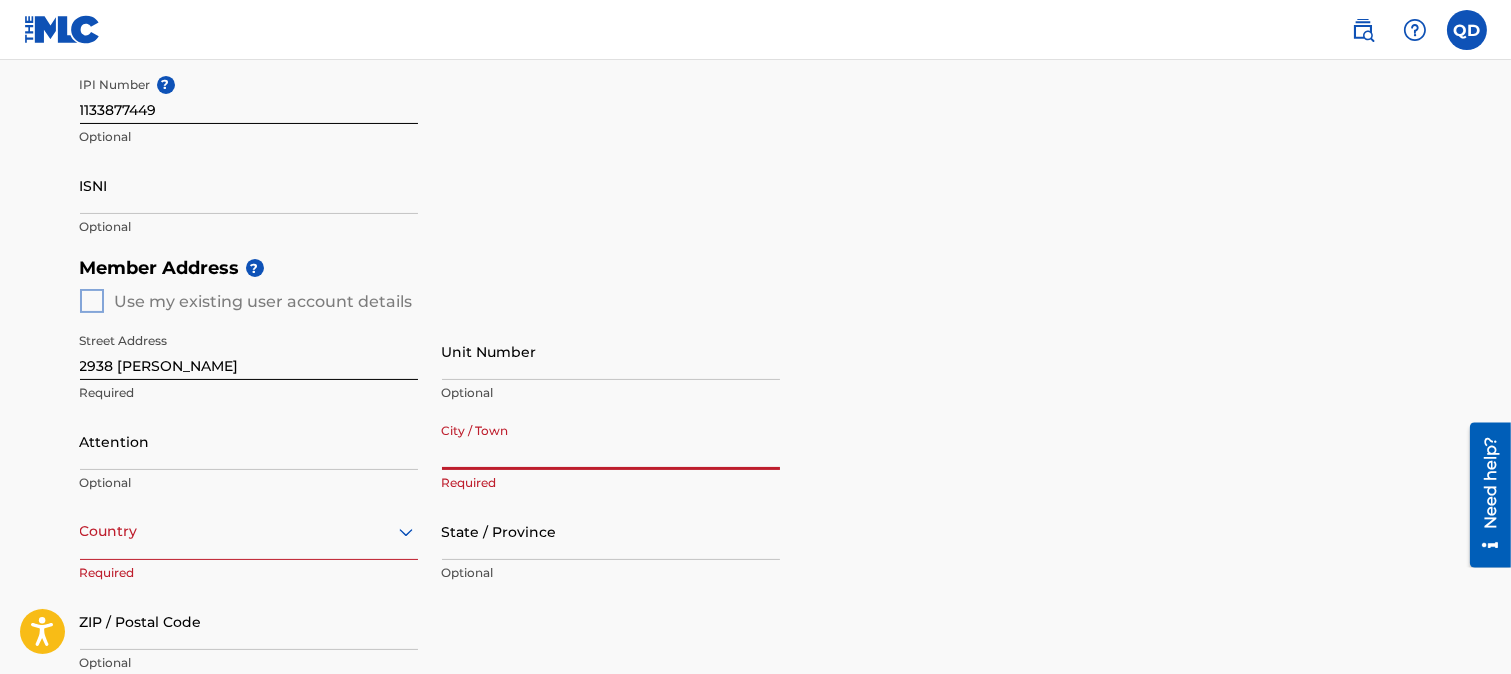 type on "[GEOGRAPHIC_DATA]" 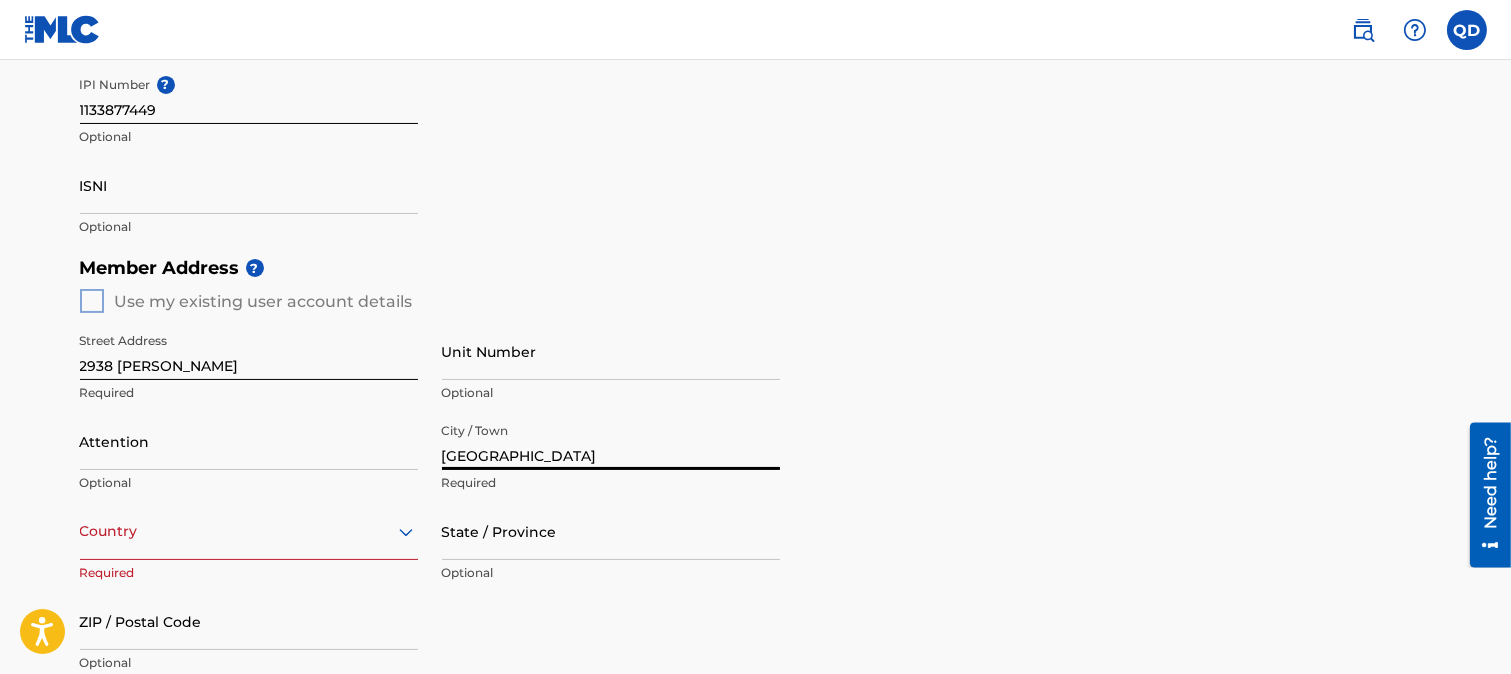 click on "State / Province" at bounding box center [611, 531] 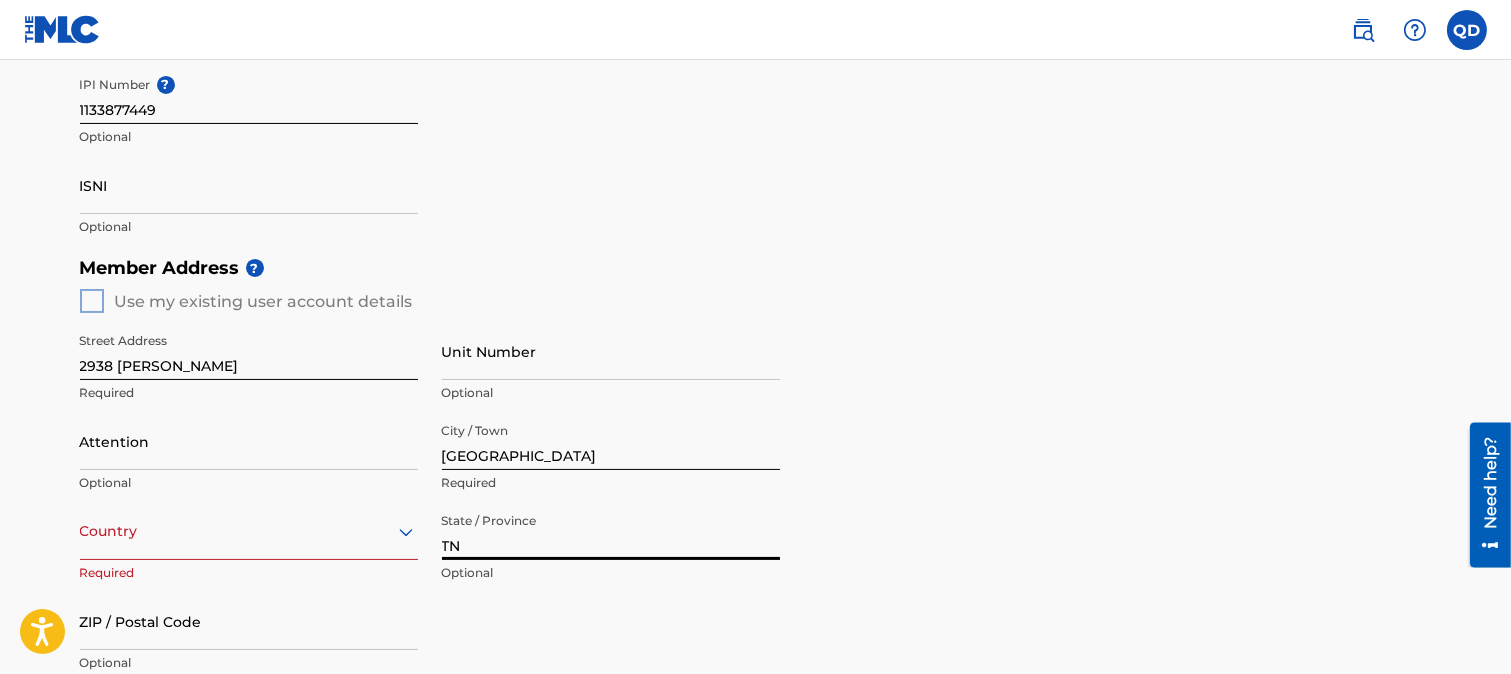 type on "TN" 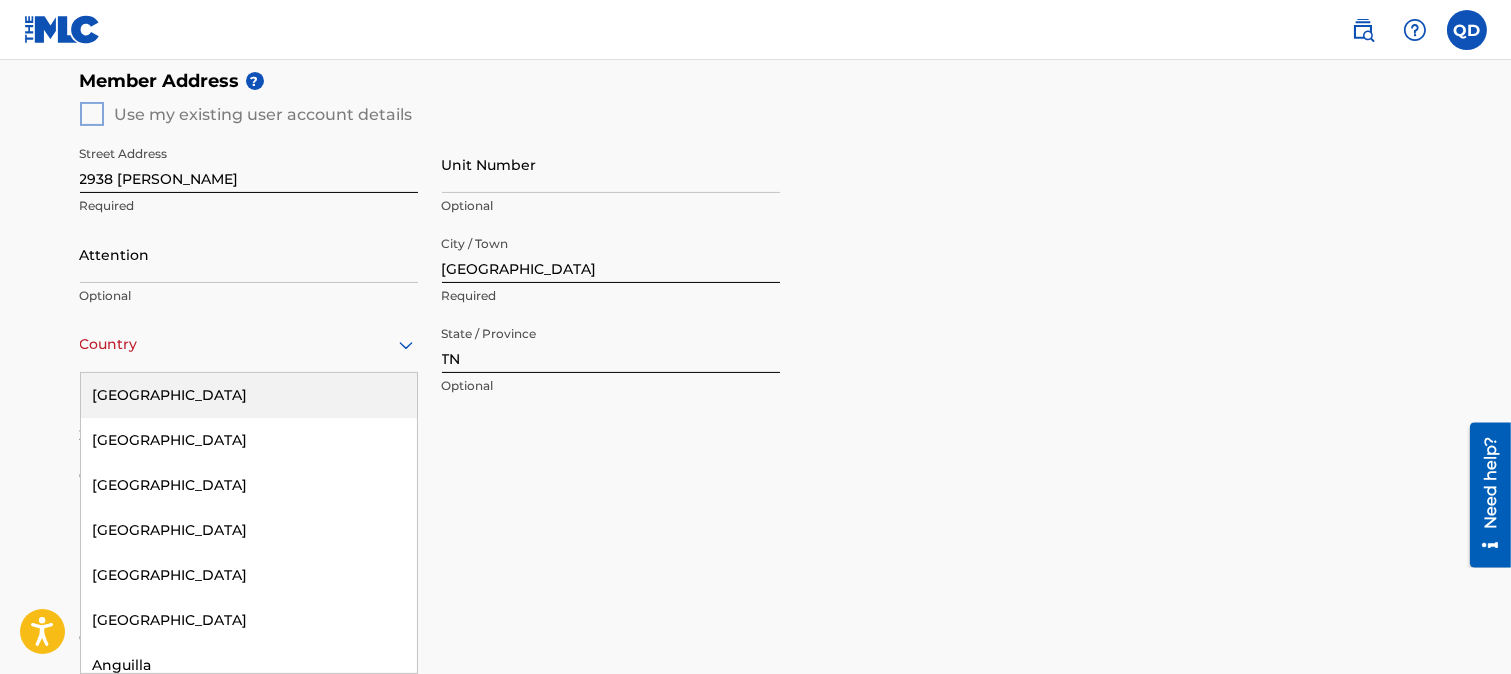click on "[GEOGRAPHIC_DATA]" at bounding box center [249, 395] 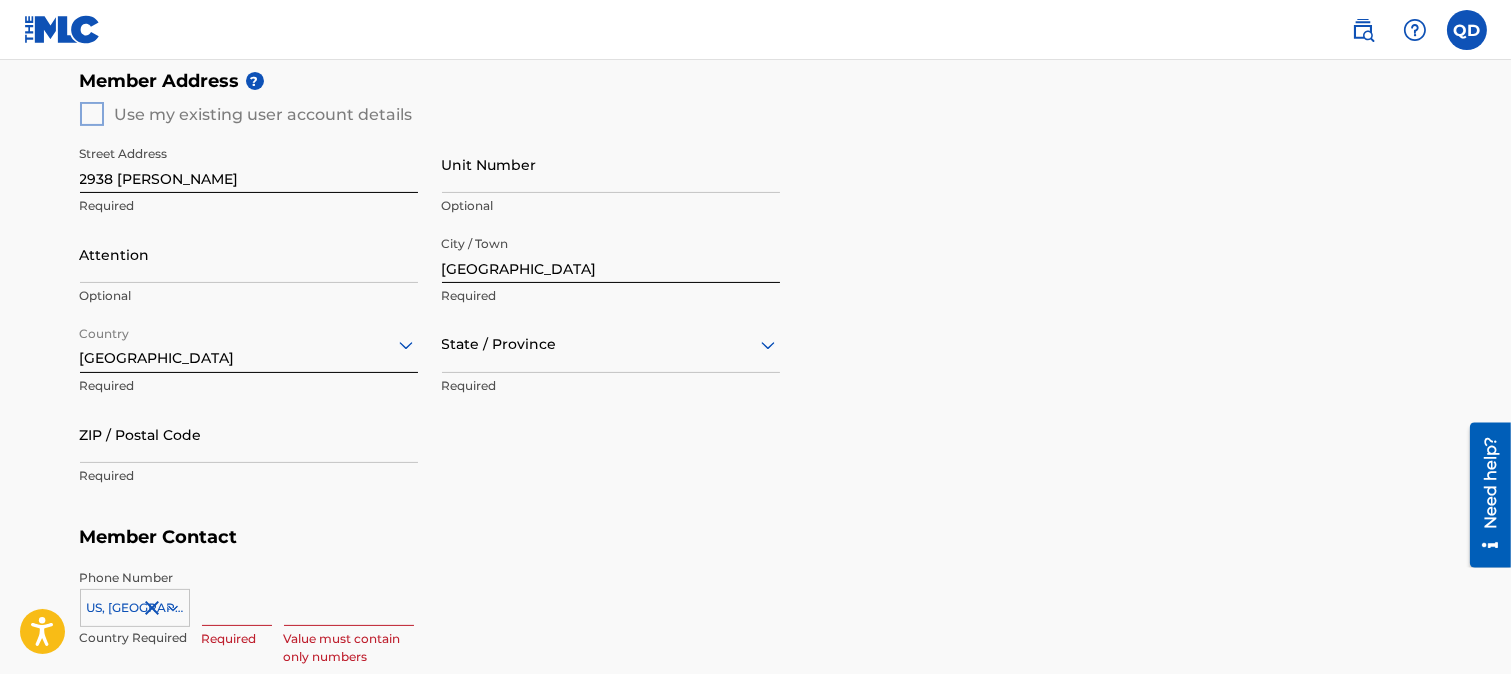 click on "ZIP / Postal Code" at bounding box center (249, 434) 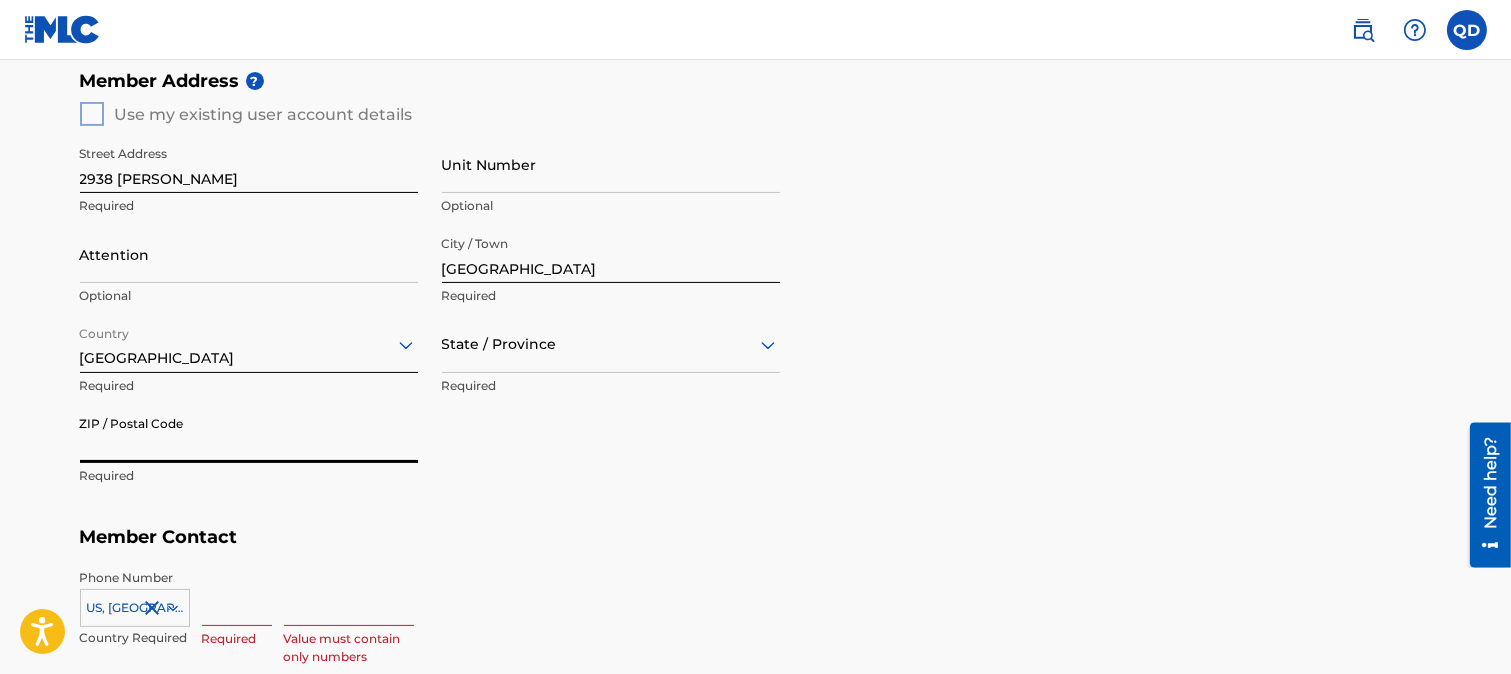 type on "38111" 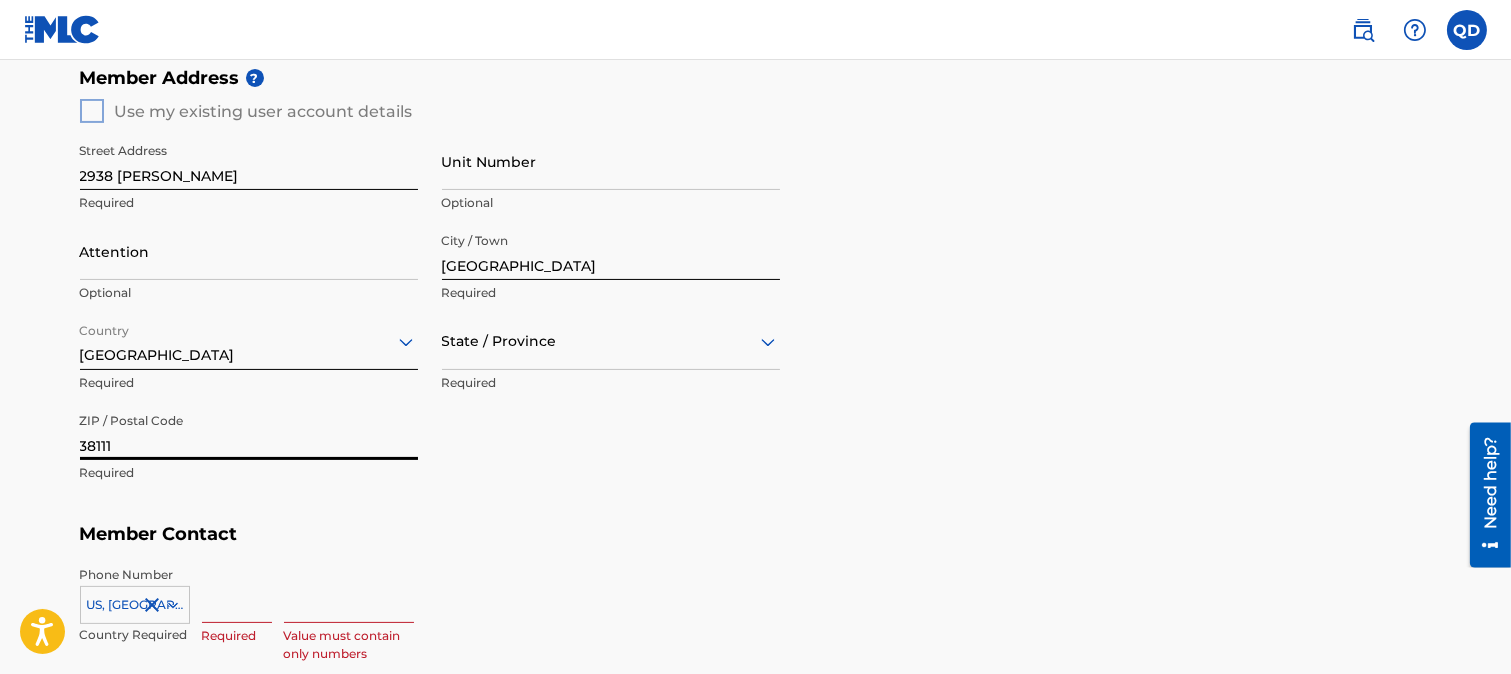 scroll, scrollTop: 1163, scrollLeft: 0, axis: vertical 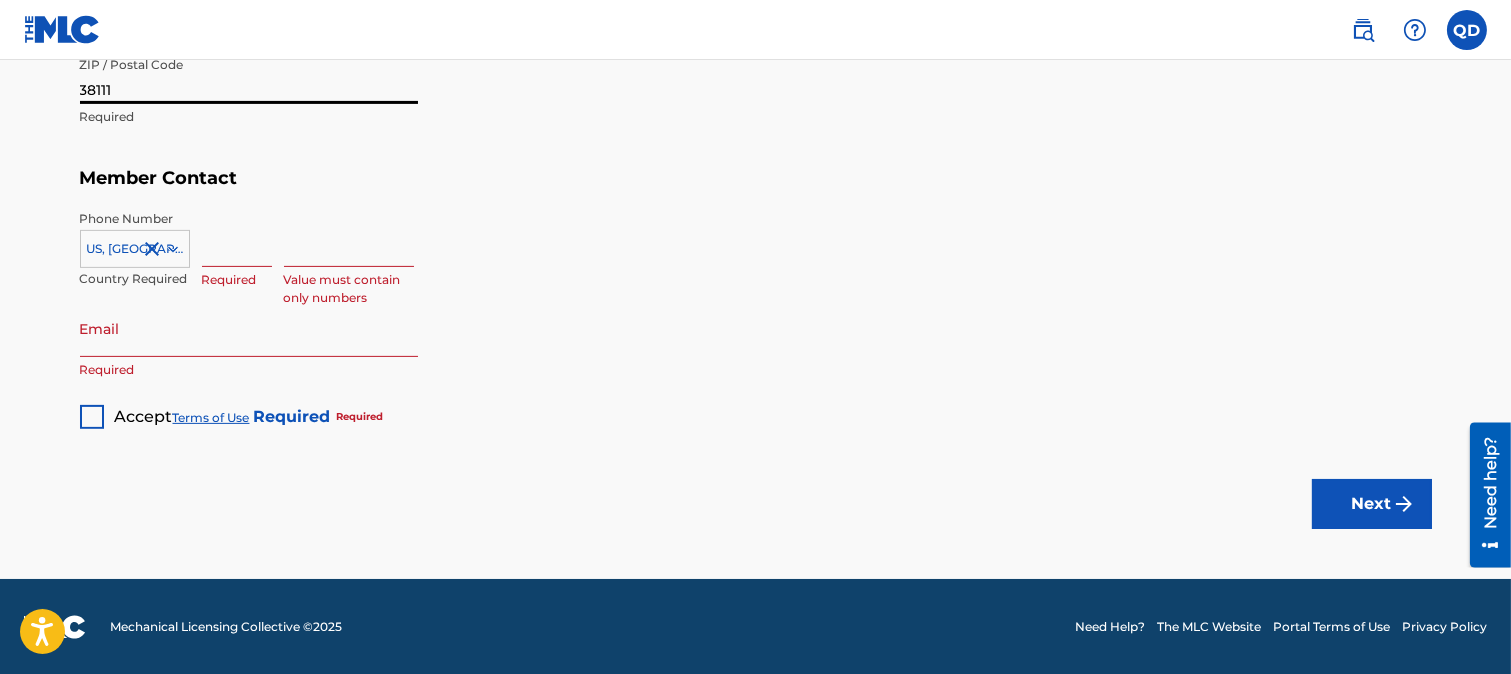 click at bounding box center [237, 238] 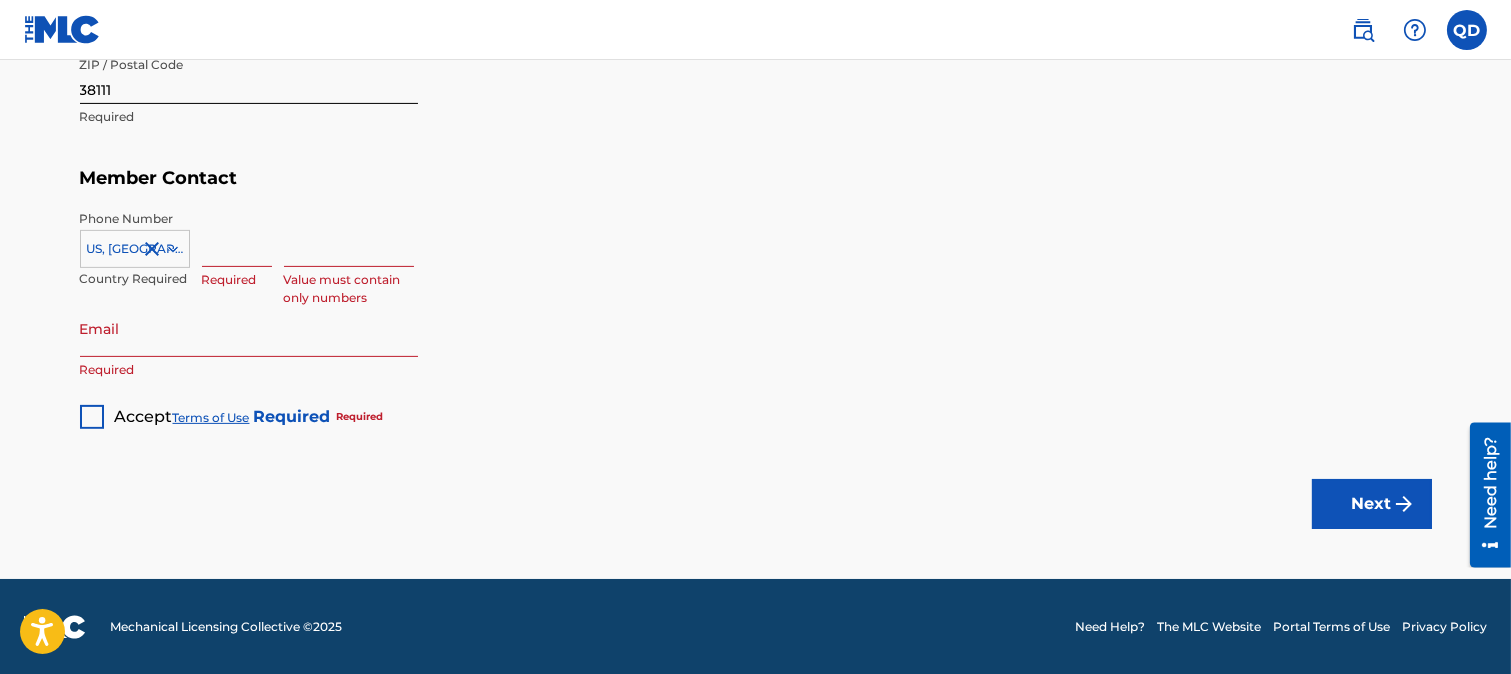 type on "901" 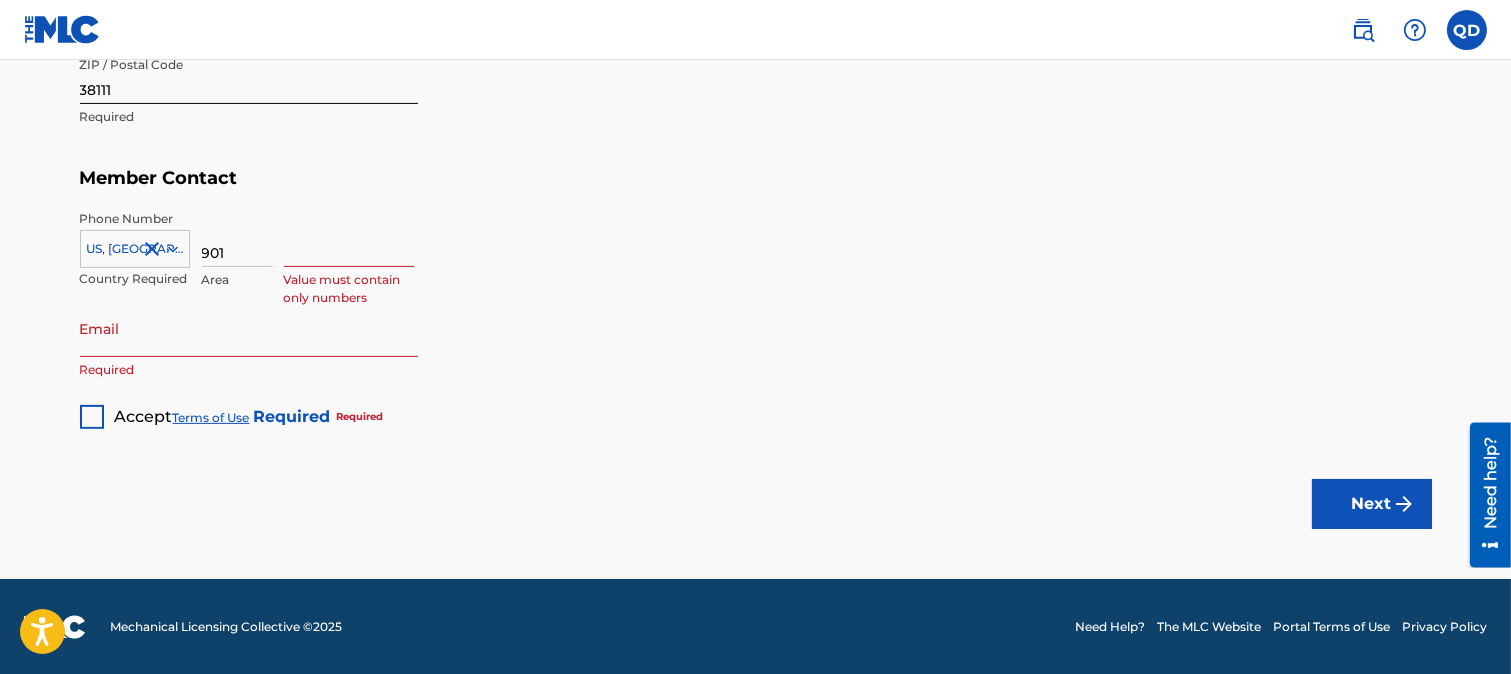 click at bounding box center [349, 238] 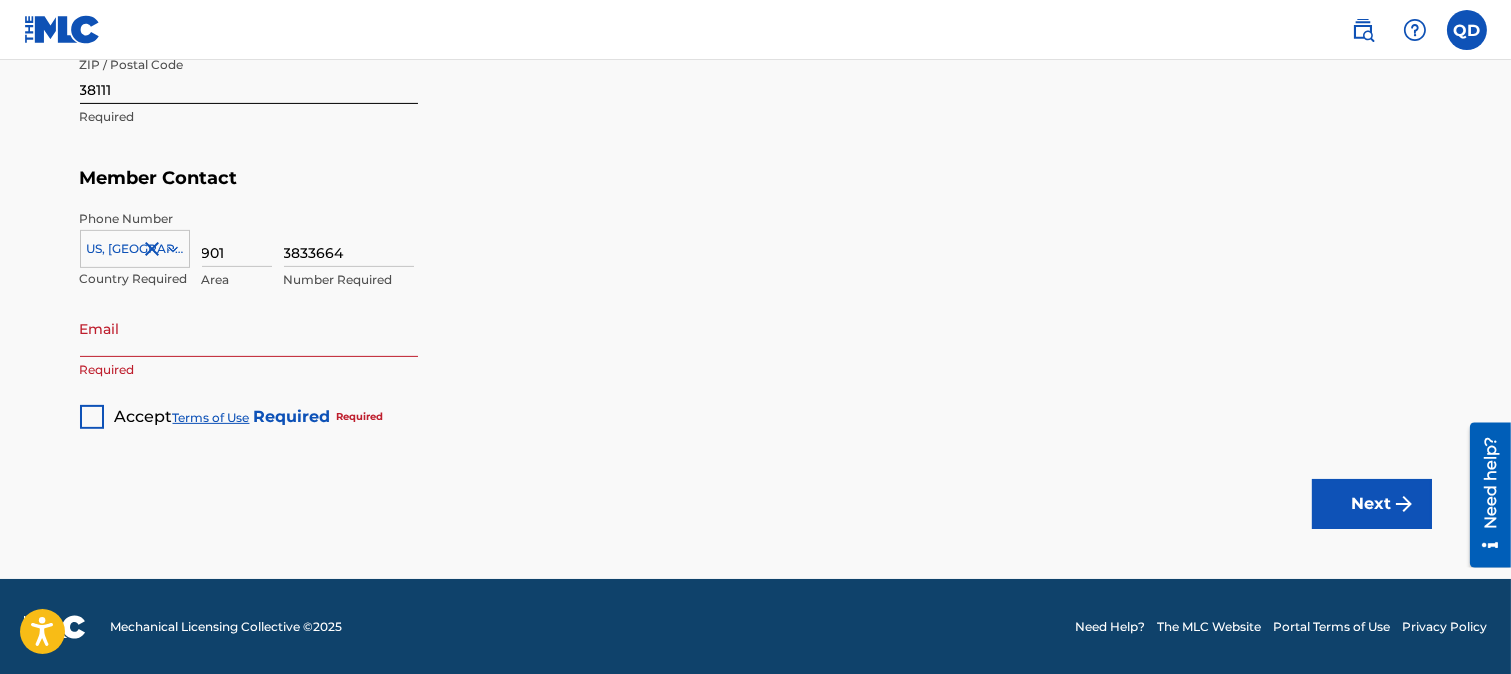 click on "Email" at bounding box center [249, 328] 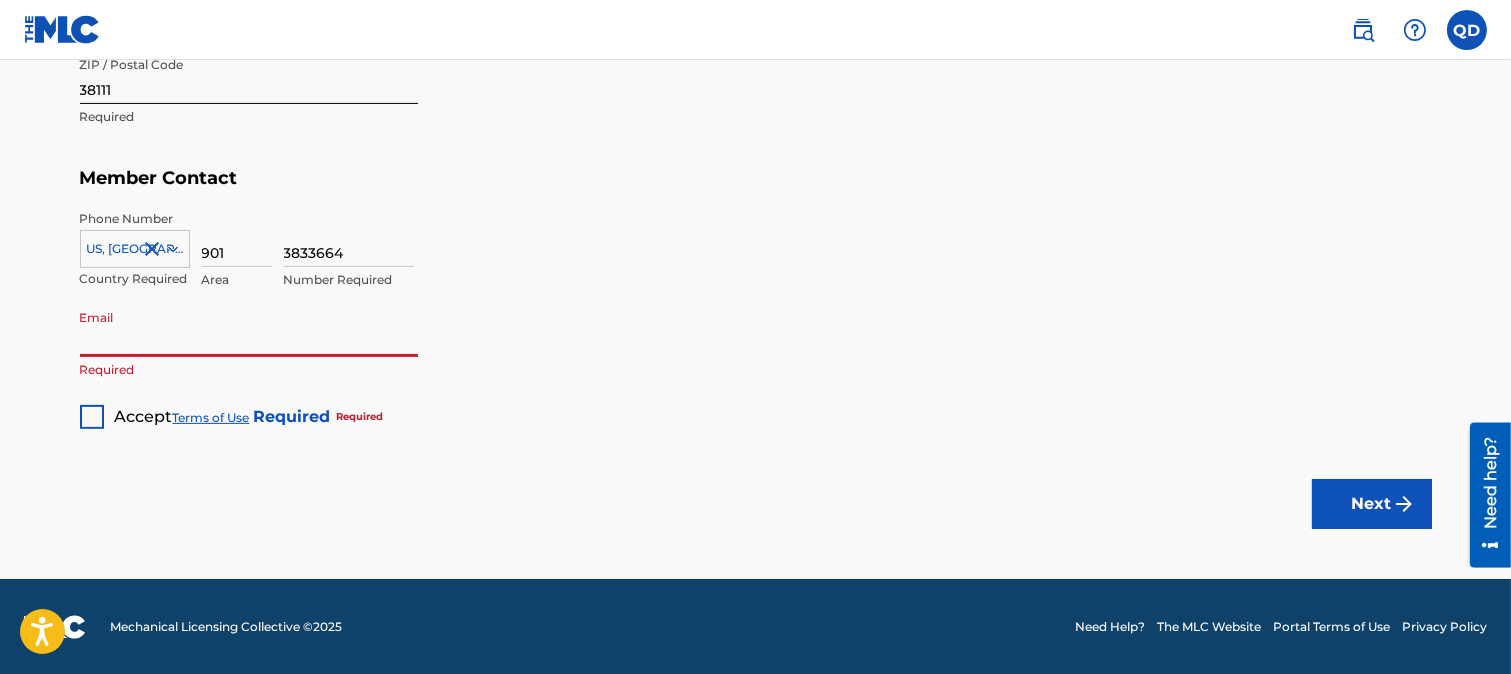 type on "[EMAIL_ADDRESS][DOMAIN_NAME]" 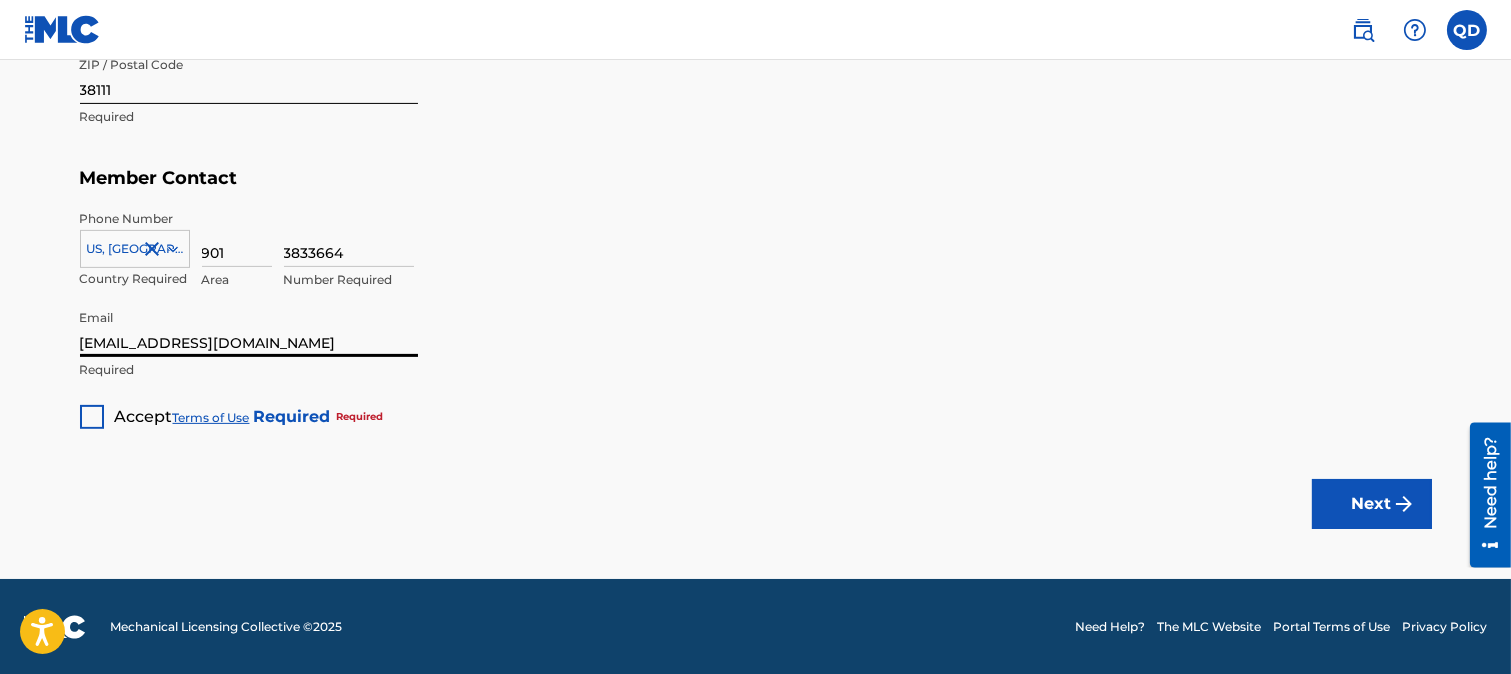 click at bounding box center (92, 417) 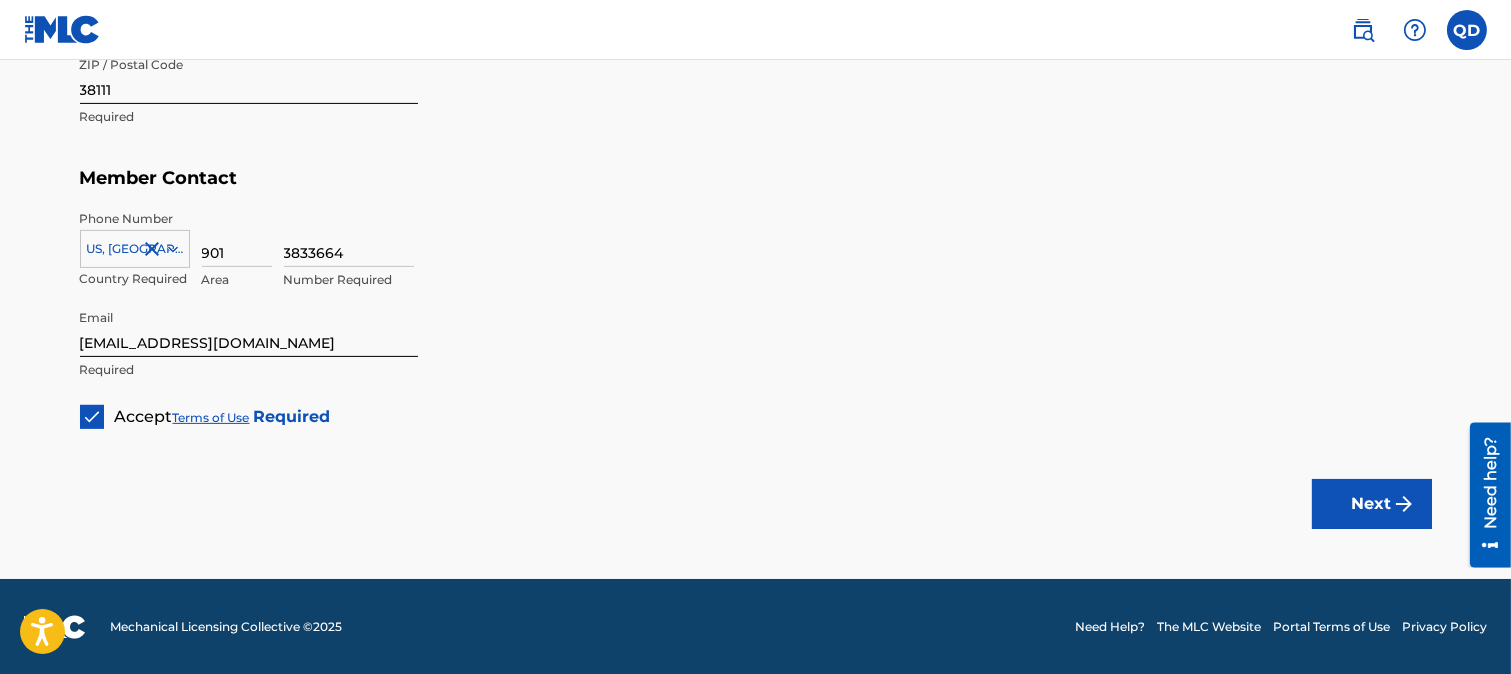 click on "Next" at bounding box center (1372, 504) 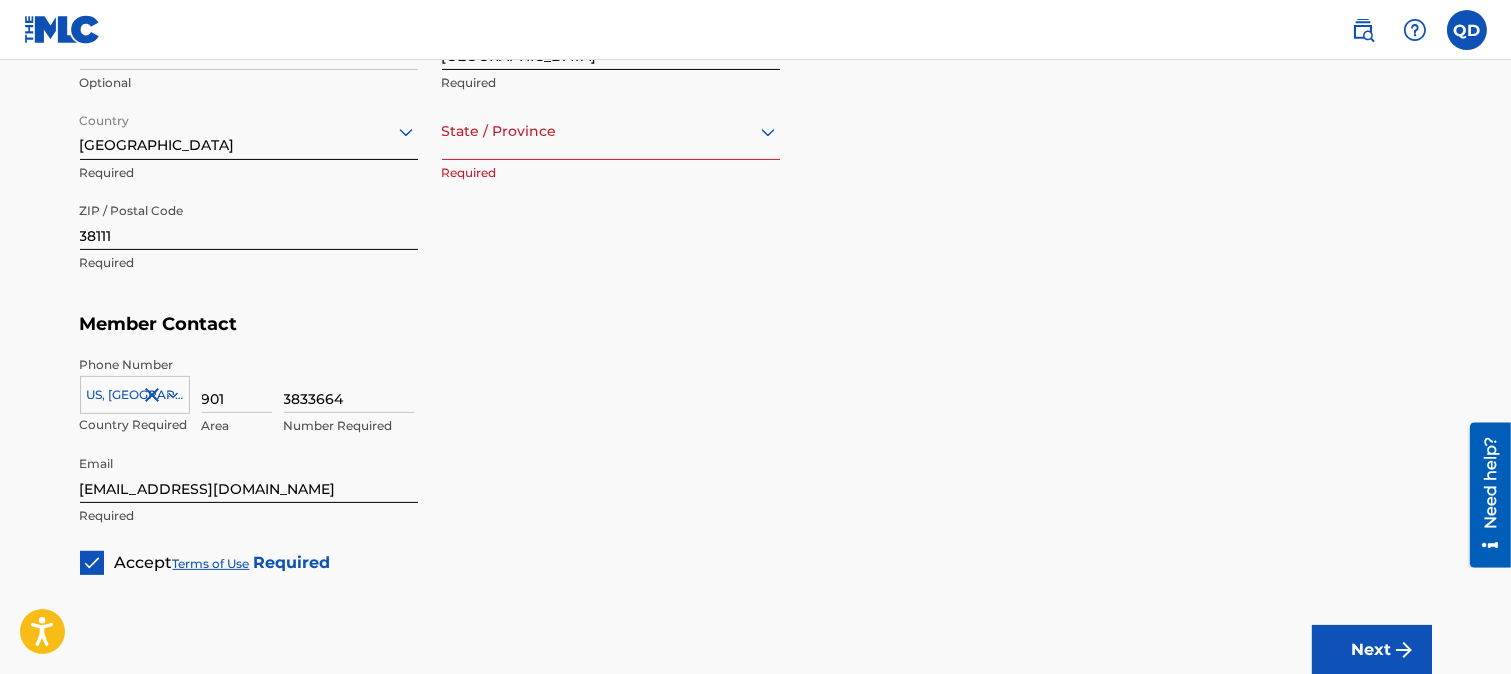 scroll, scrollTop: 1036, scrollLeft: 0, axis: vertical 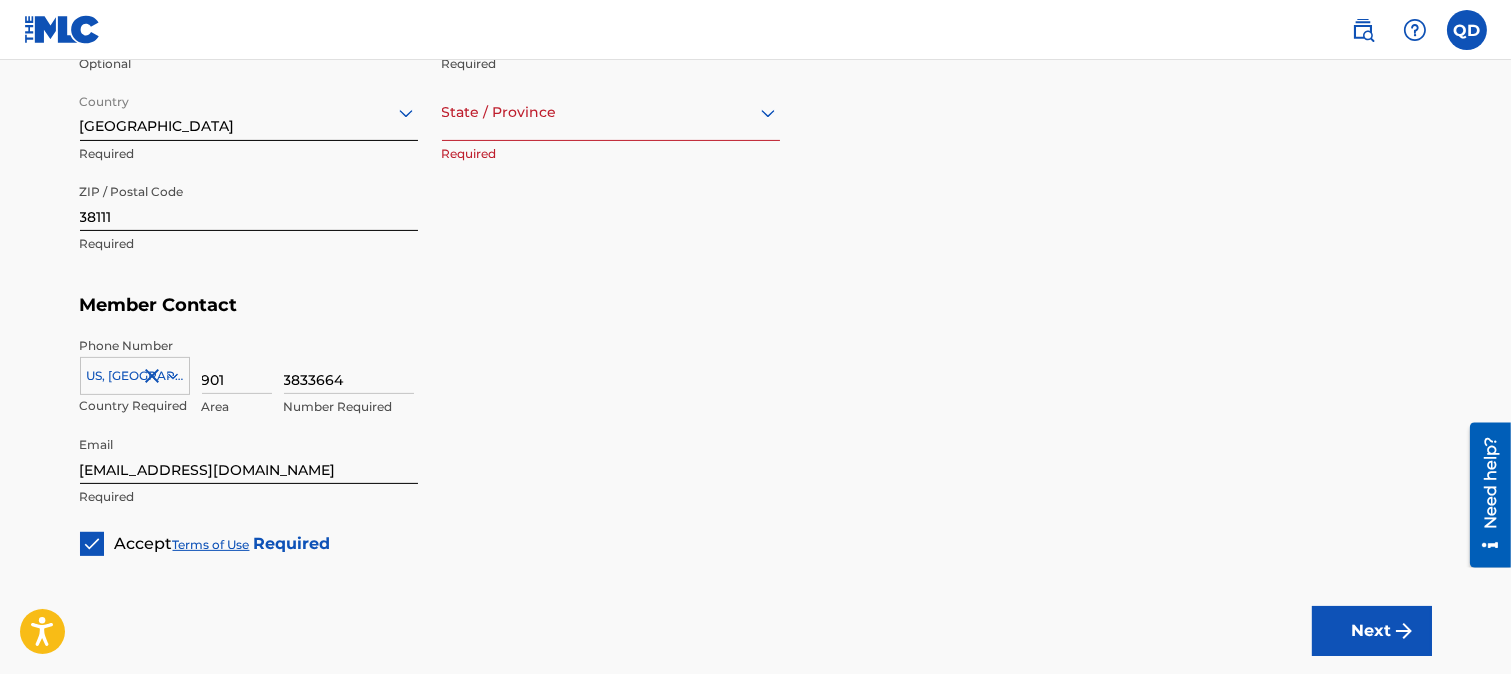 click at bounding box center (611, 112) 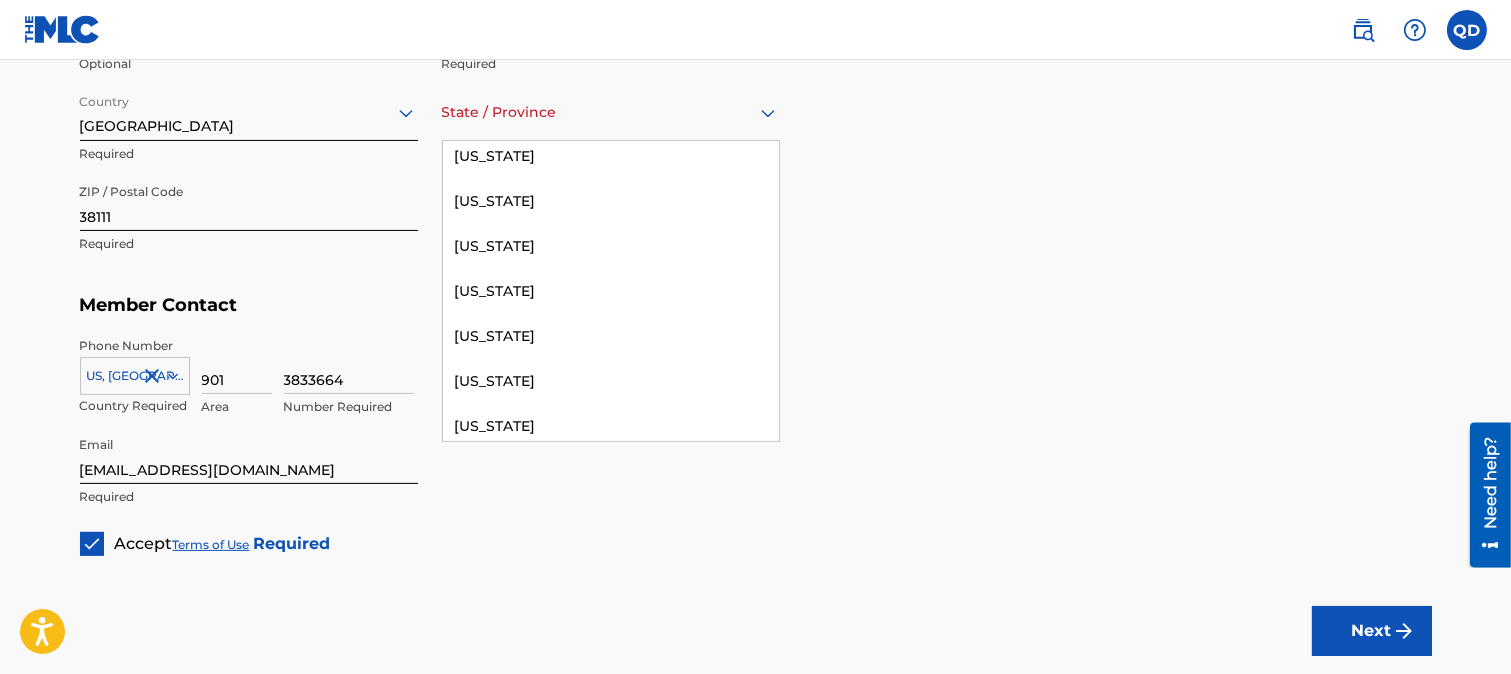 scroll, scrollTop: 2000, scrollLeft: 0, axis: vertical 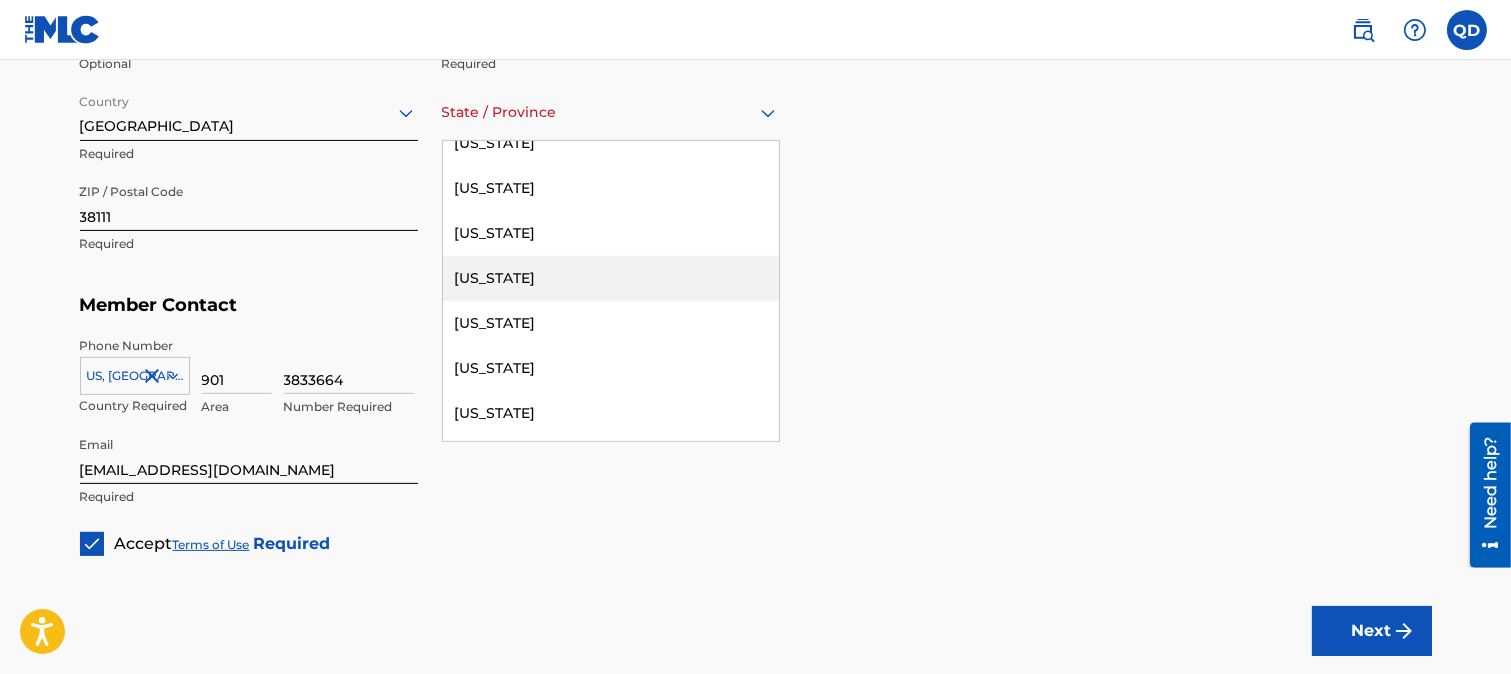 click on "[US_STATE]" at bounding box center (611, 278) 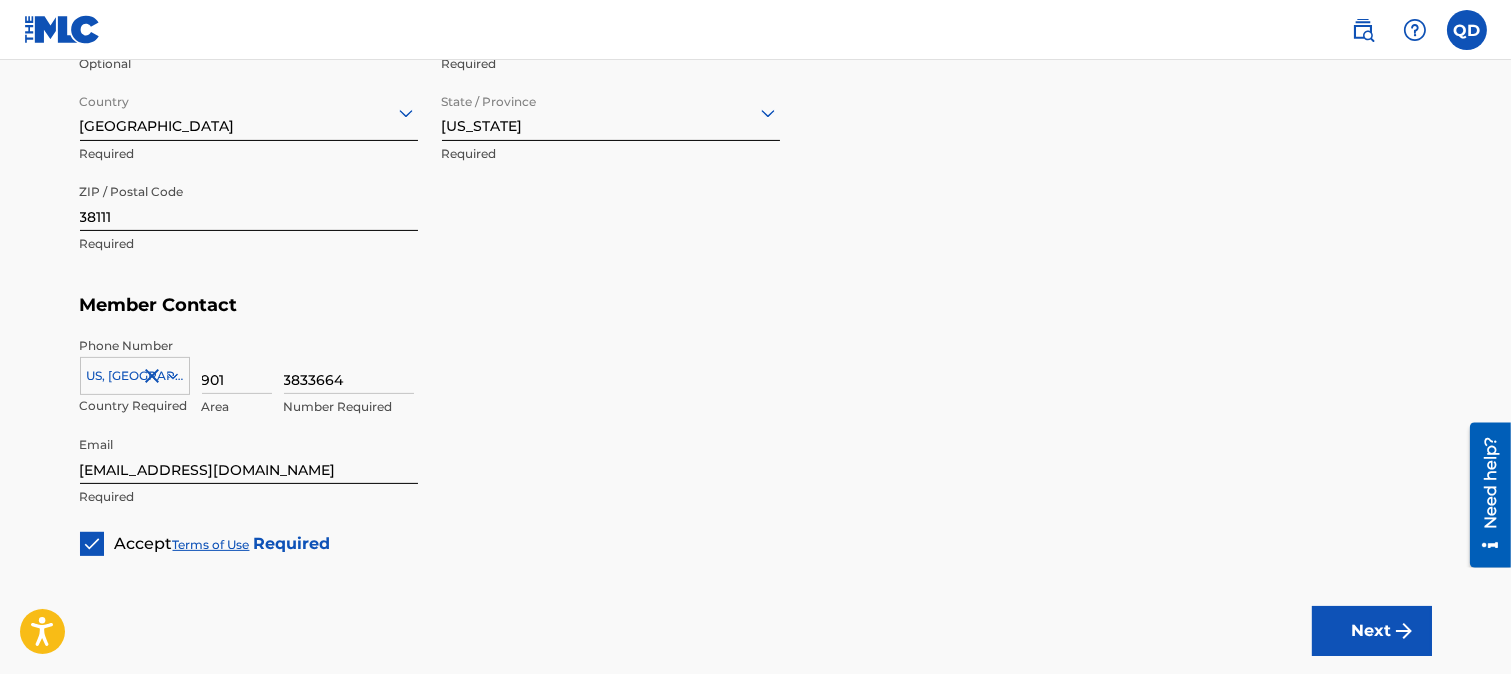 click on "Next" at bounding box center [1372, 631] 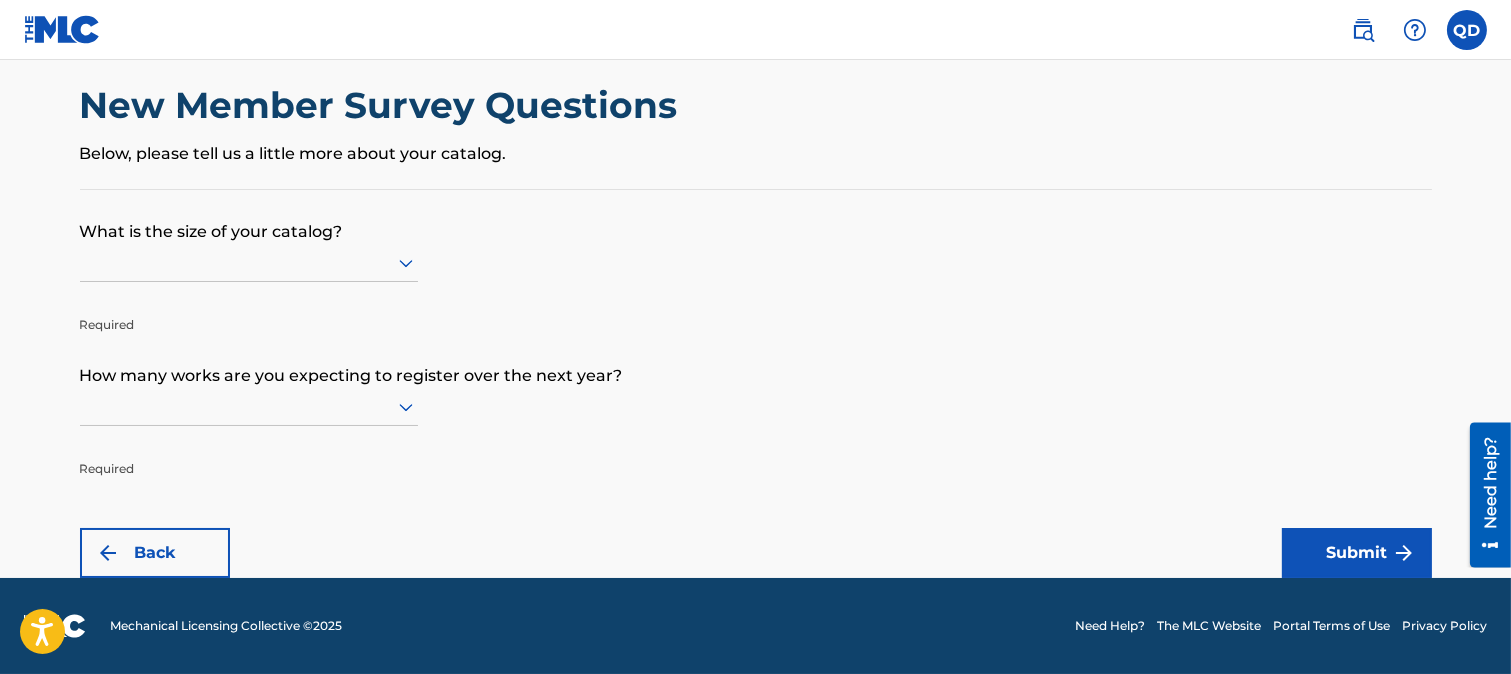 scroll, scrollTop: 0, scrollLeft: 0, axis: both 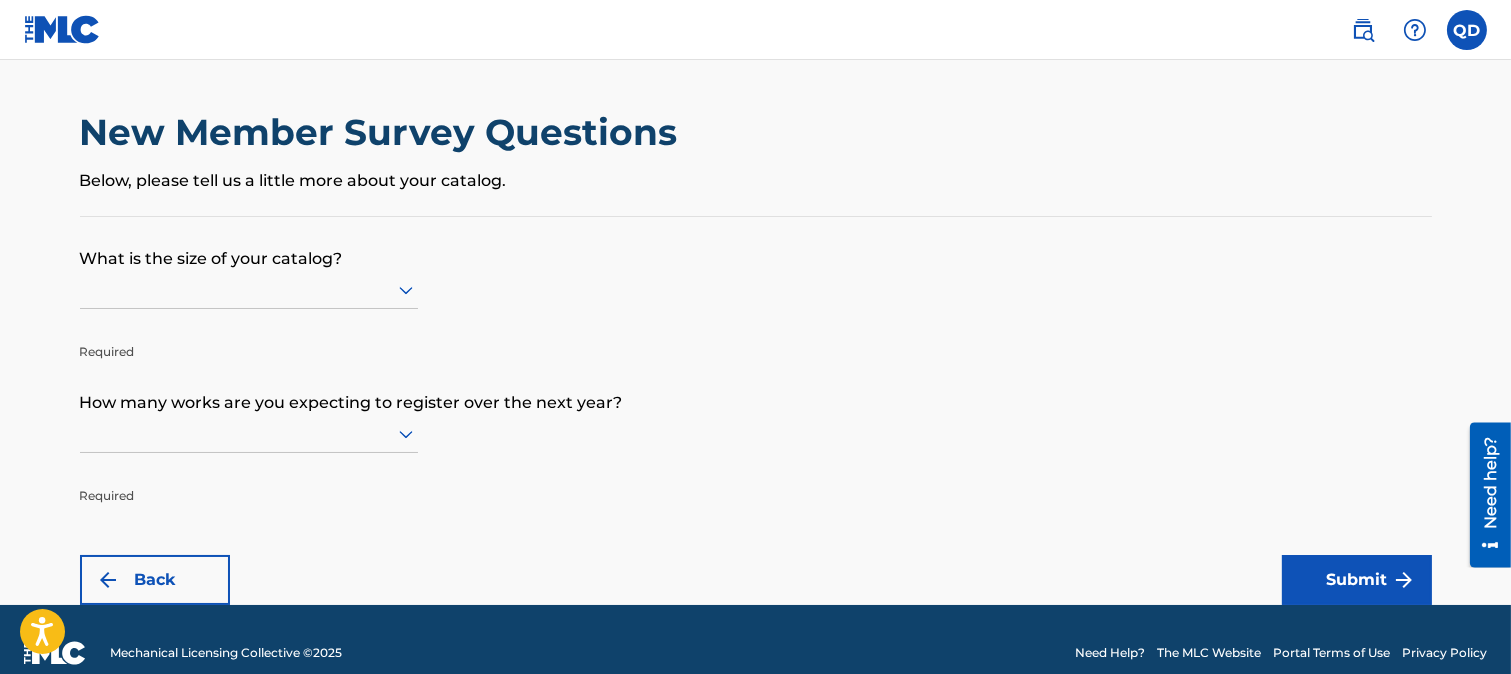 click at bounding box center (249, 289) 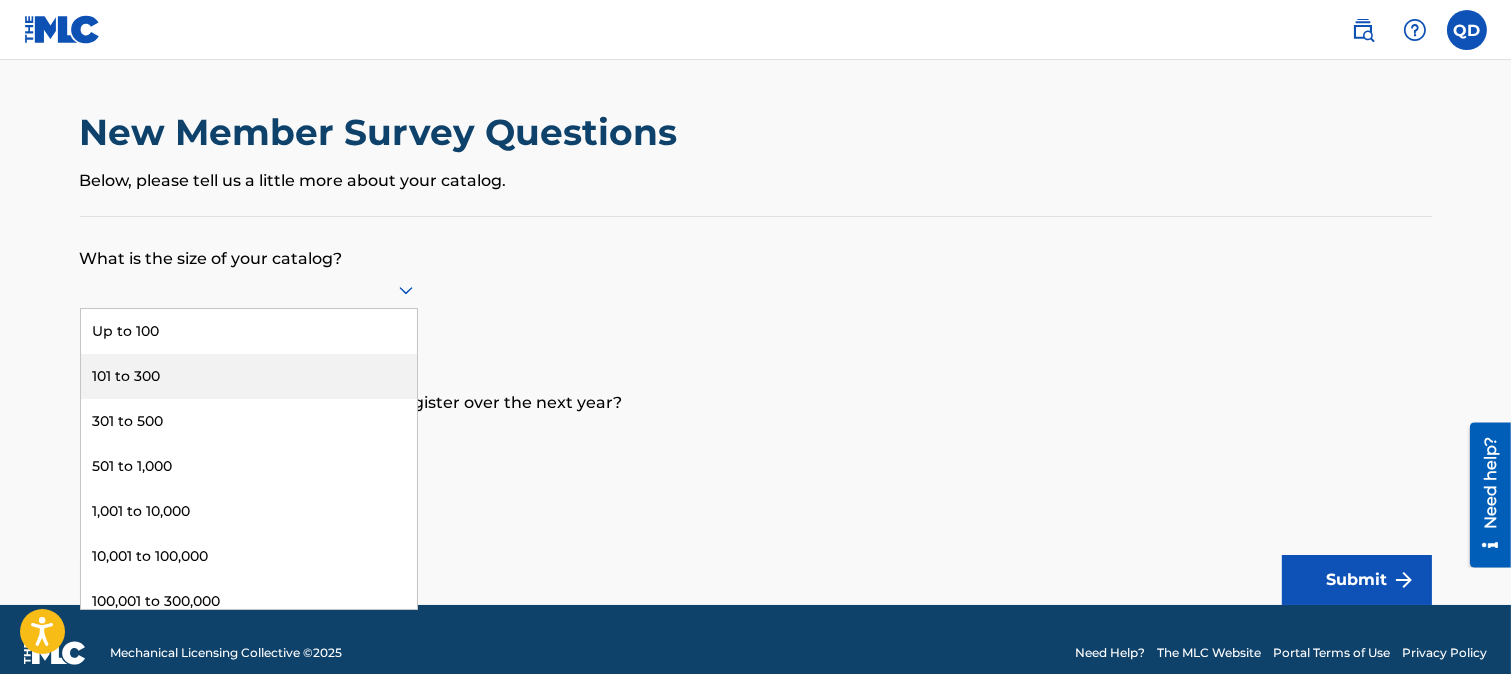 click on "101 to 300" at bounding box center (249, 376) 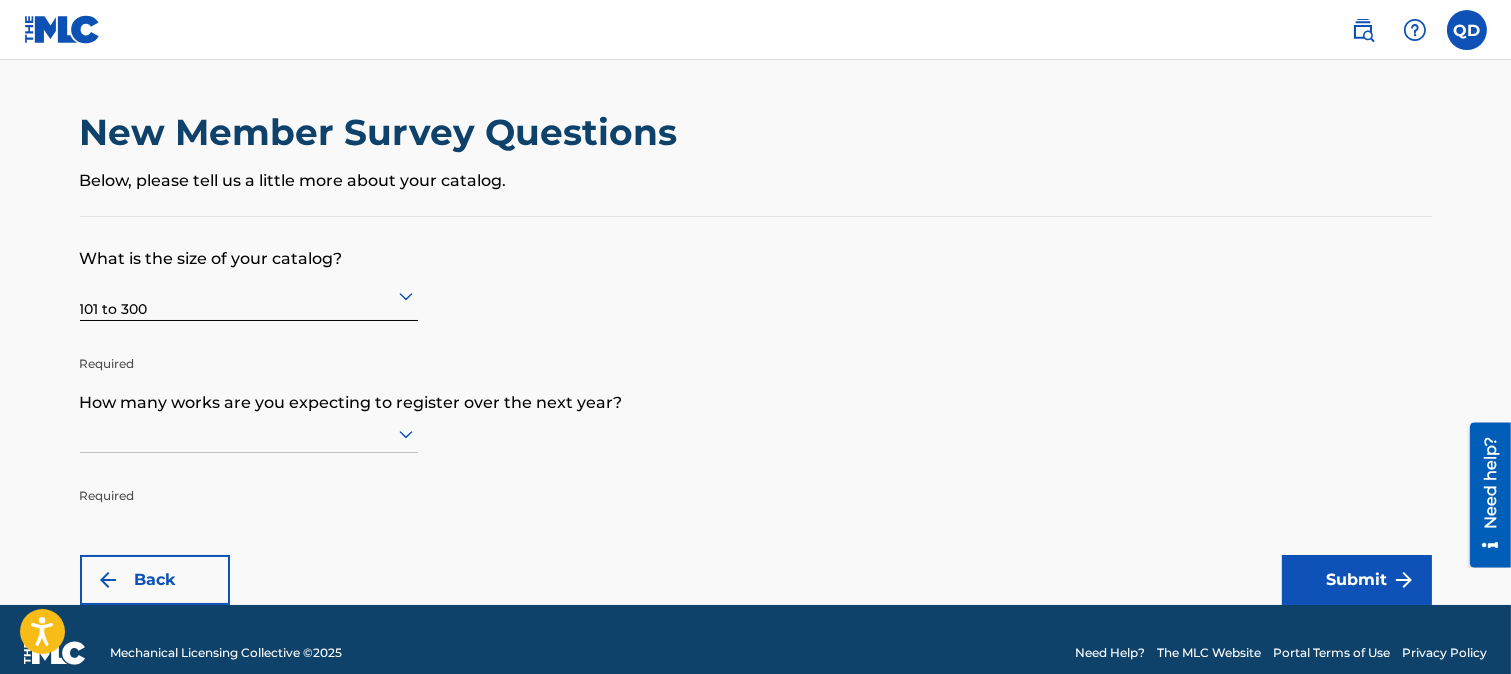 scroll, scrollTop: 26, scrollLeft: 0, axis: vertical 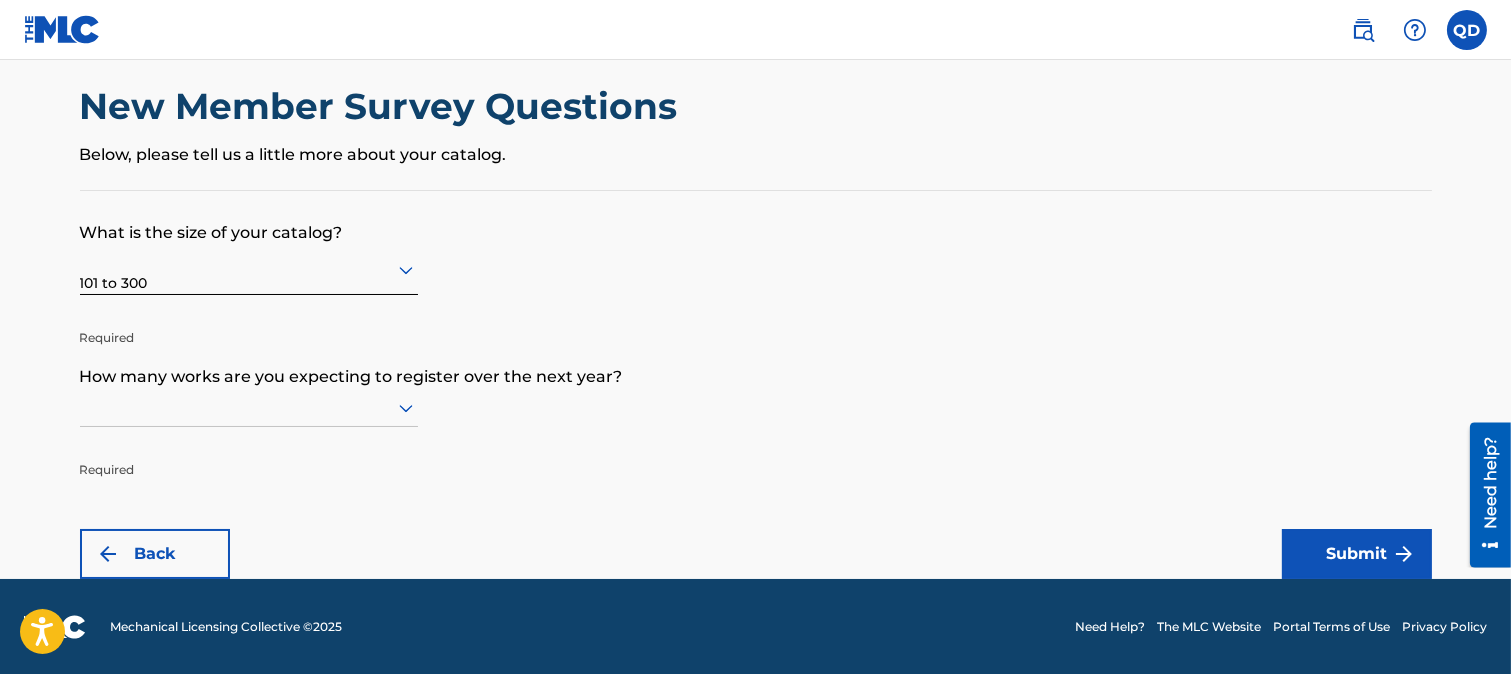 click at bounding box center [249, 407] 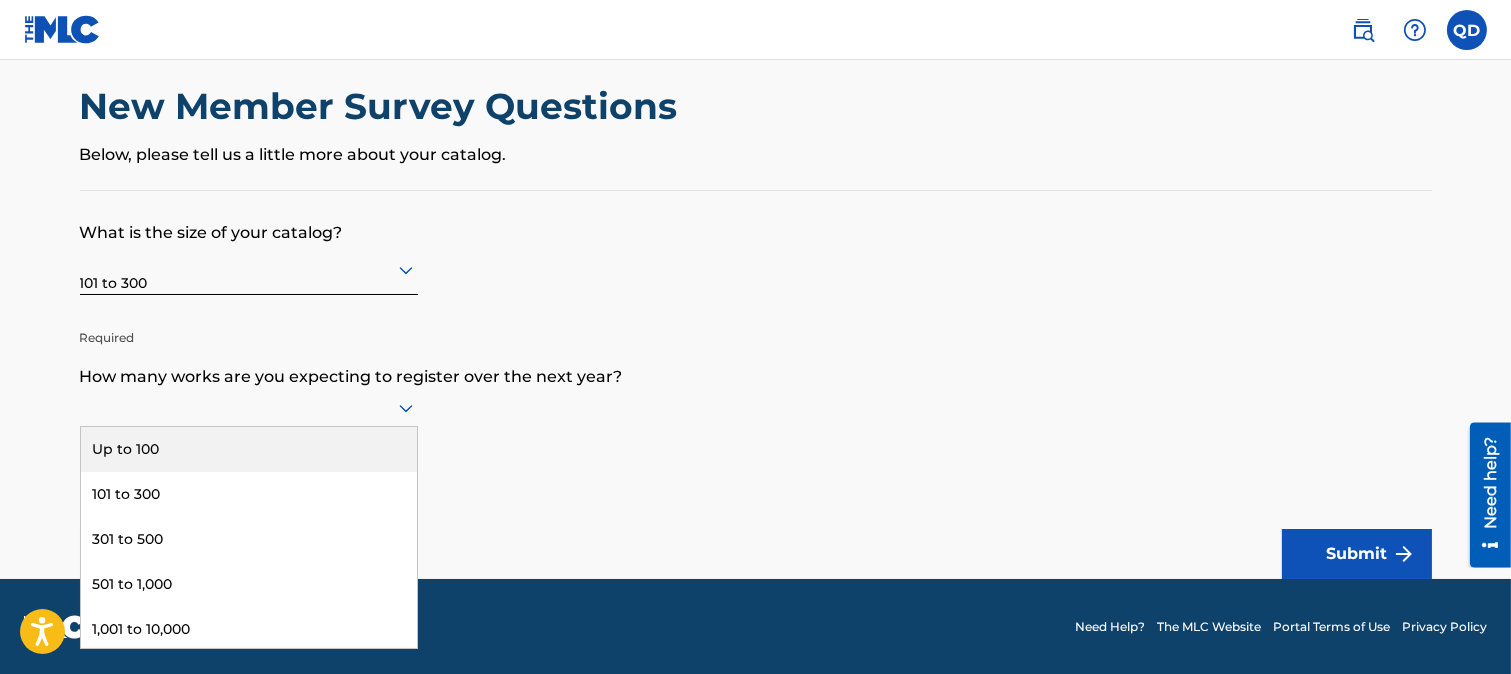 click on "Up to 100" at bounding box center (249, 449) 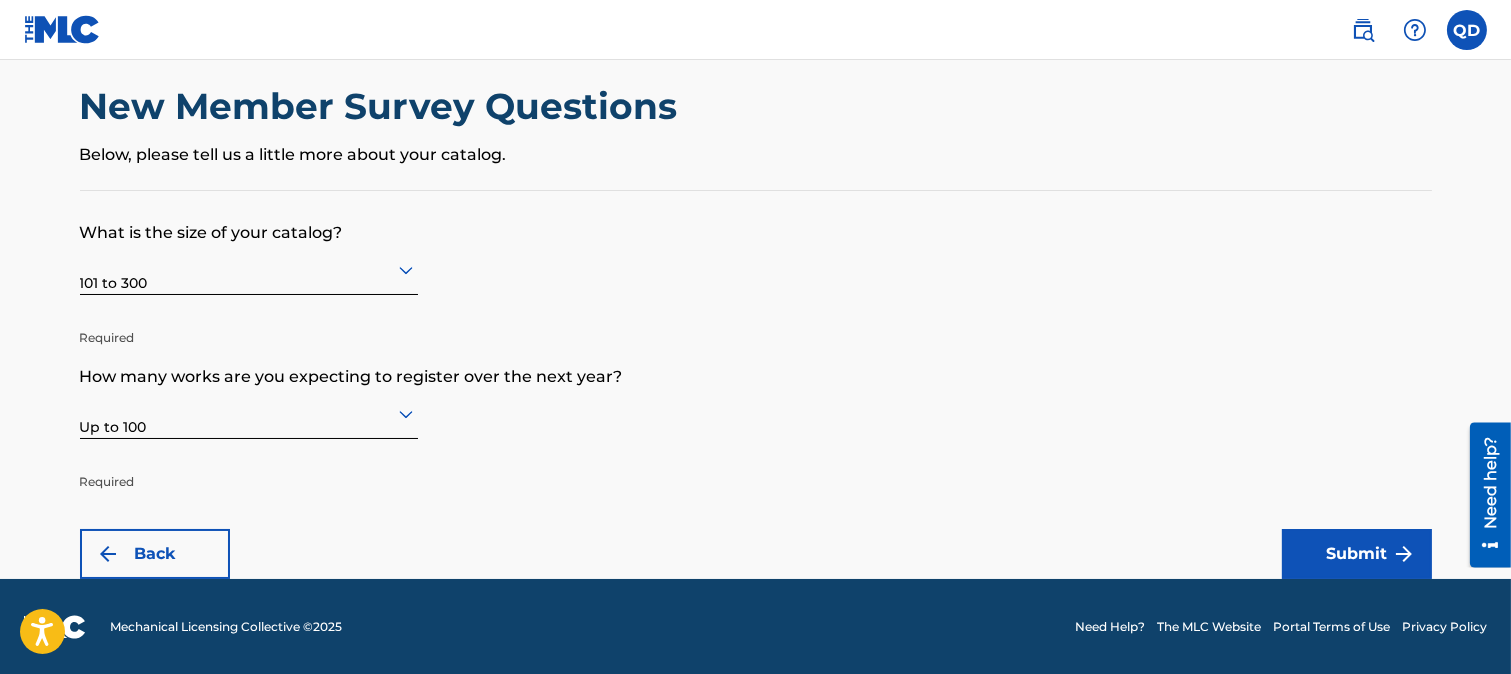 click on "Submit" at bounding box center [1357, 554] 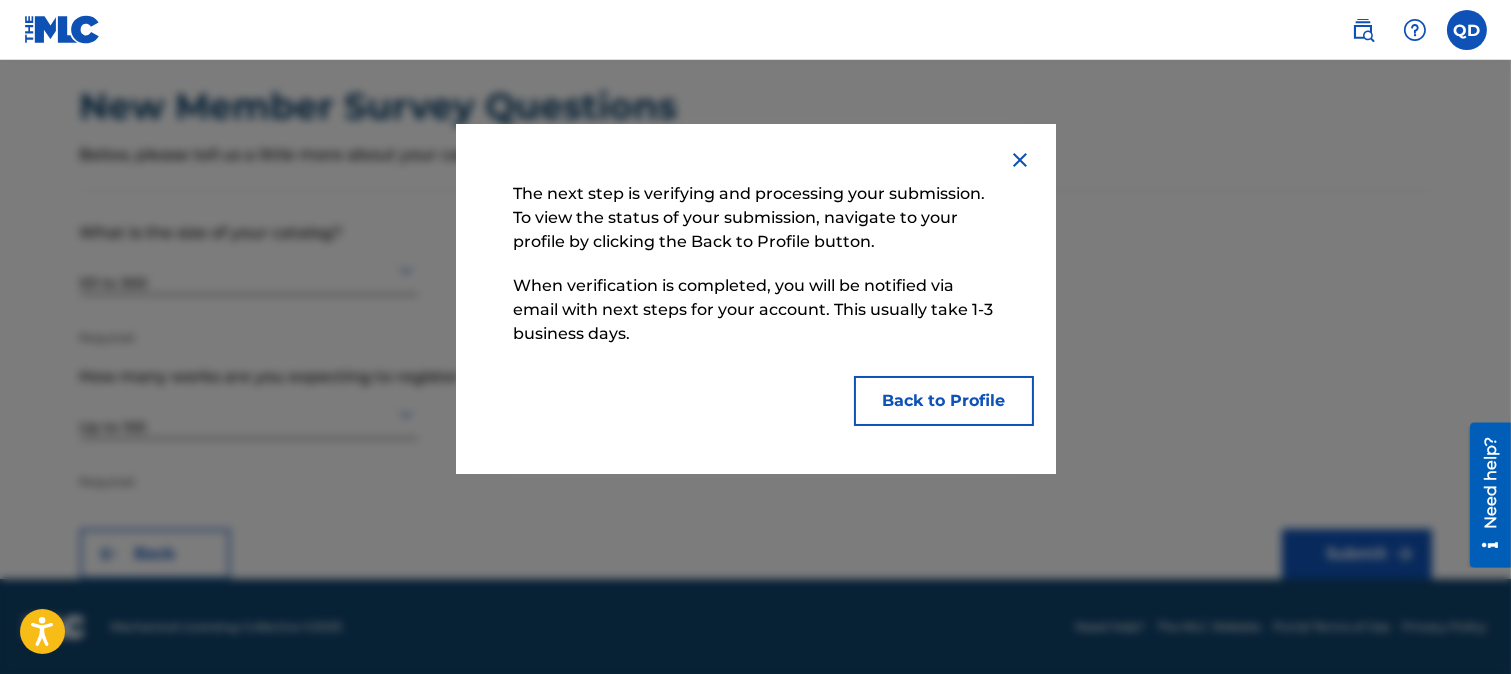 click on "Back to Profile" at bounding box center (944, 401) 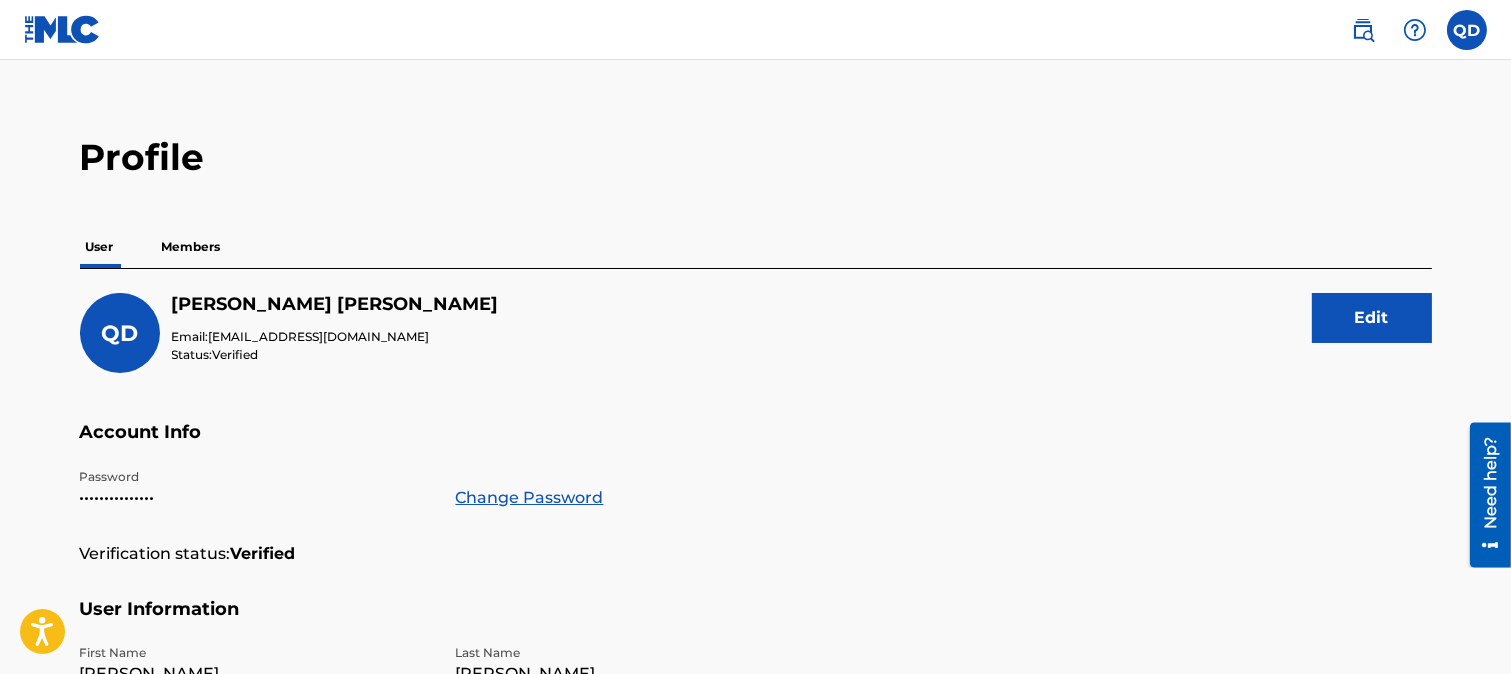 scroll, scrollTop: 0, scrollLeft: 0, axis: both 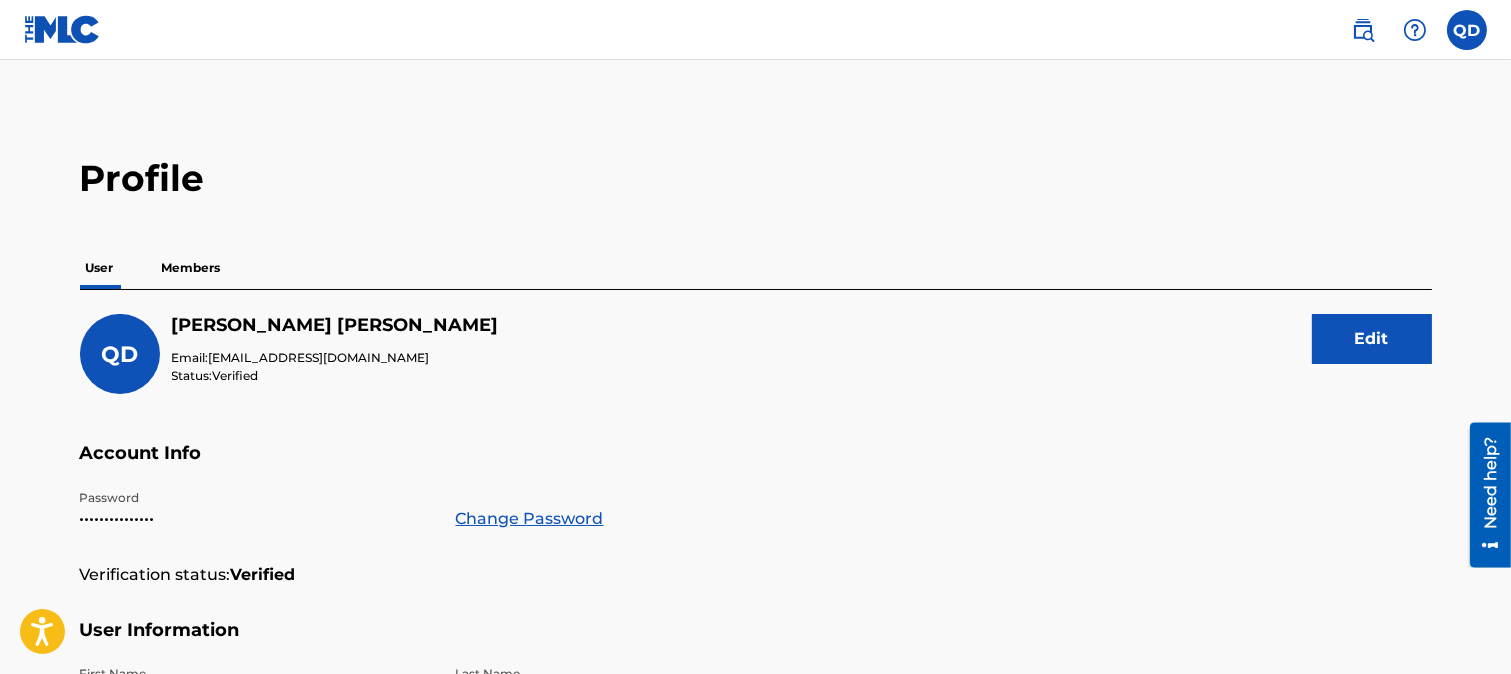 click at bounding box center [1467, 30] 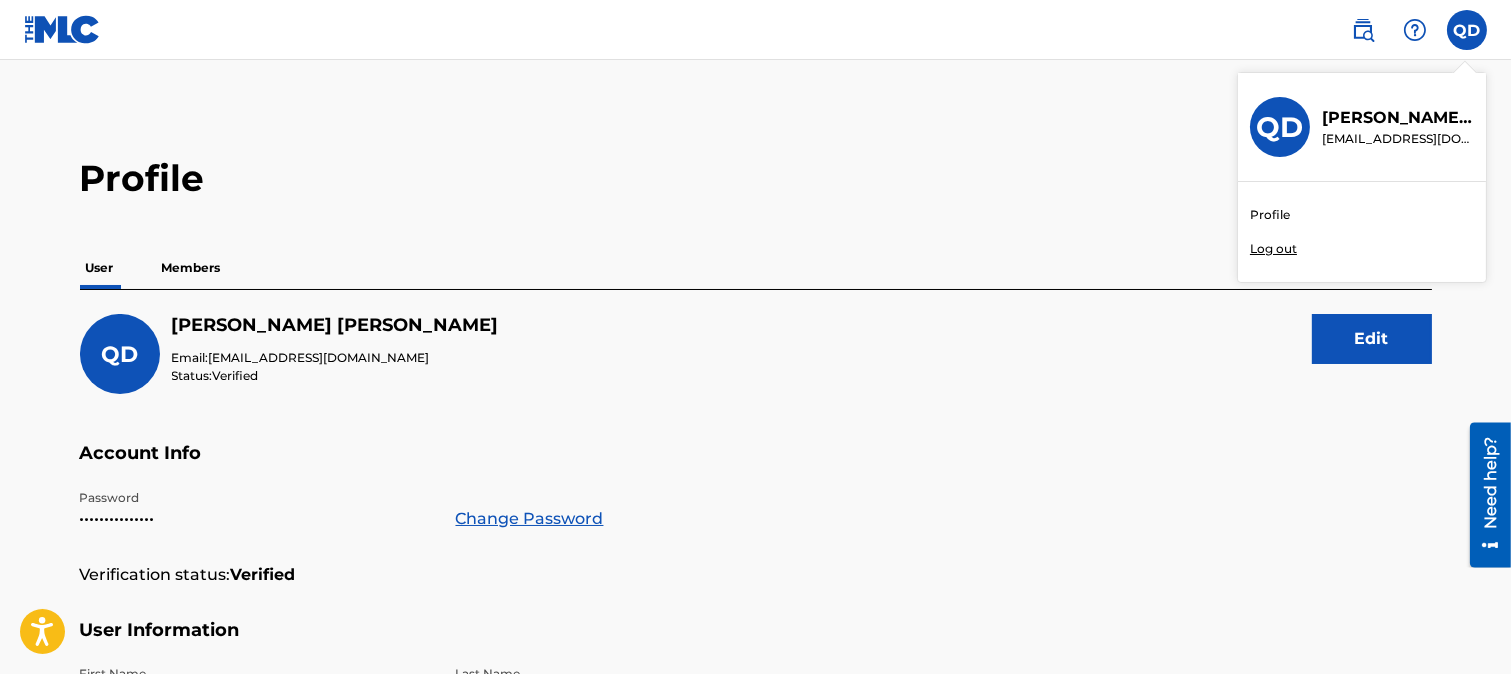 click at bounding box center [1363, 30] 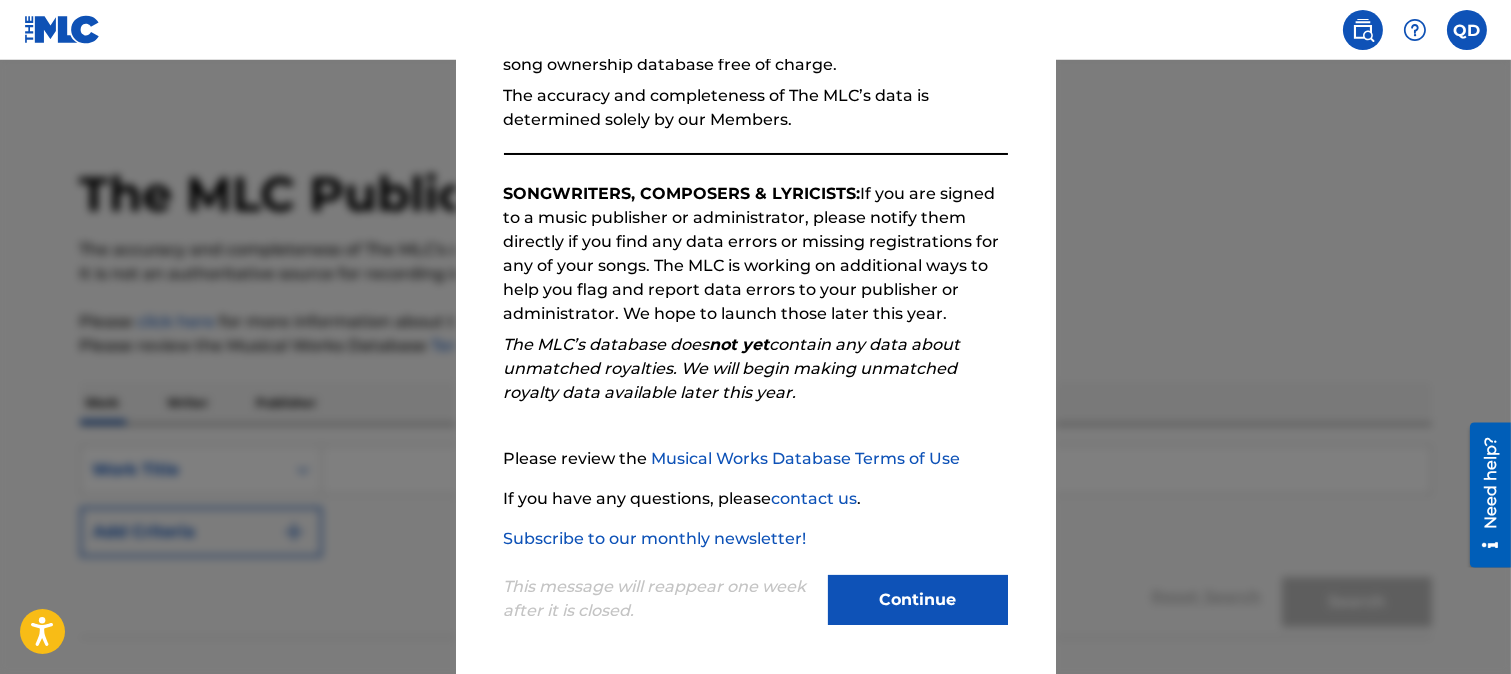 scroll, scrollTop: 241, scrollLeft: 0, axis: vertical 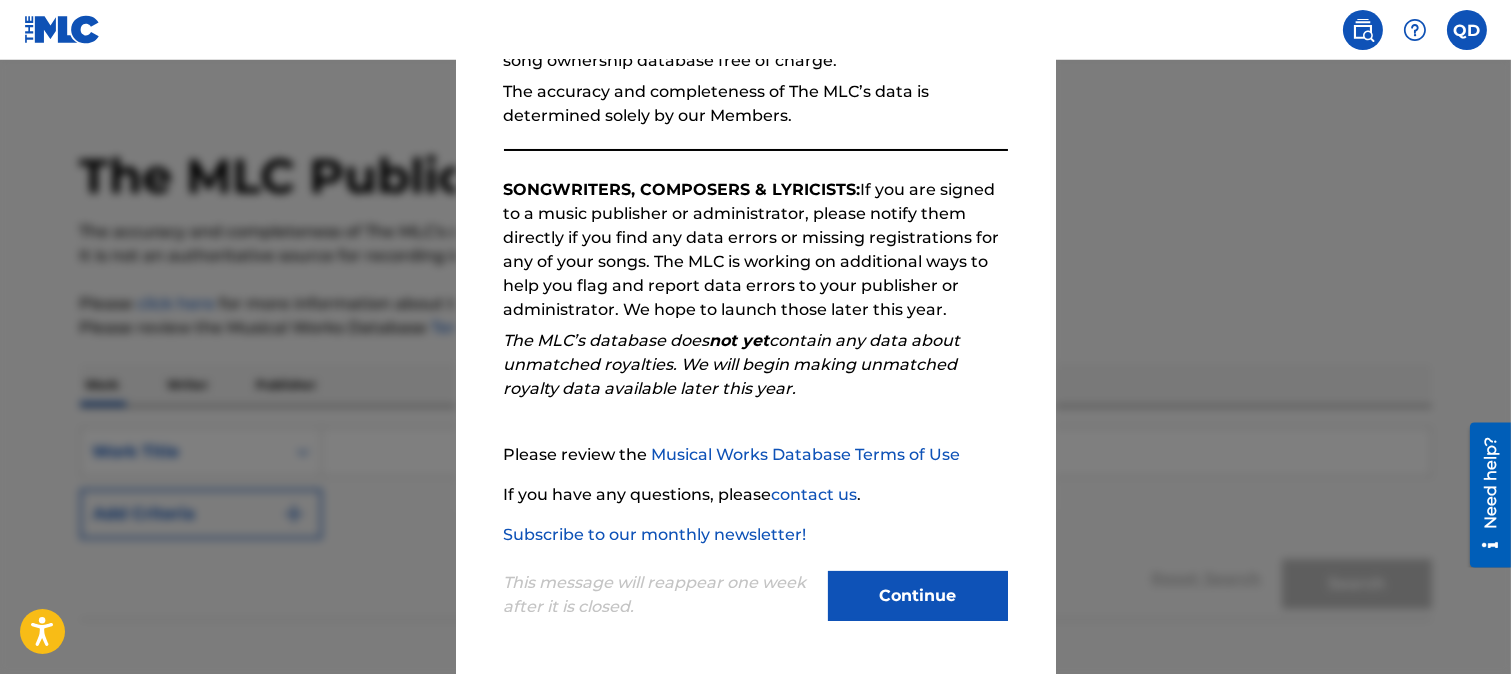click on "Continue" at bounding box center (918, 596) 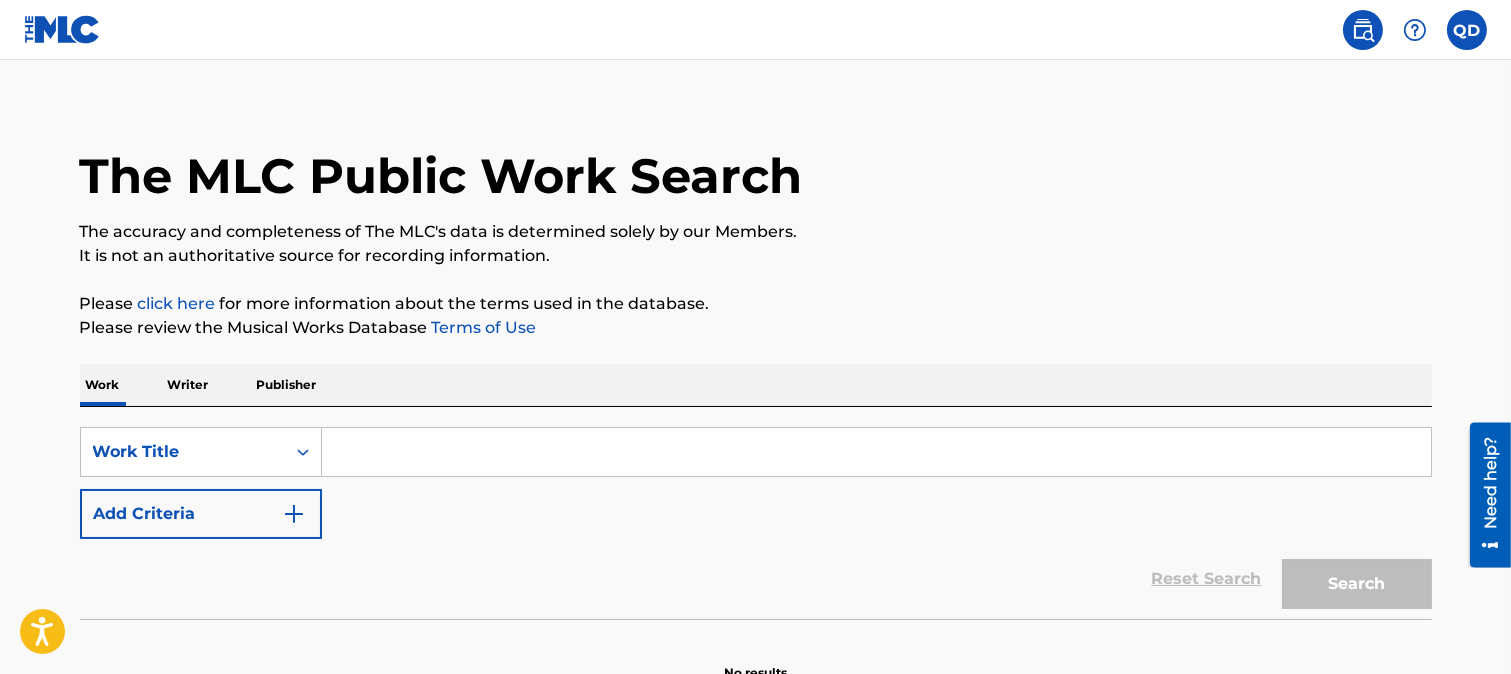 scroll, scrollTop: 132, scrollLeft: 0, axis: vertical 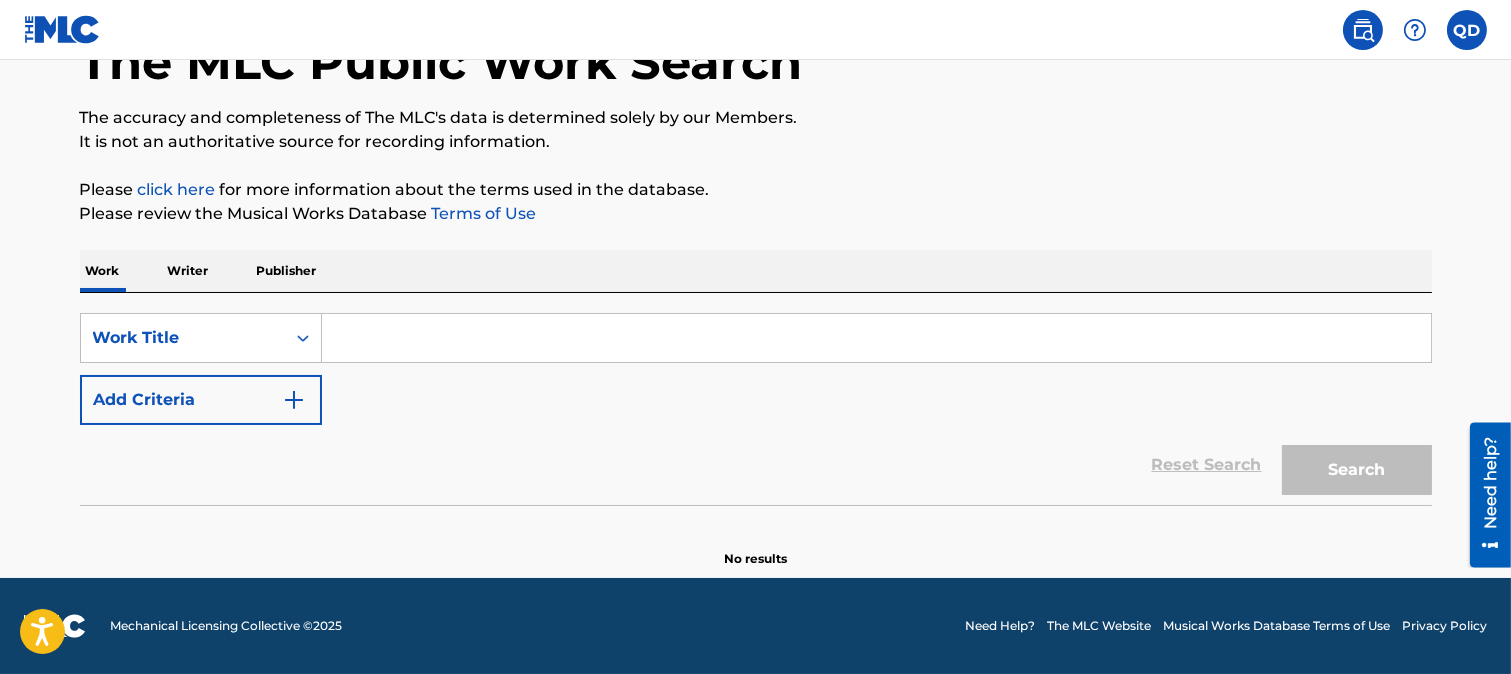 click at bounding box center [876, 338] 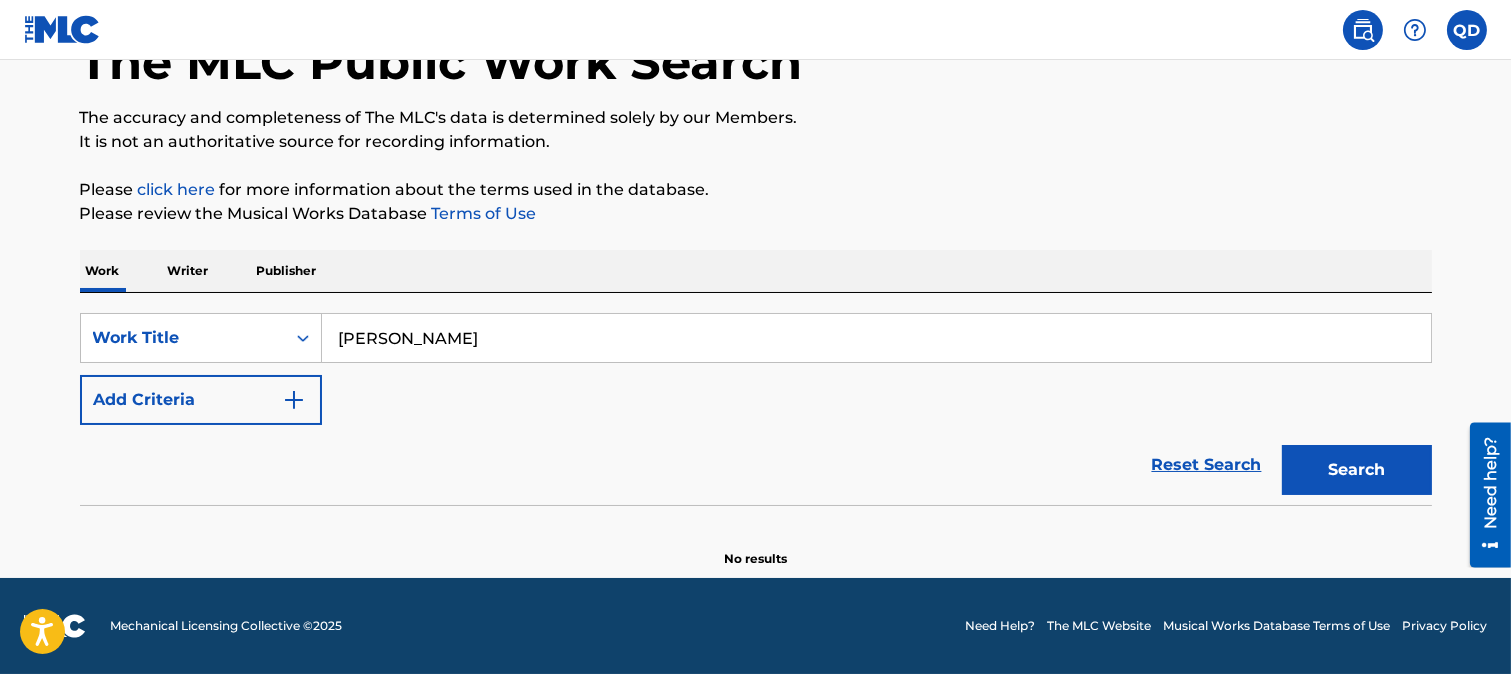 click on "Search" at bounding box center [1357, 470] 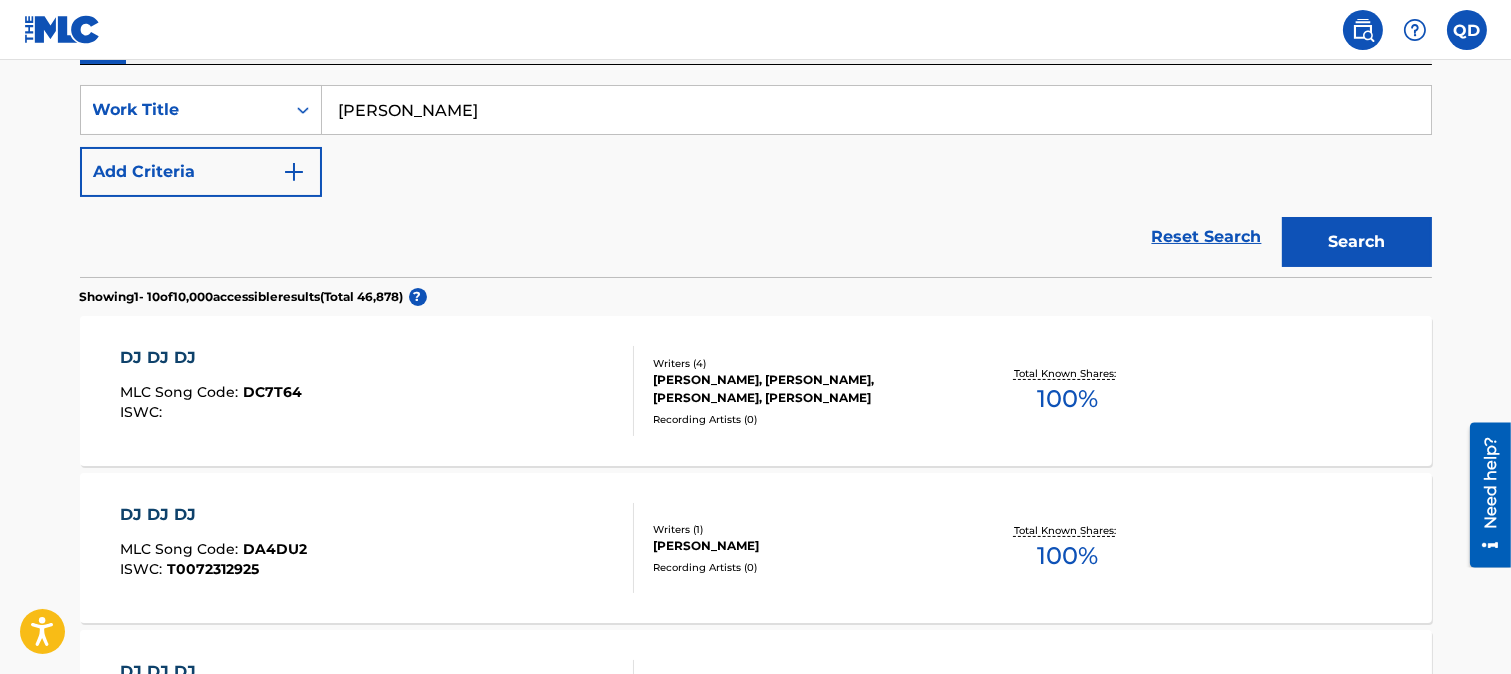 scroll, scrollTop: 373, scrollLeft: 0, axis: vertical 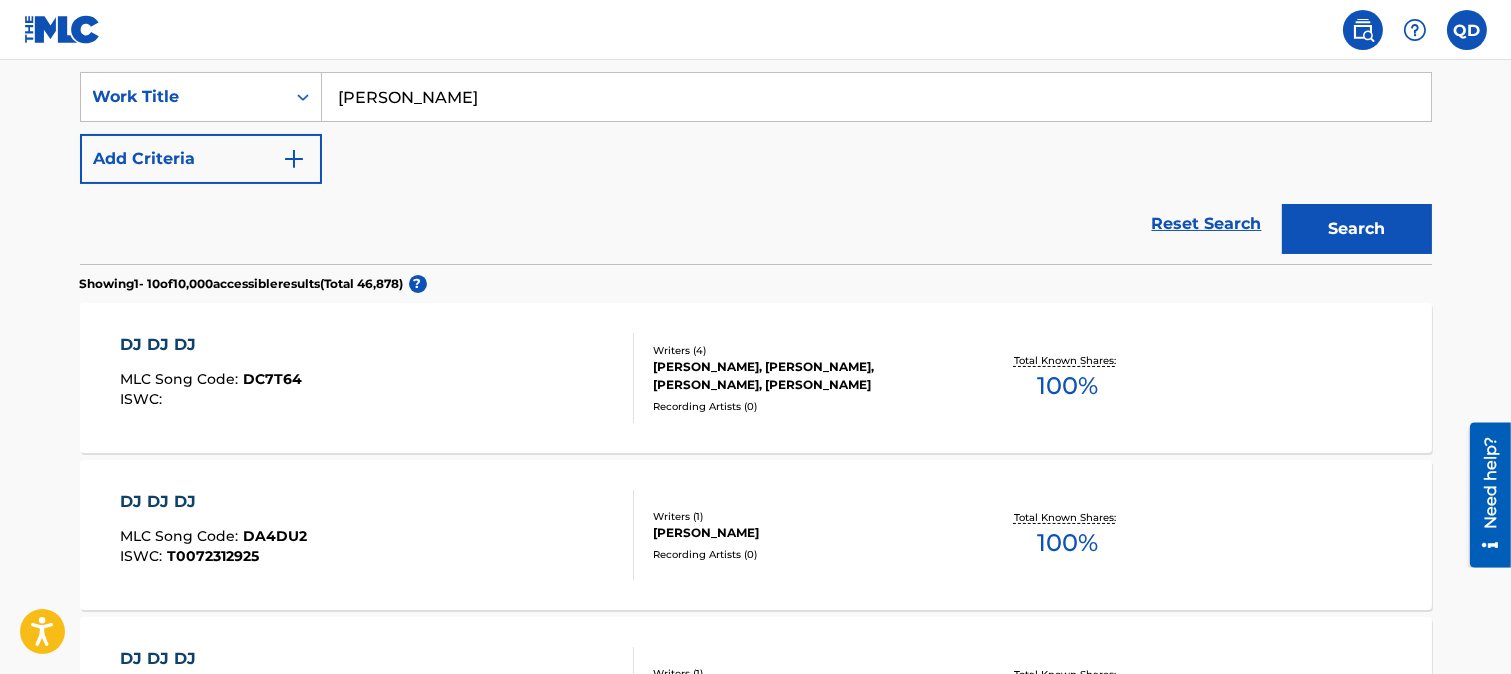 click on "[PERSON_NAME]" at bounding box center [876, 97] 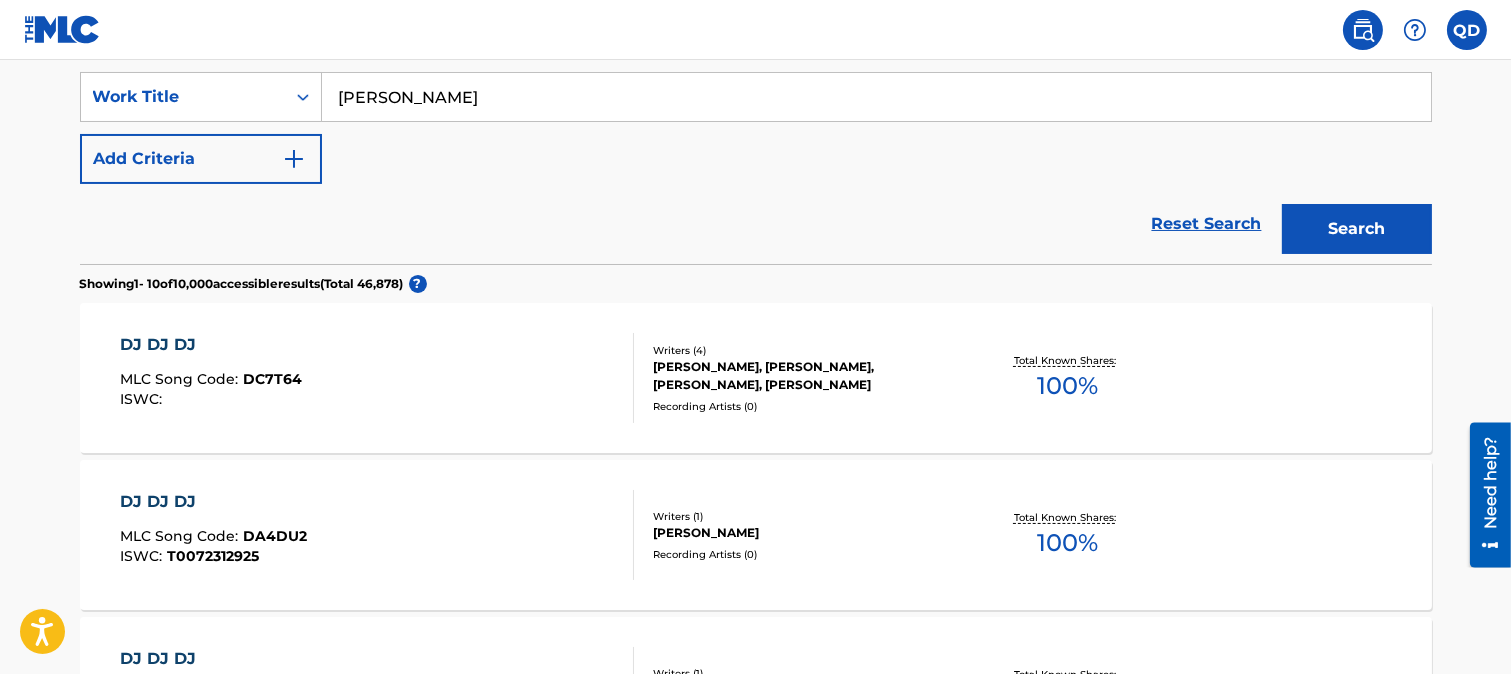 type on "[PERSON_NAME]" 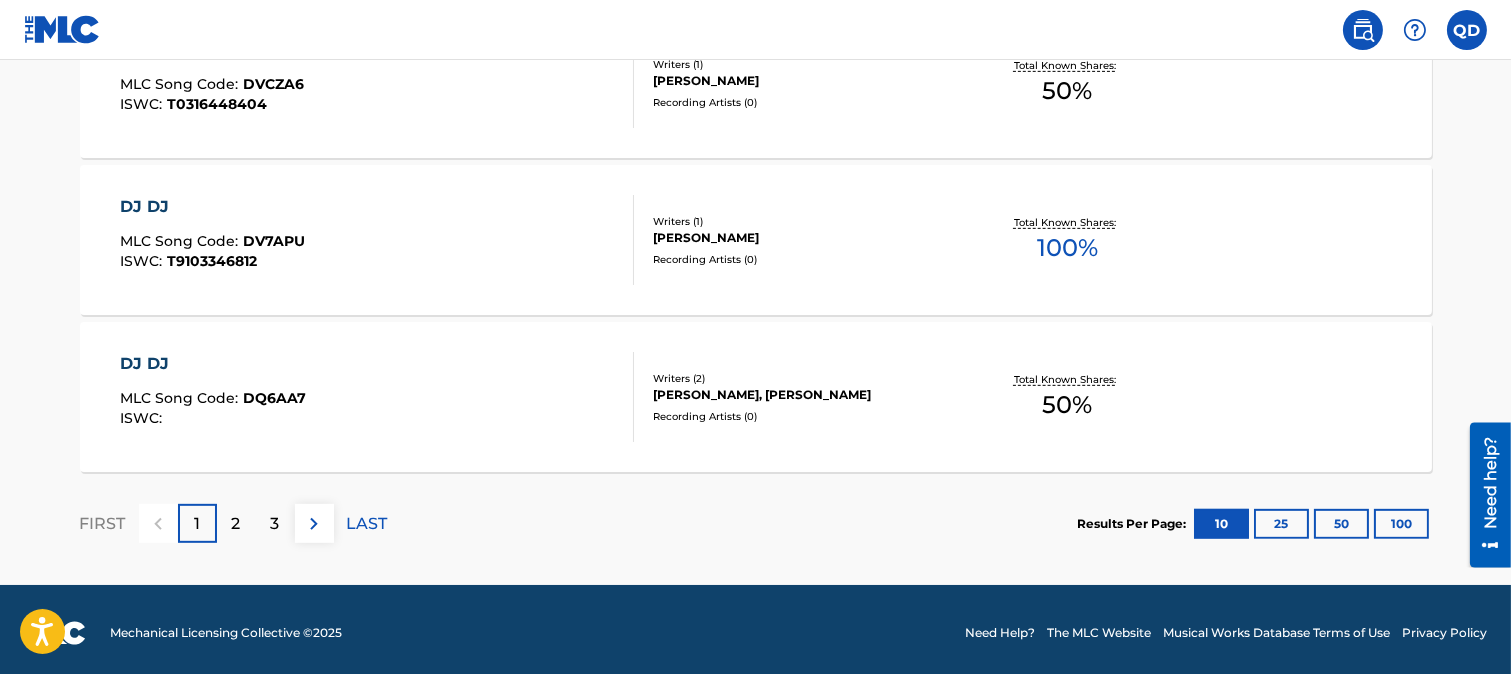 scroll, scrollTop: 1773, scrollLeft: 0, axis: vertical 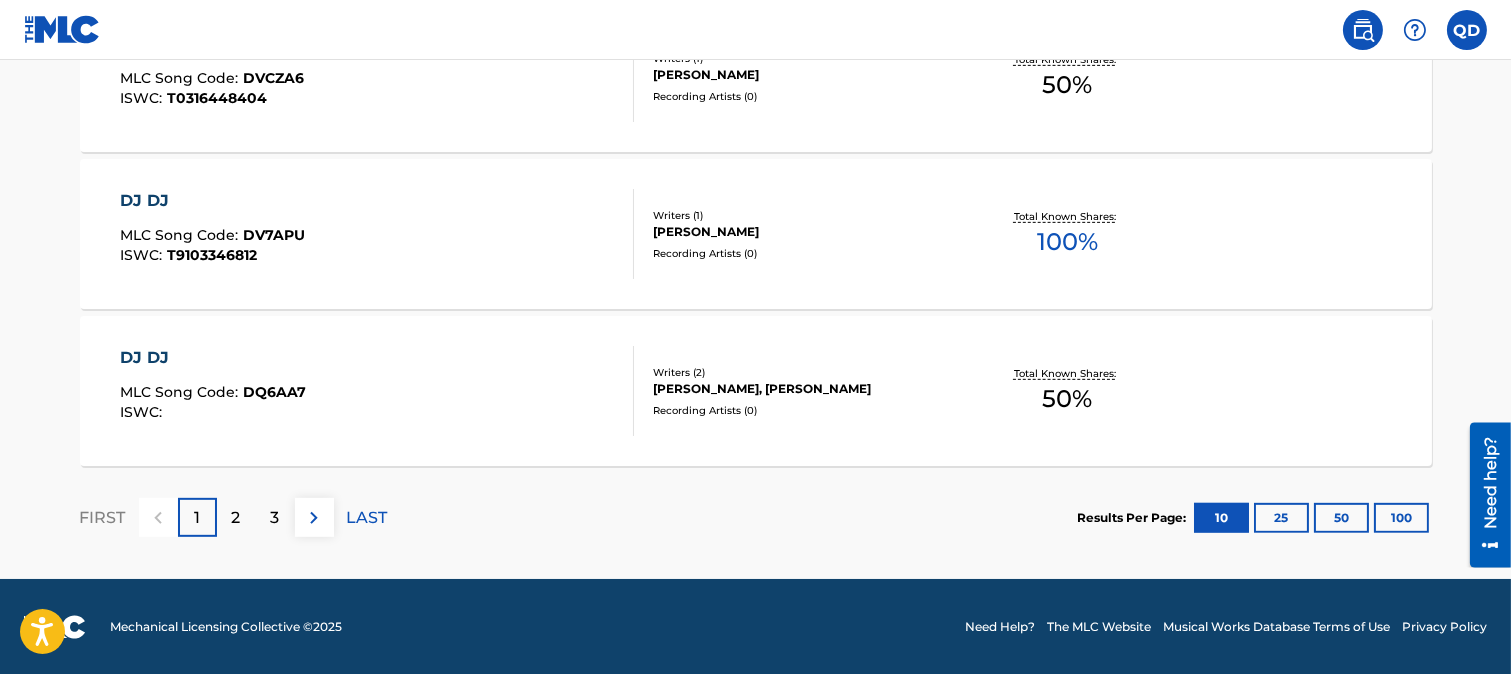 click on "3" at bounding box center (275, 517) 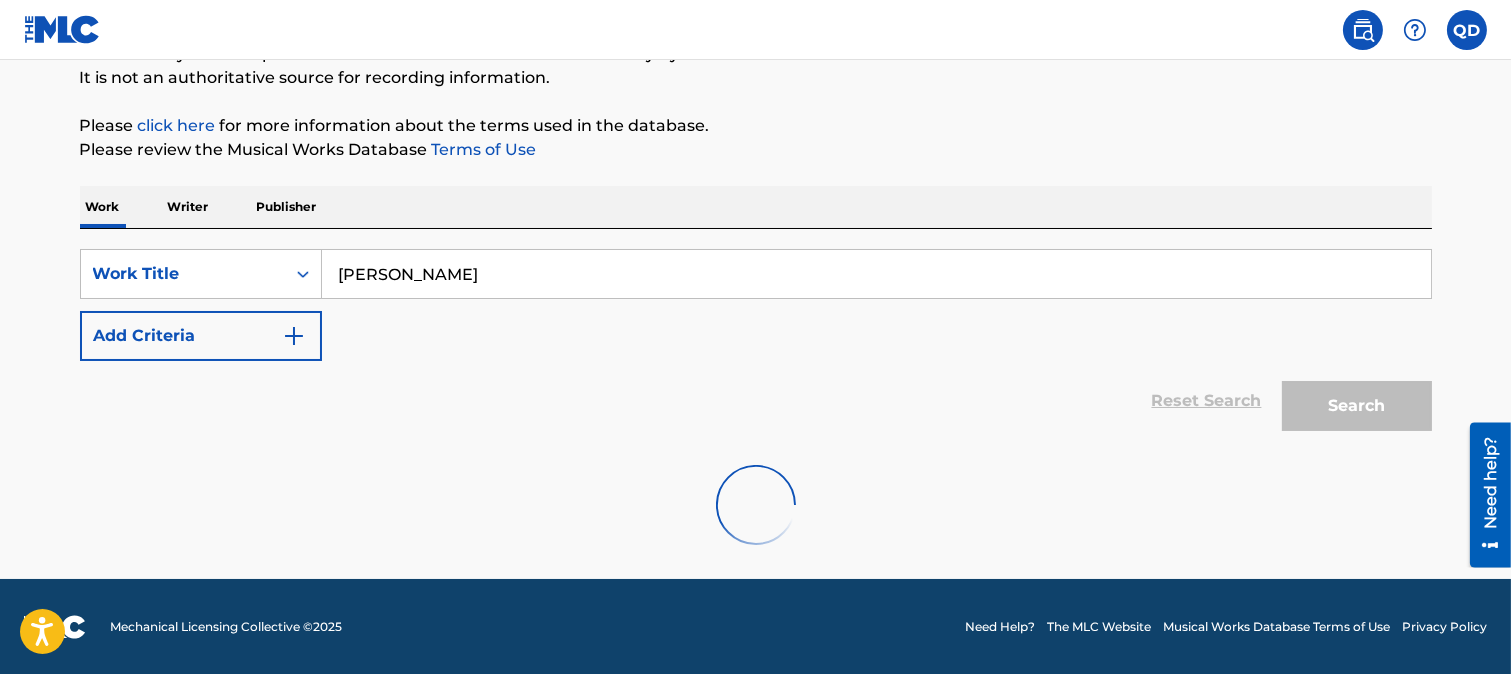 scroll, scrollTop: 1773, scrollLeft: 0, axis: vertical 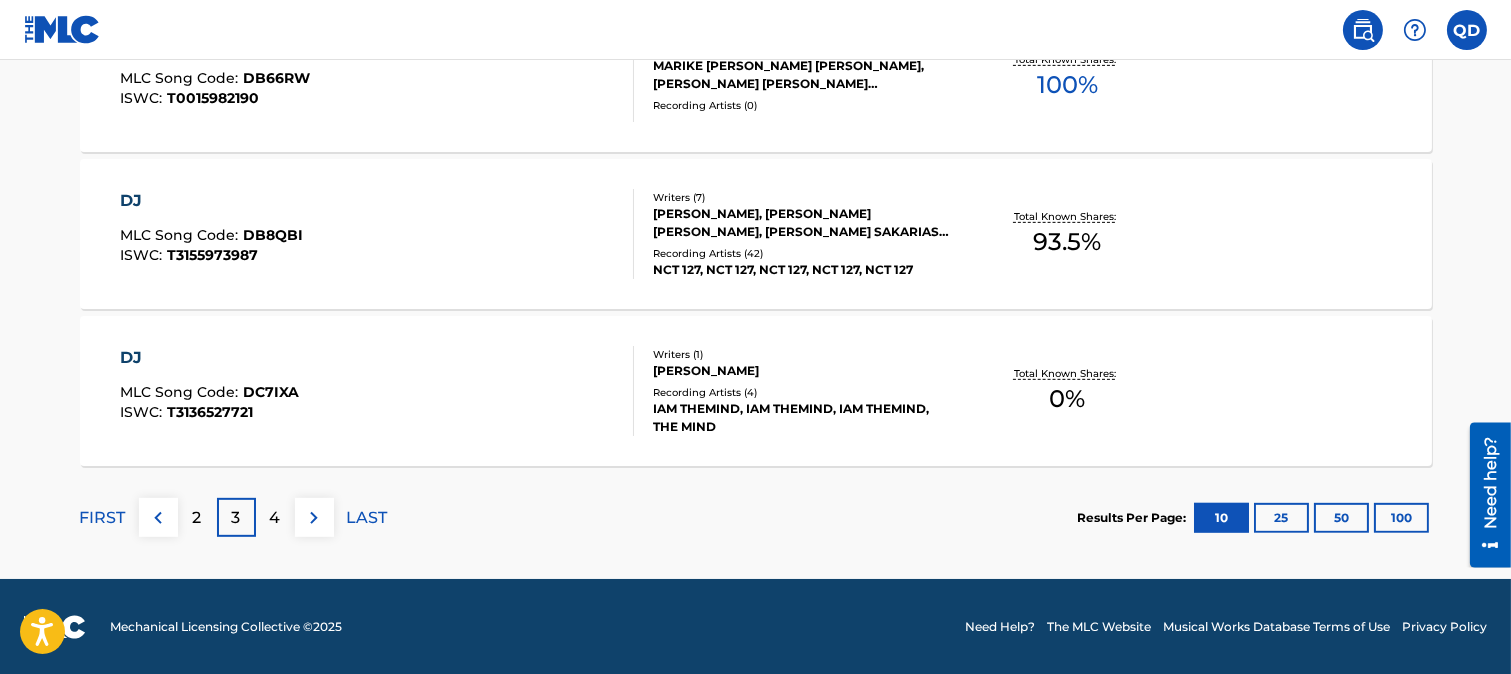click on "4" at bounding box center (275, 517) 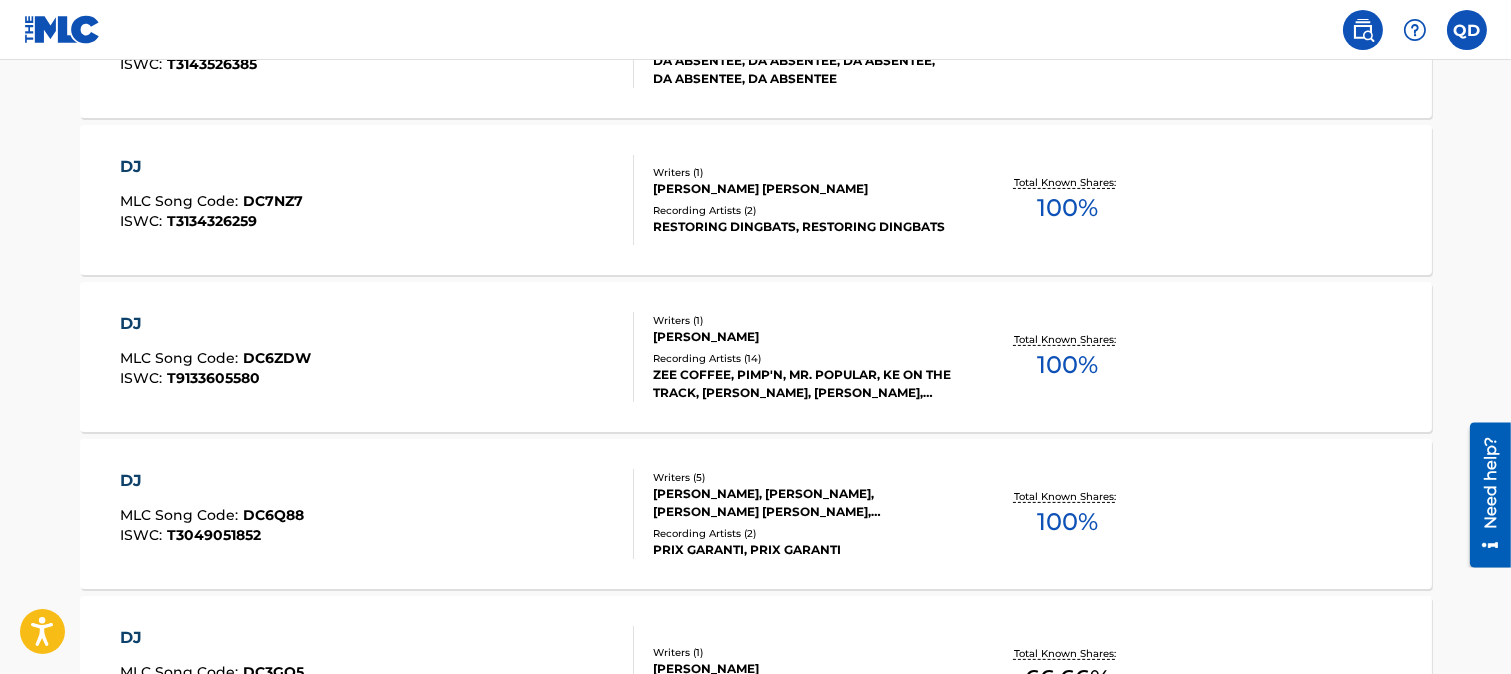 scroll, scrollTop: 1773, scrollLeft: 0, axis: vertical 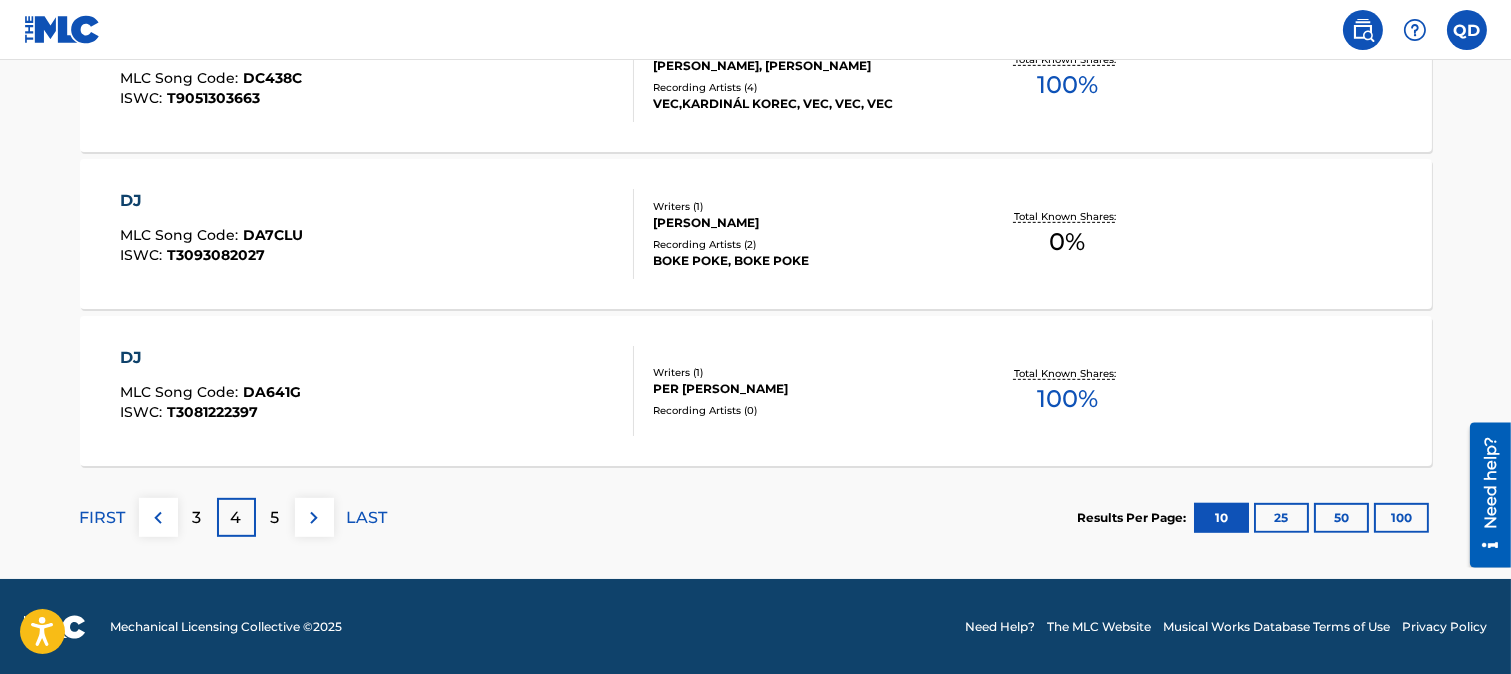 click on "5" at bounding box center [275, 518] 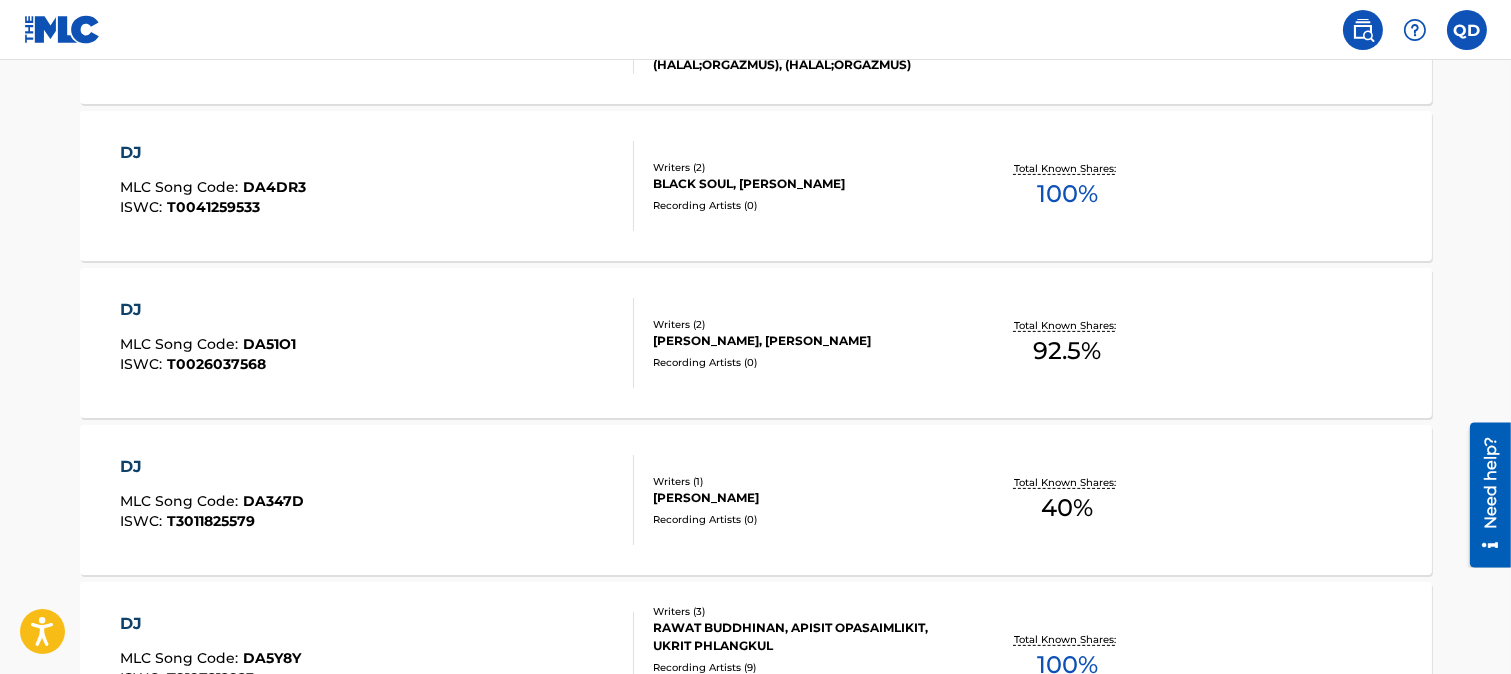 scroll, scrollTop: 1773, scrollLeft: 0, axis: vertical 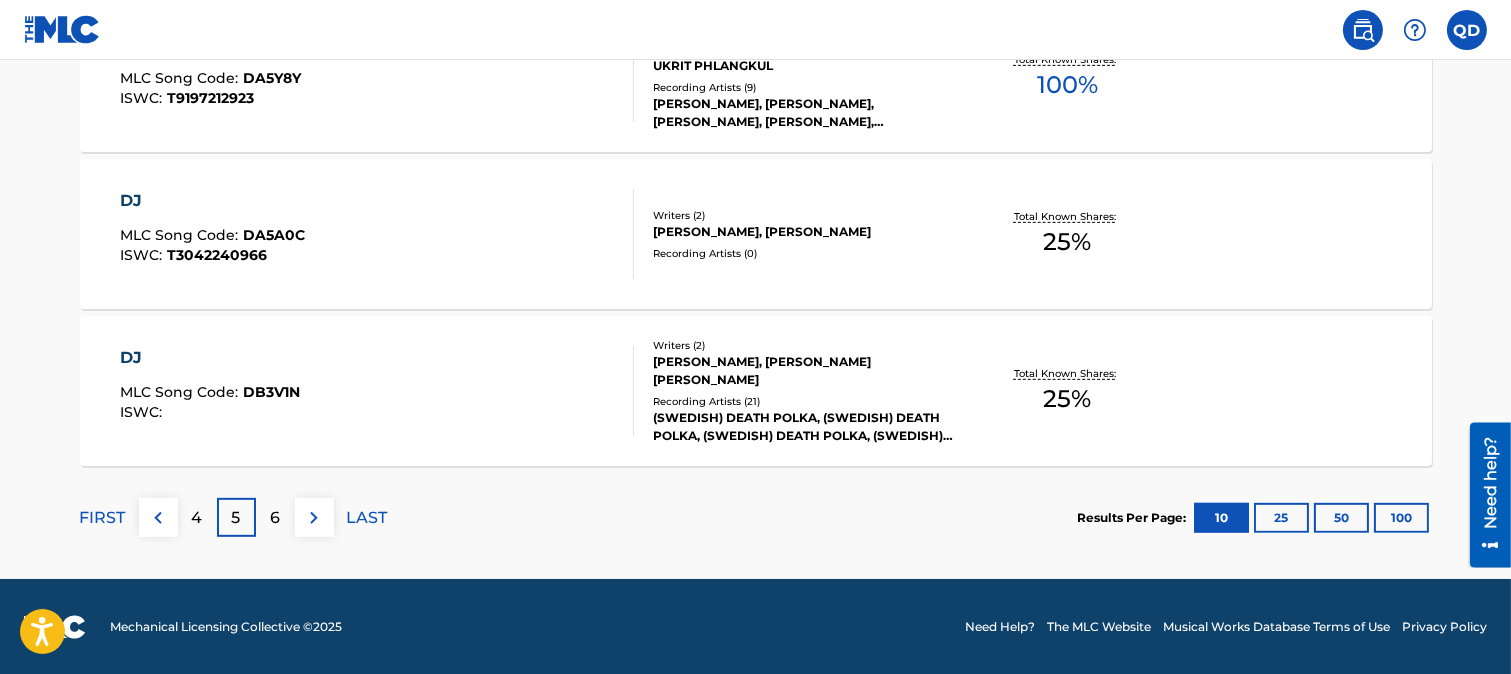 click on "6" at bounding box center [275, 517] 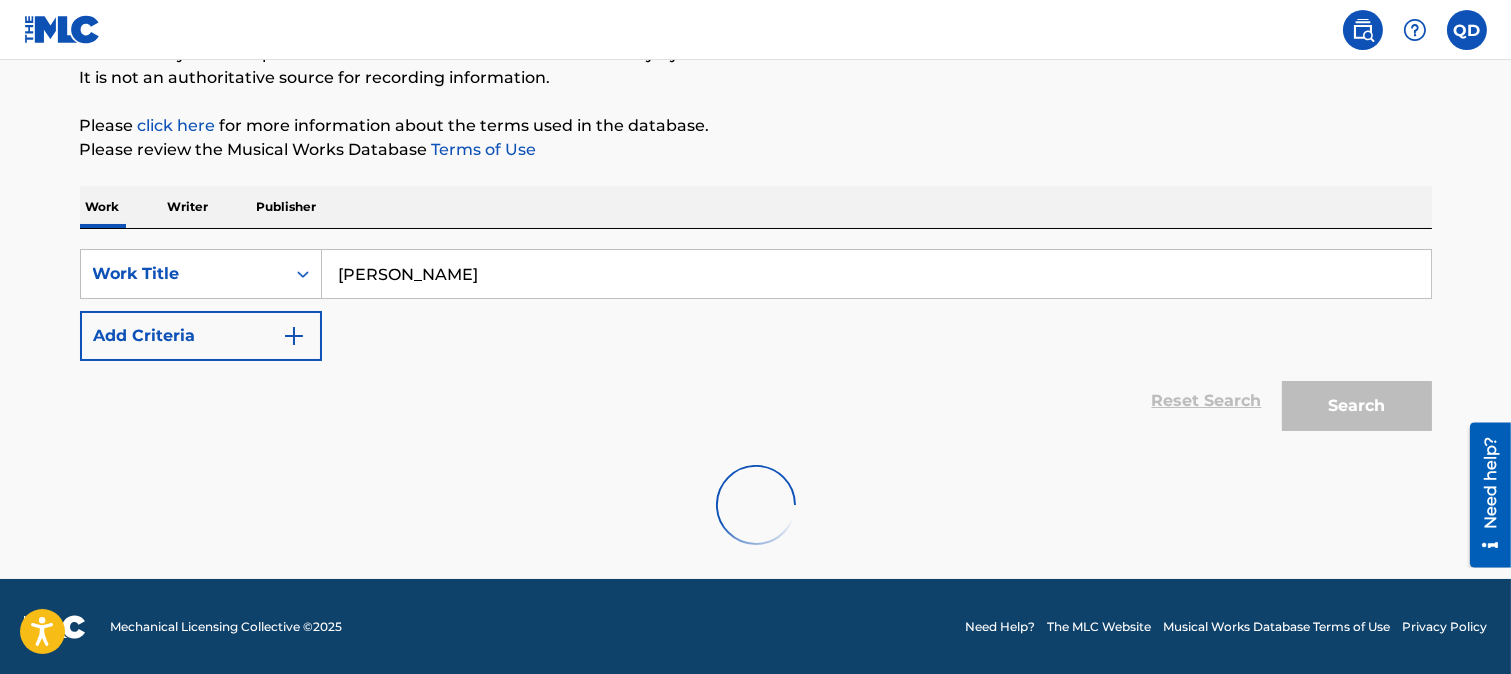 scroll, scrollTop: 1773, scrollLeft: 0, axis: vertical 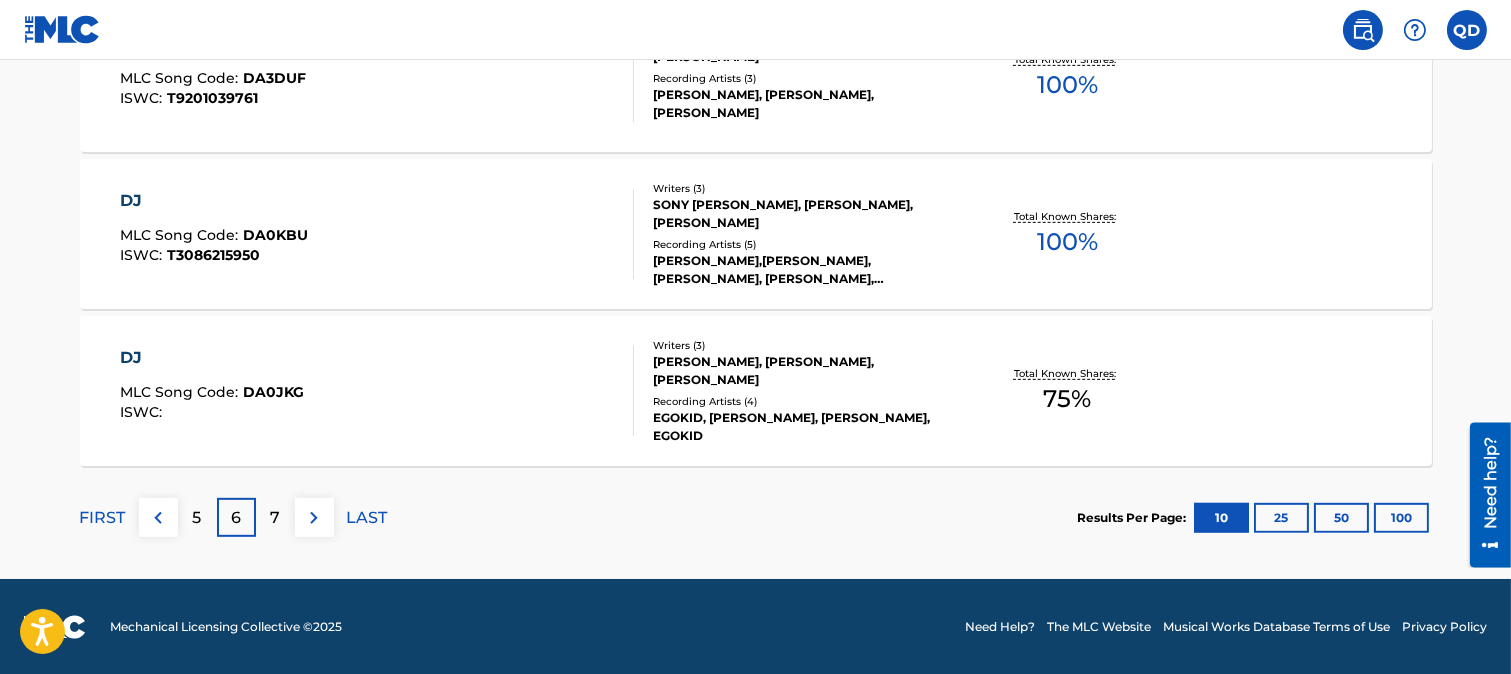 click on "7" at bounding box center [275, 517] 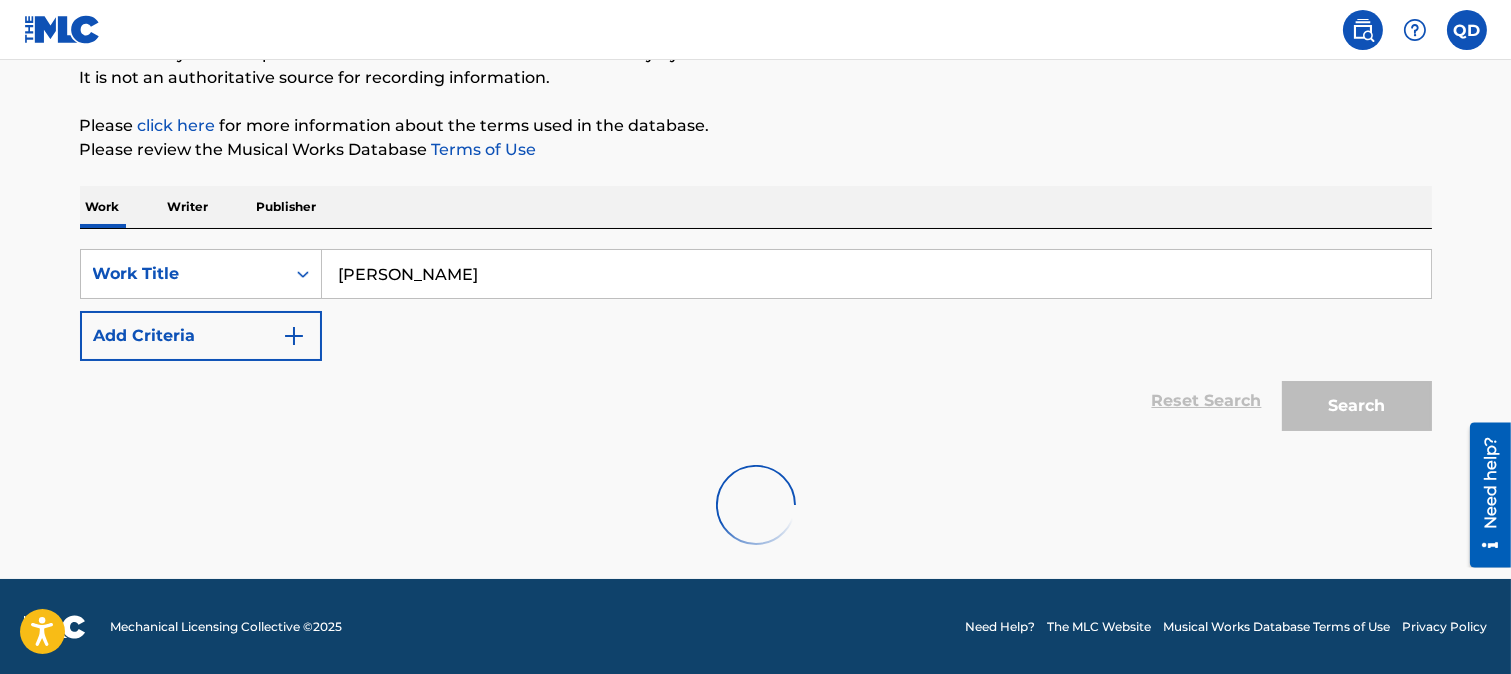 scroll, scrollTop: 1773, scrollLeft: 0, axis: vertical 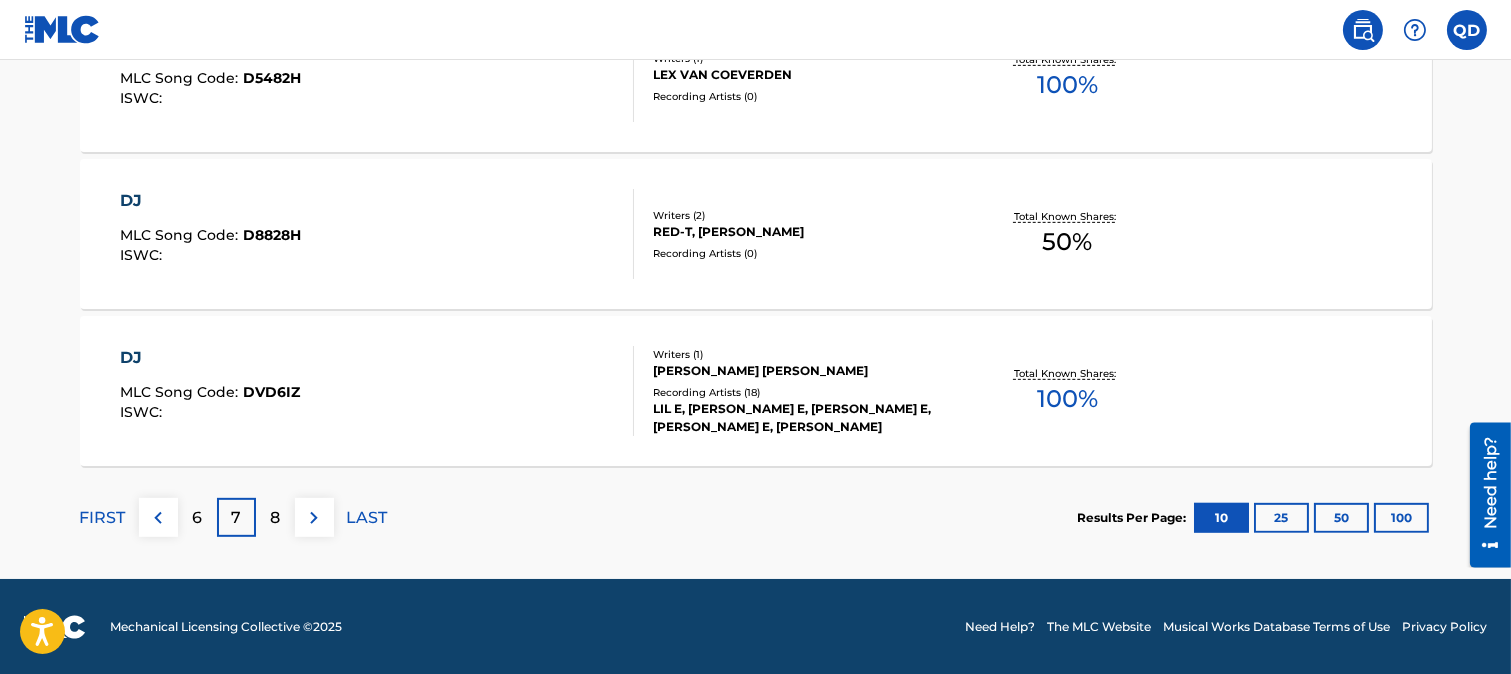 click on "LAST" at bounding box center (367, 518) 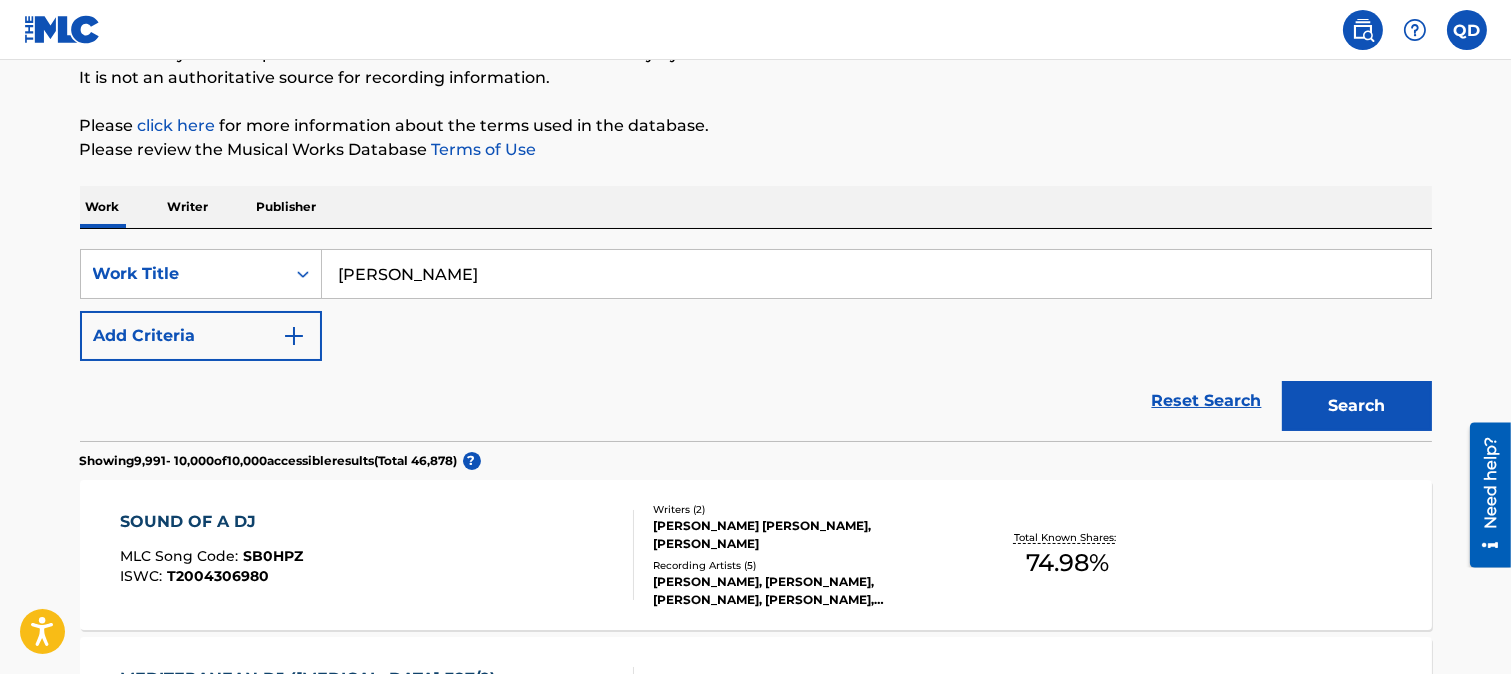 scroll, scrollTop: 1773, scrollLeft: 0, axis: vertical 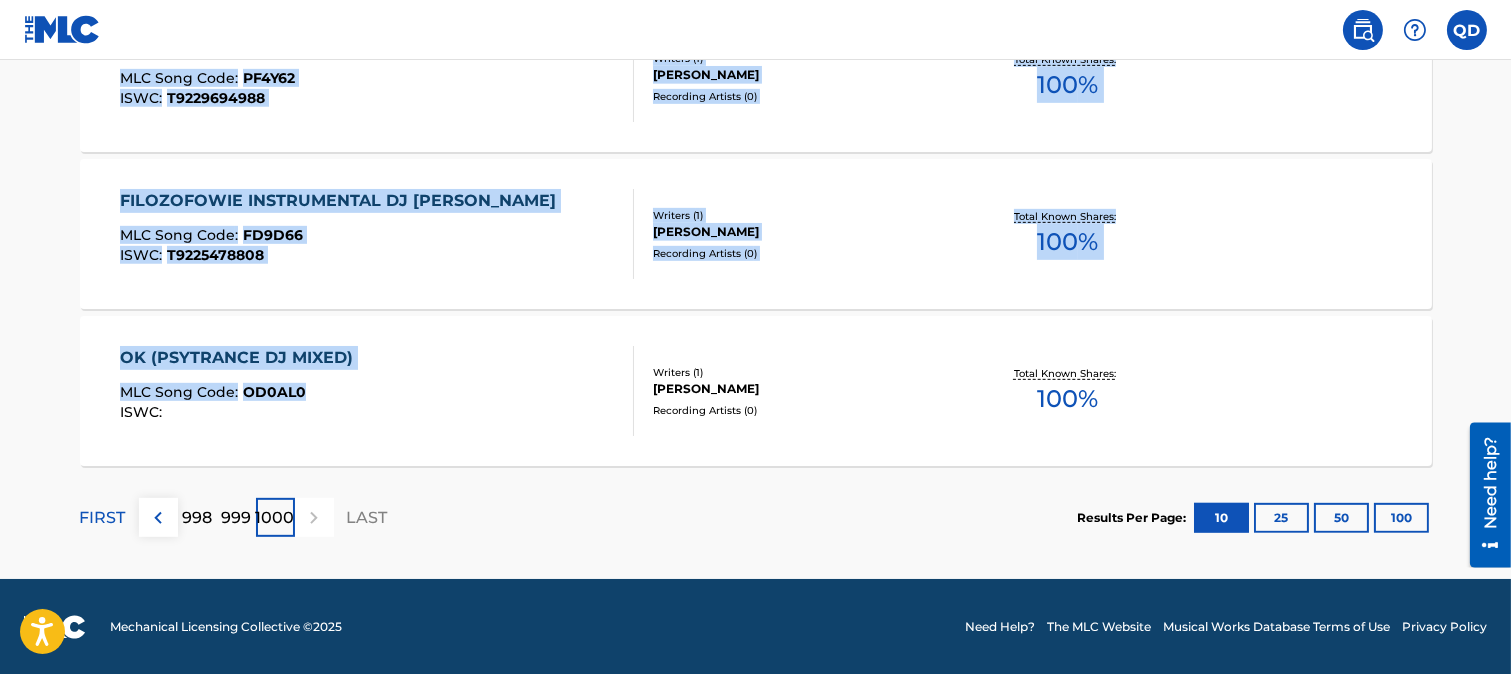 drag, startPoint x: 380, startPoint y: 528, endPoint x: 353, endPoint y: 384, distance: 146.50938 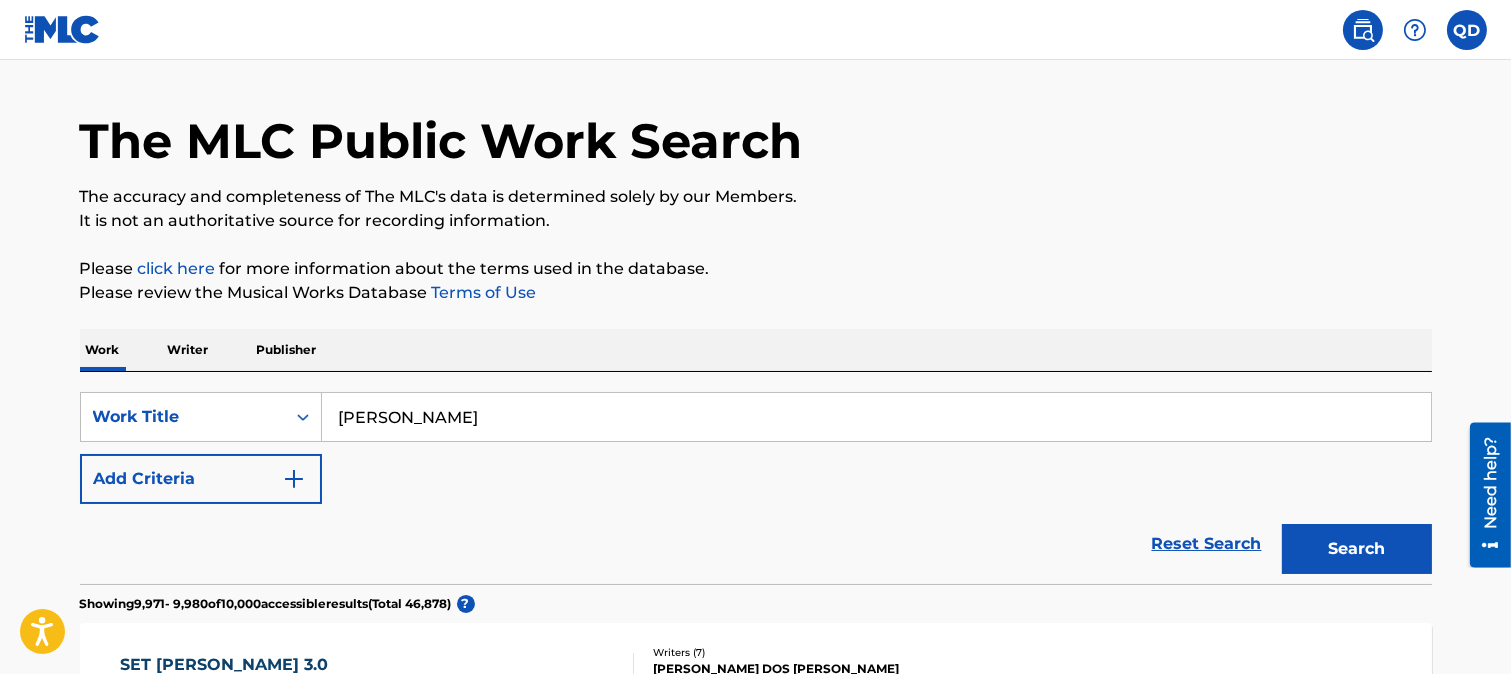 scroll, scrollTop: 74, scrollLeft: 0, axis: vertical 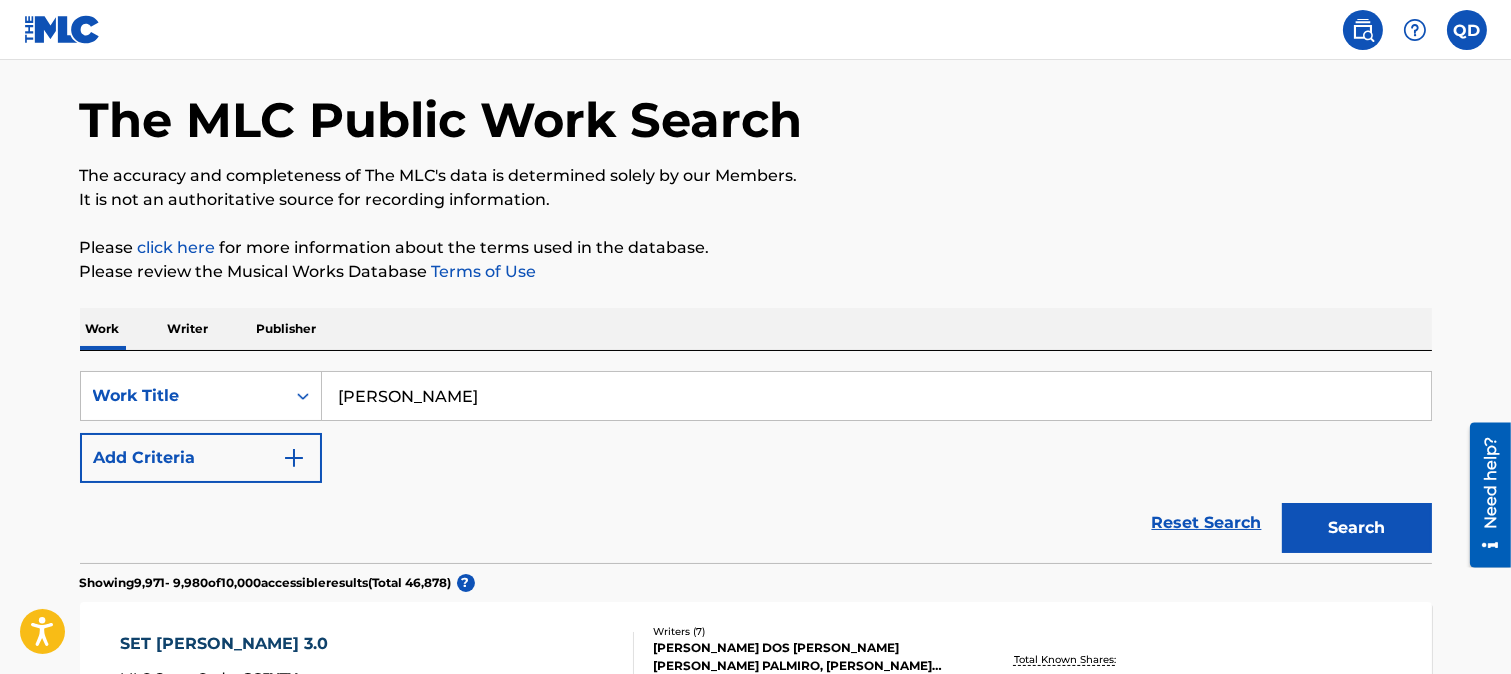 click on "[PERSON_NAME]" at bounding box center [876, 396] 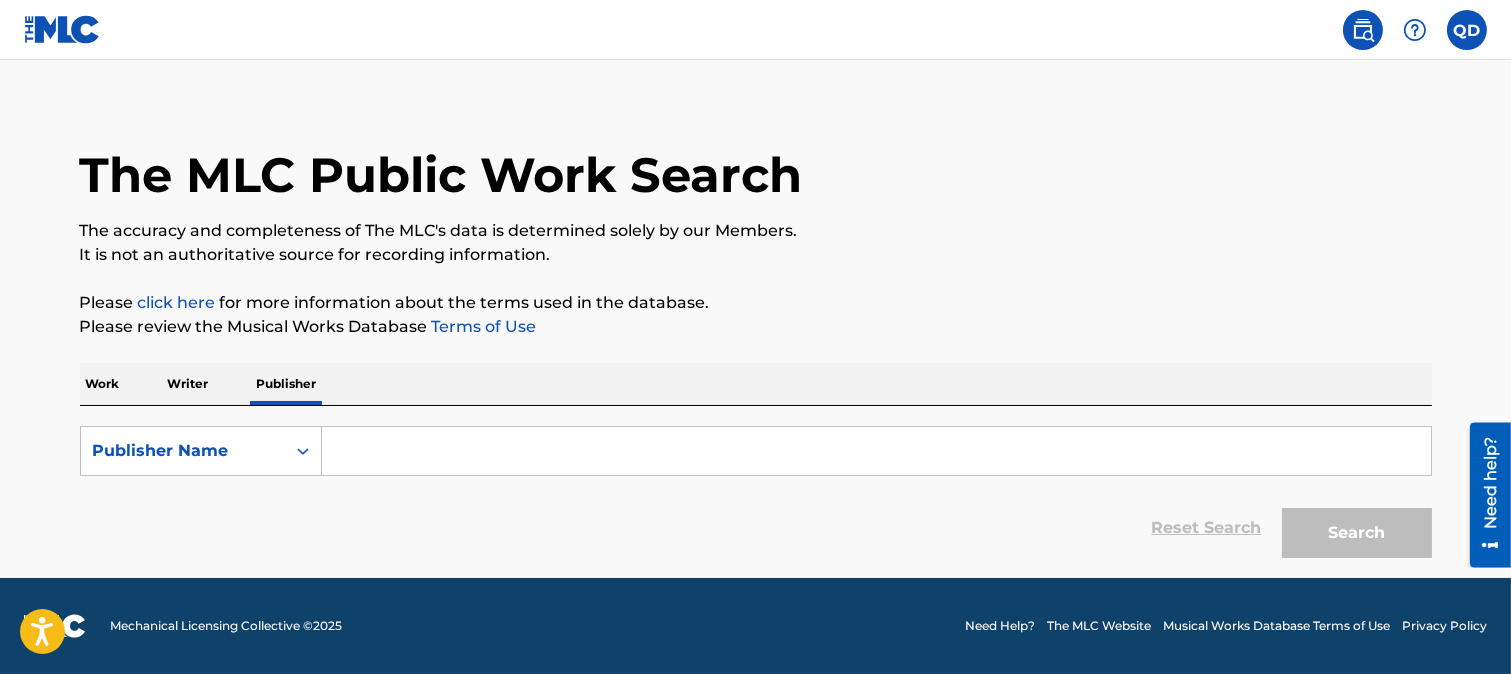 scroll, scrollTop: 0, scrollLeft: 0, axis: both 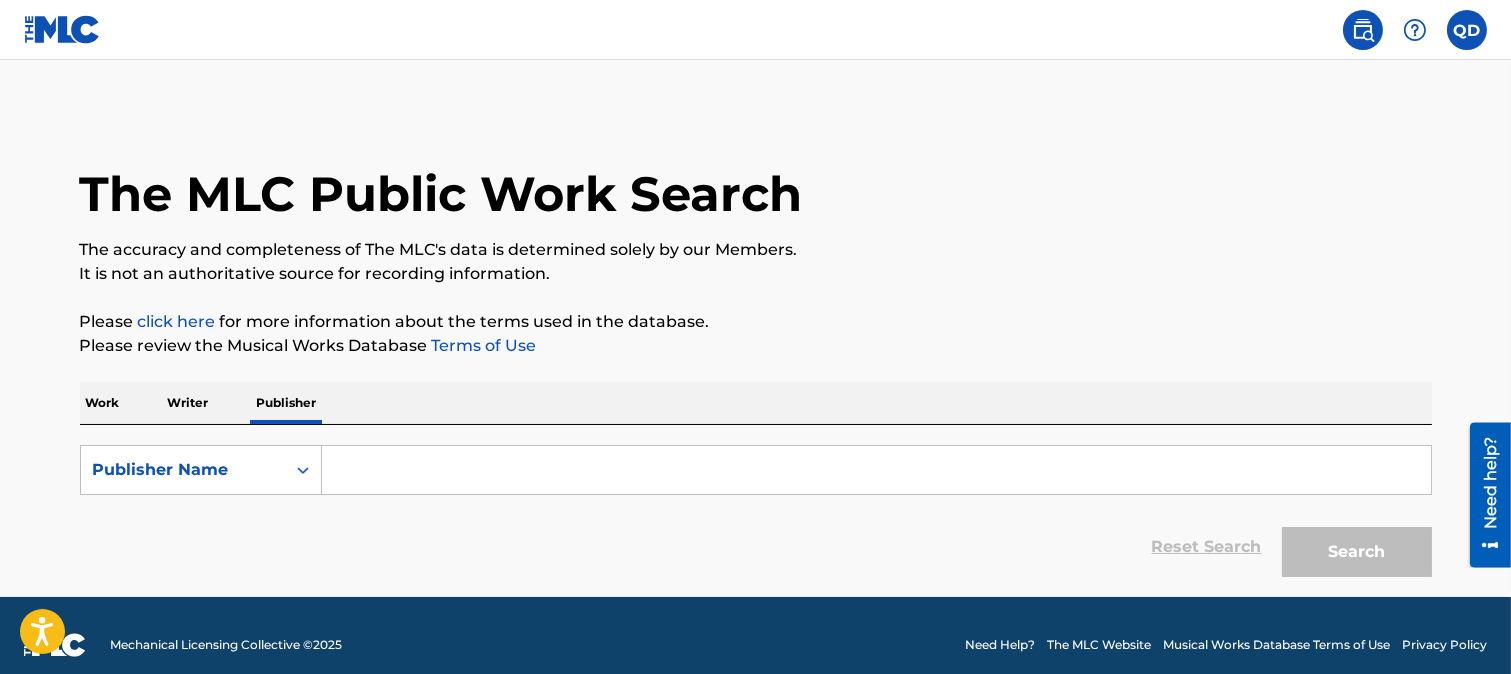 click at bounding box center (876, 470) 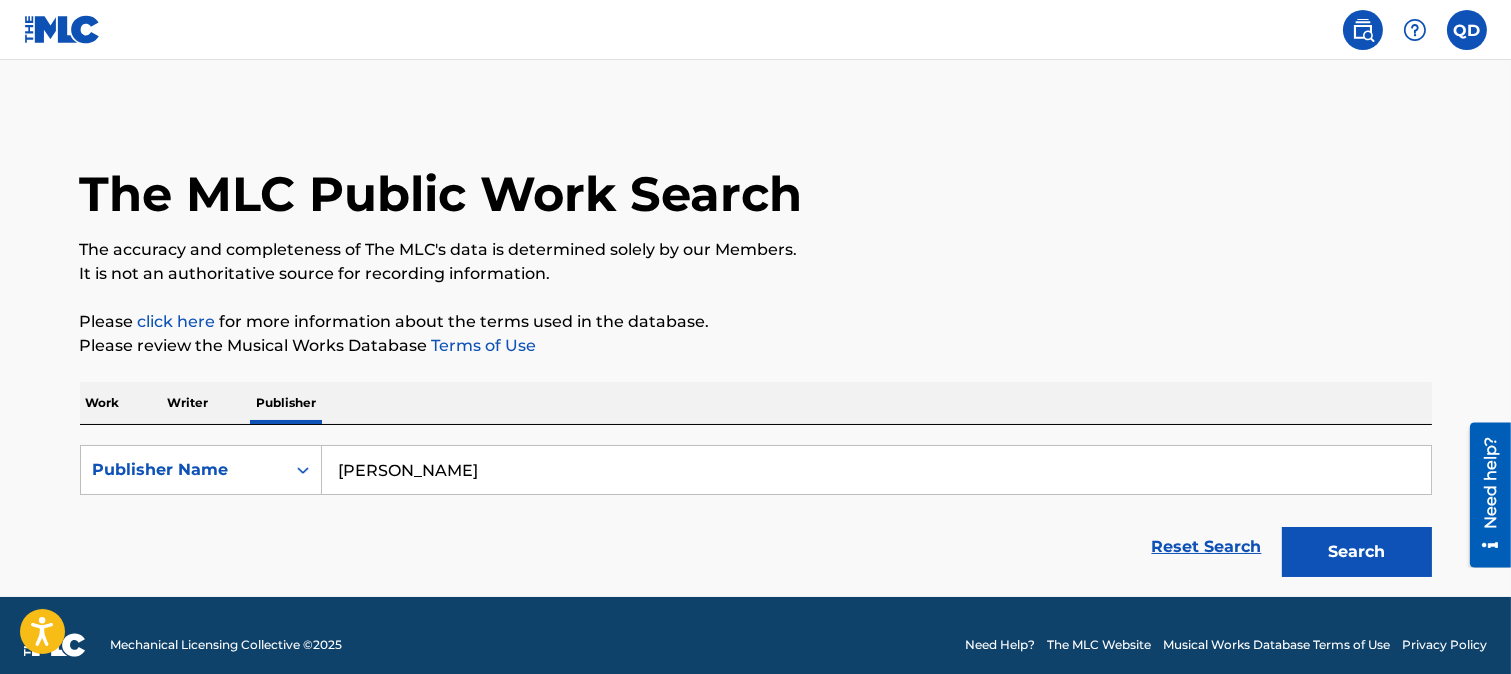 click on "Search" at bounding box center (1352, 547) 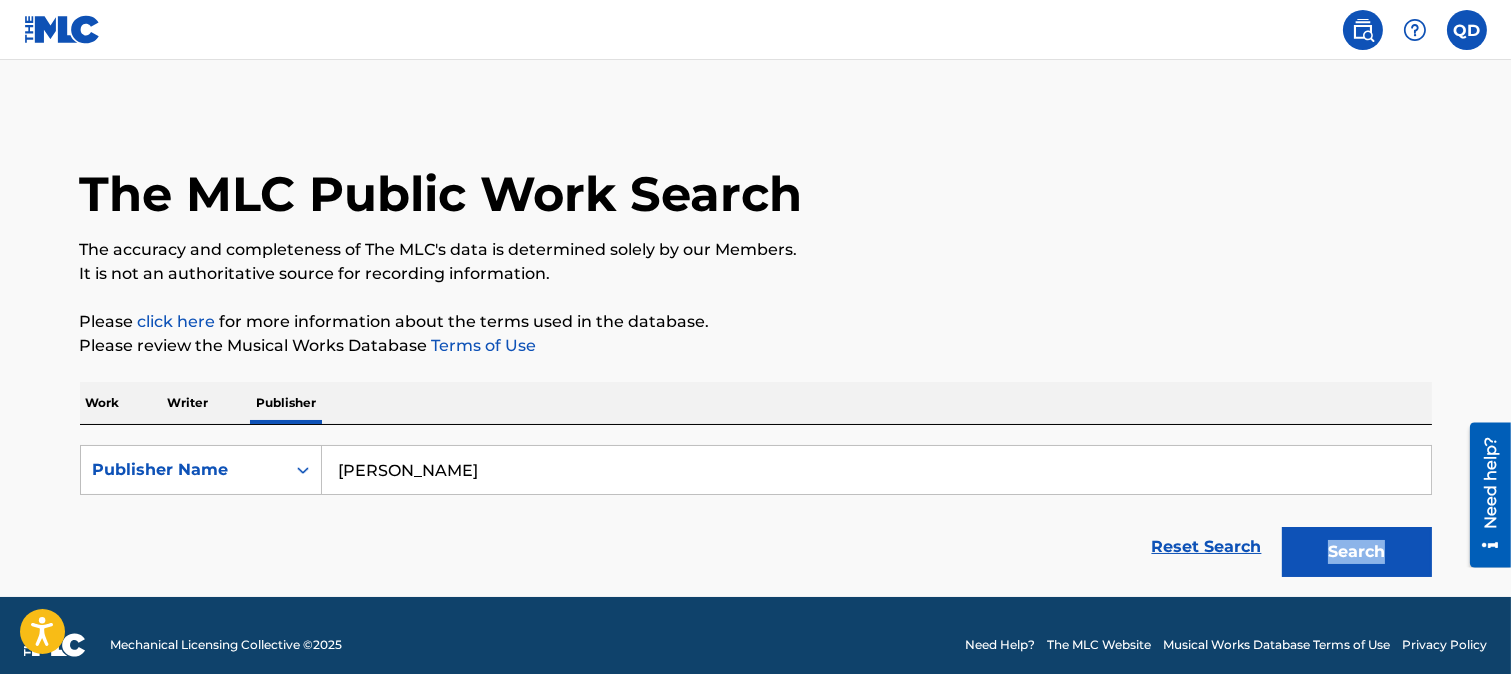 click on "Search" at bounding box center (1357, 552) 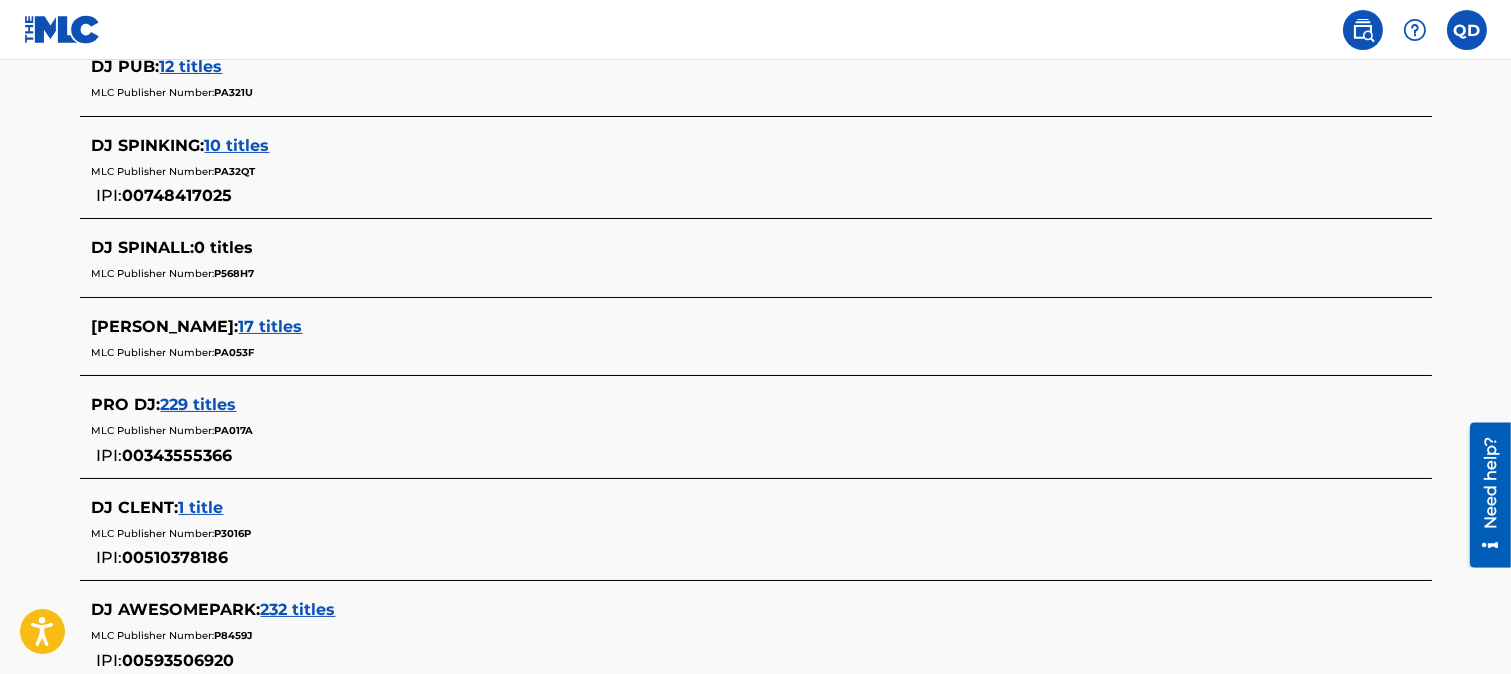 scroll, scrollTop: 0, scrollLeft: 0, axis: both 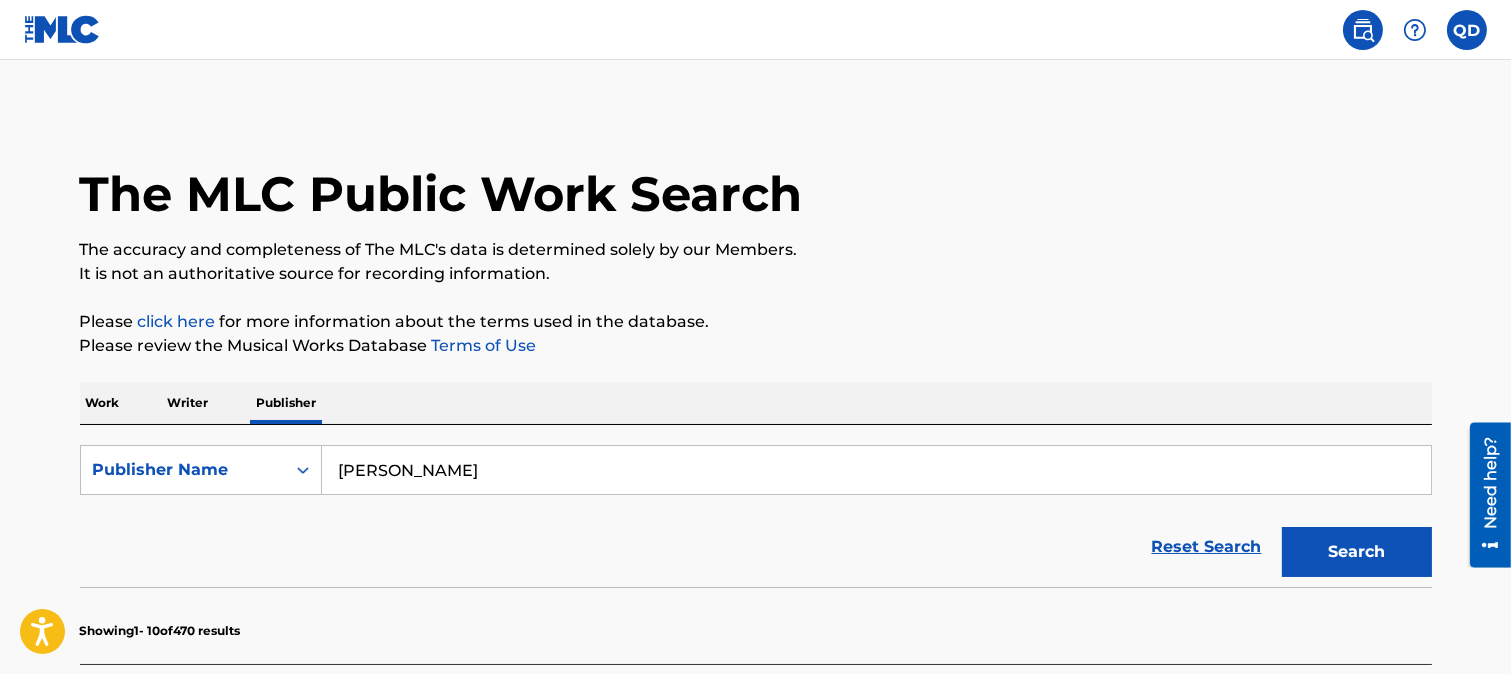 click on "[PERSON_NAME]" at bounding box center [876, 470] 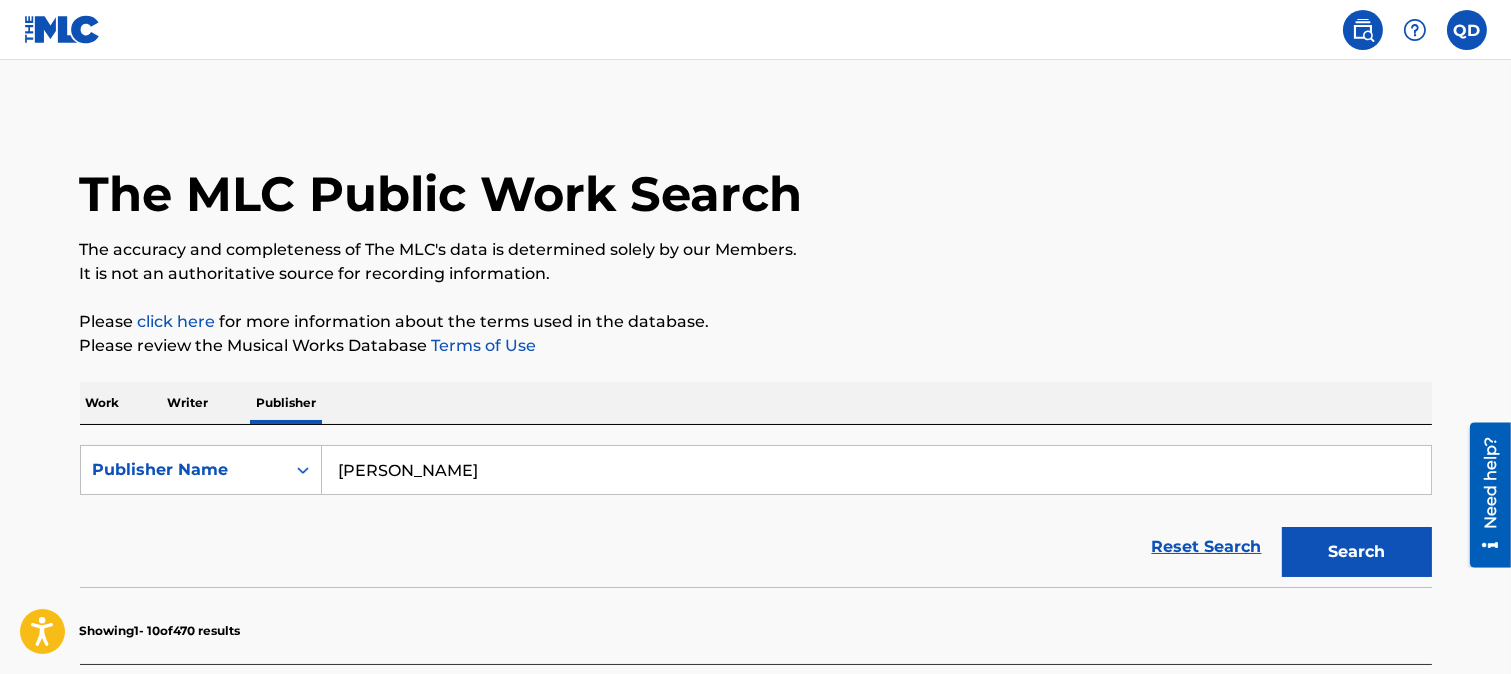 click on "[PERSON_NAME]" at bounding box center (876, 470) 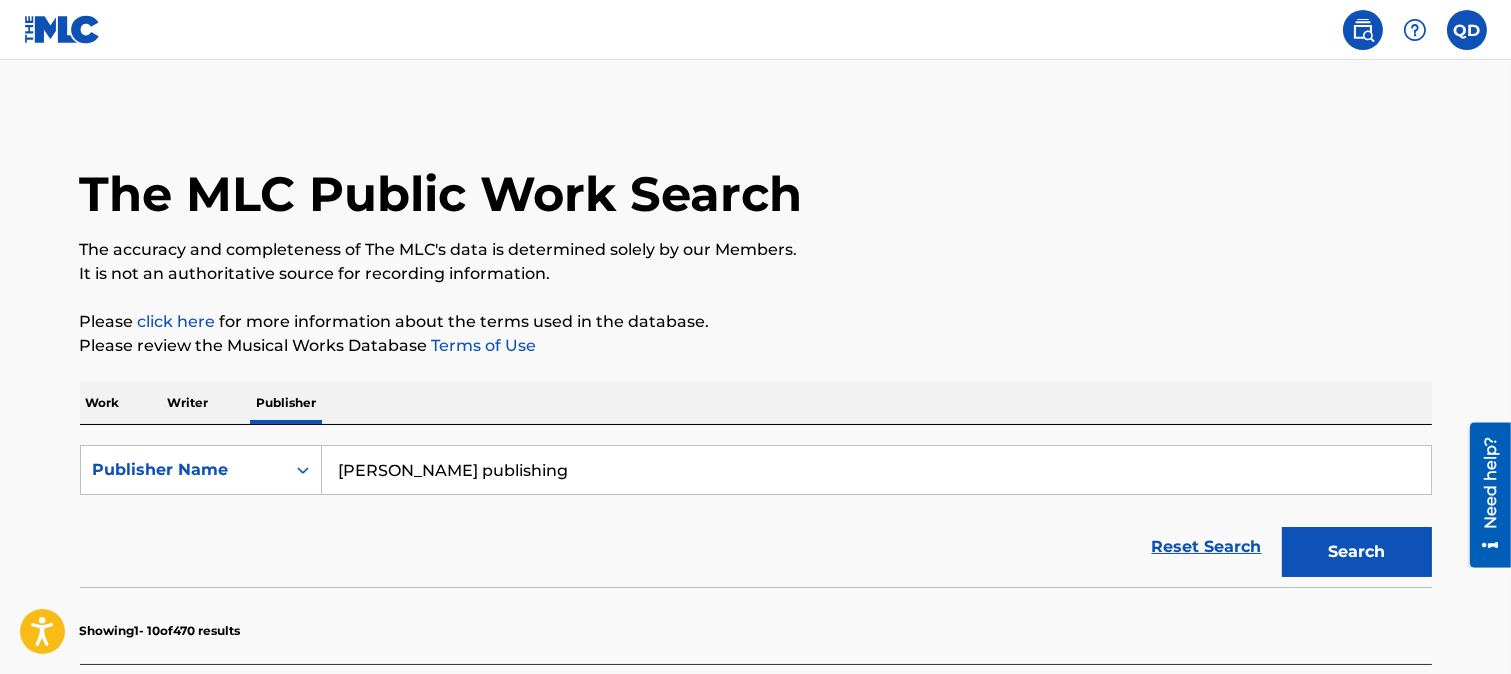type on "[PERSON_NAME] publishing" 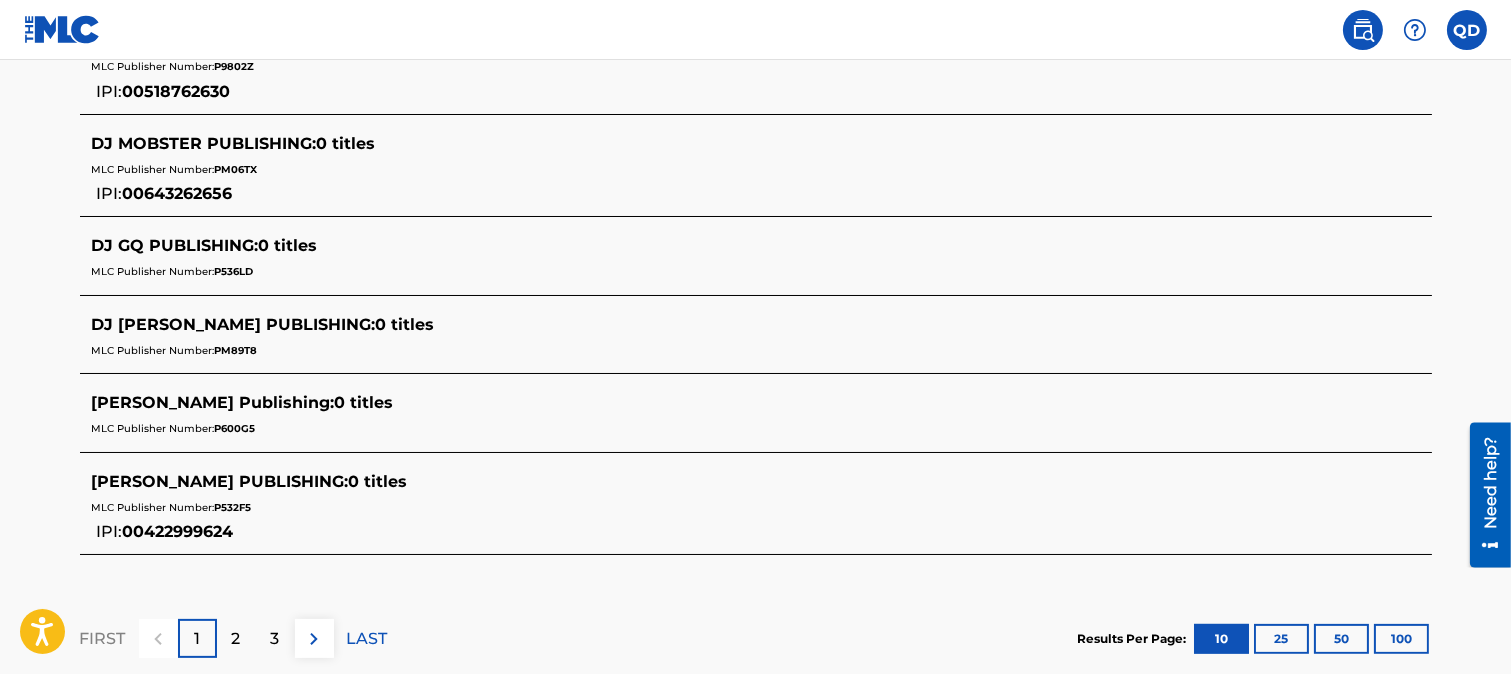 scroll, scrollTop: 1036, scrollLeft: 0, axis: vertical 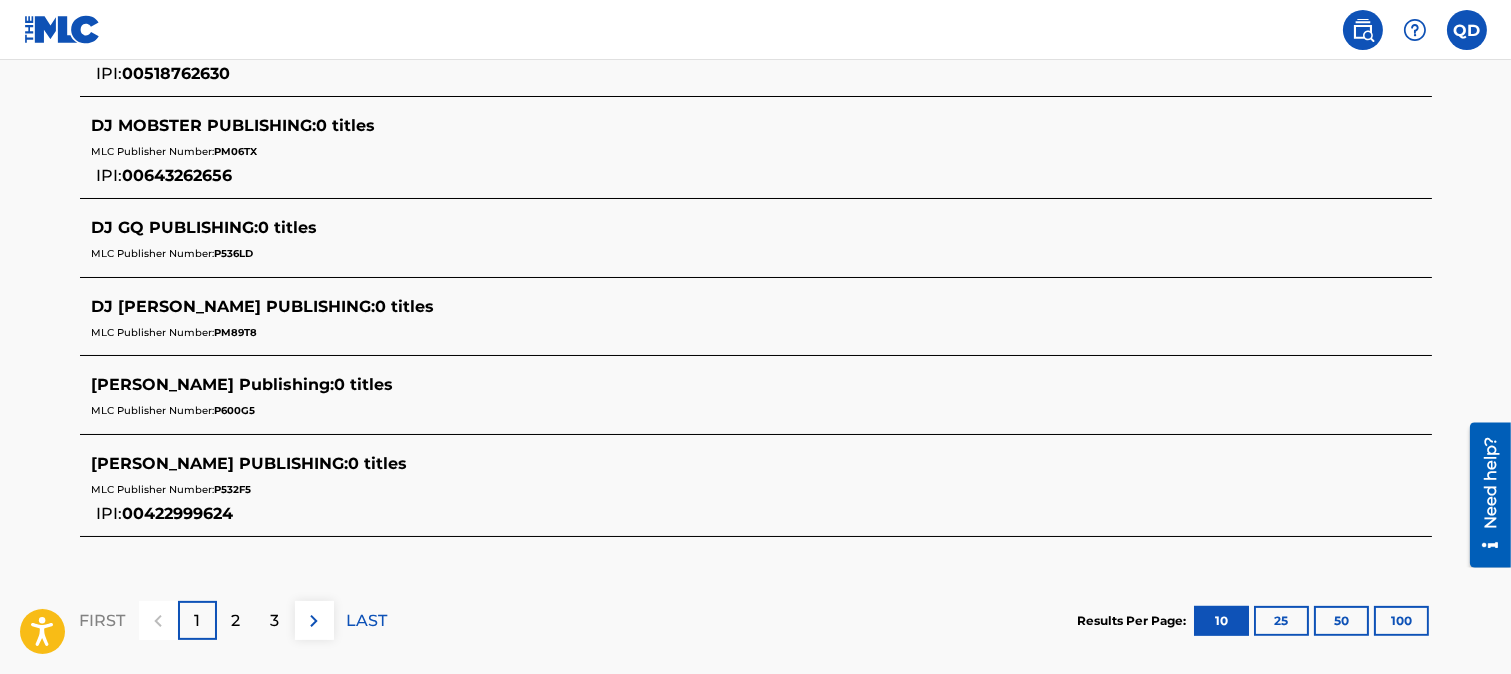 click on "2" at bounding box center (236, 620) 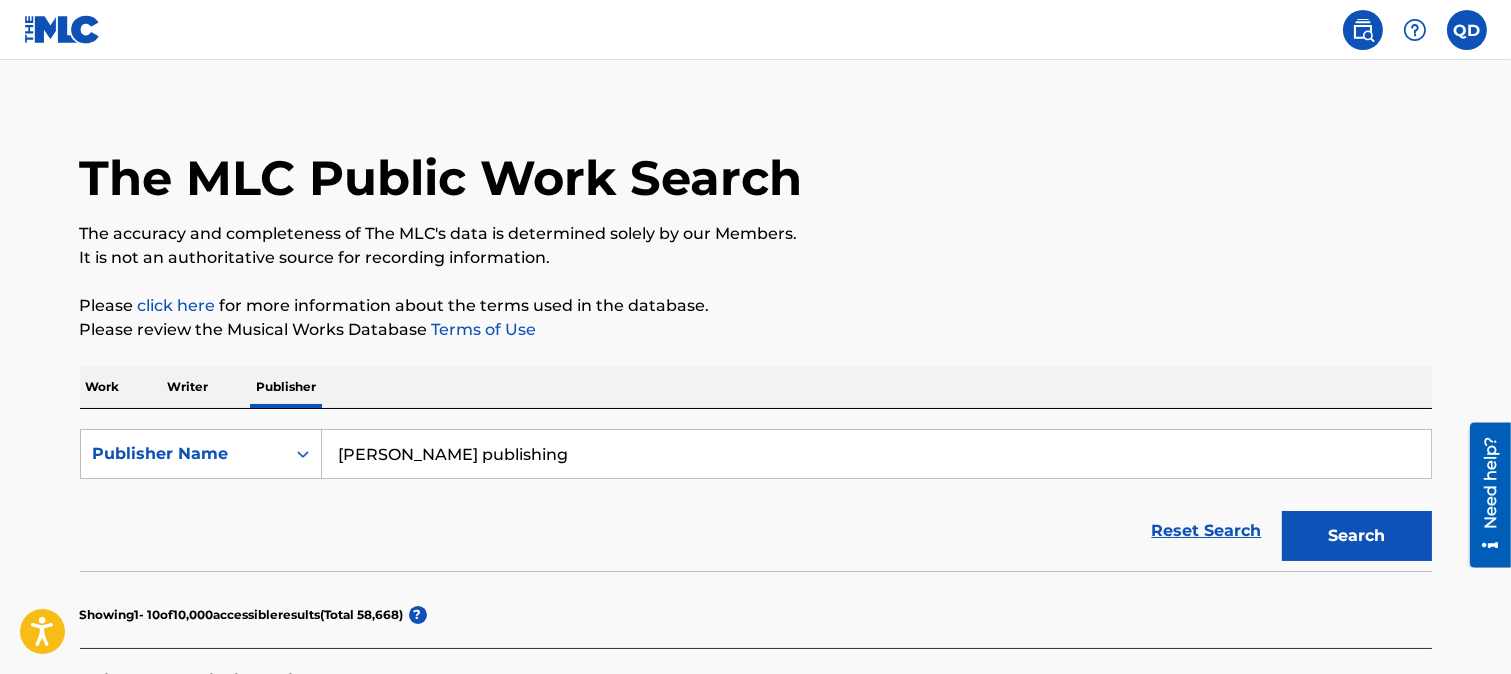 scroll, scrollTop: 0, scrollLeft: 0, axis: both 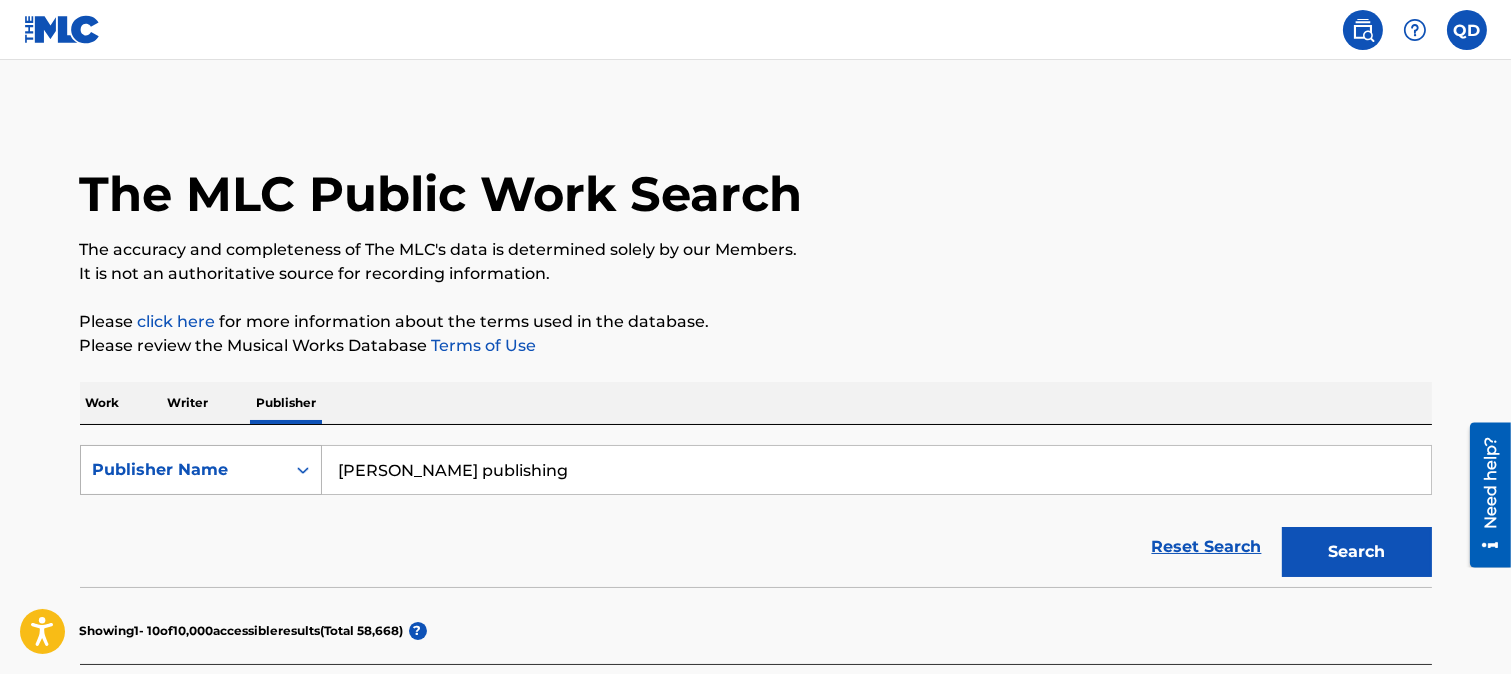 click on "Publisher Name" at bounding box center (183, 470) 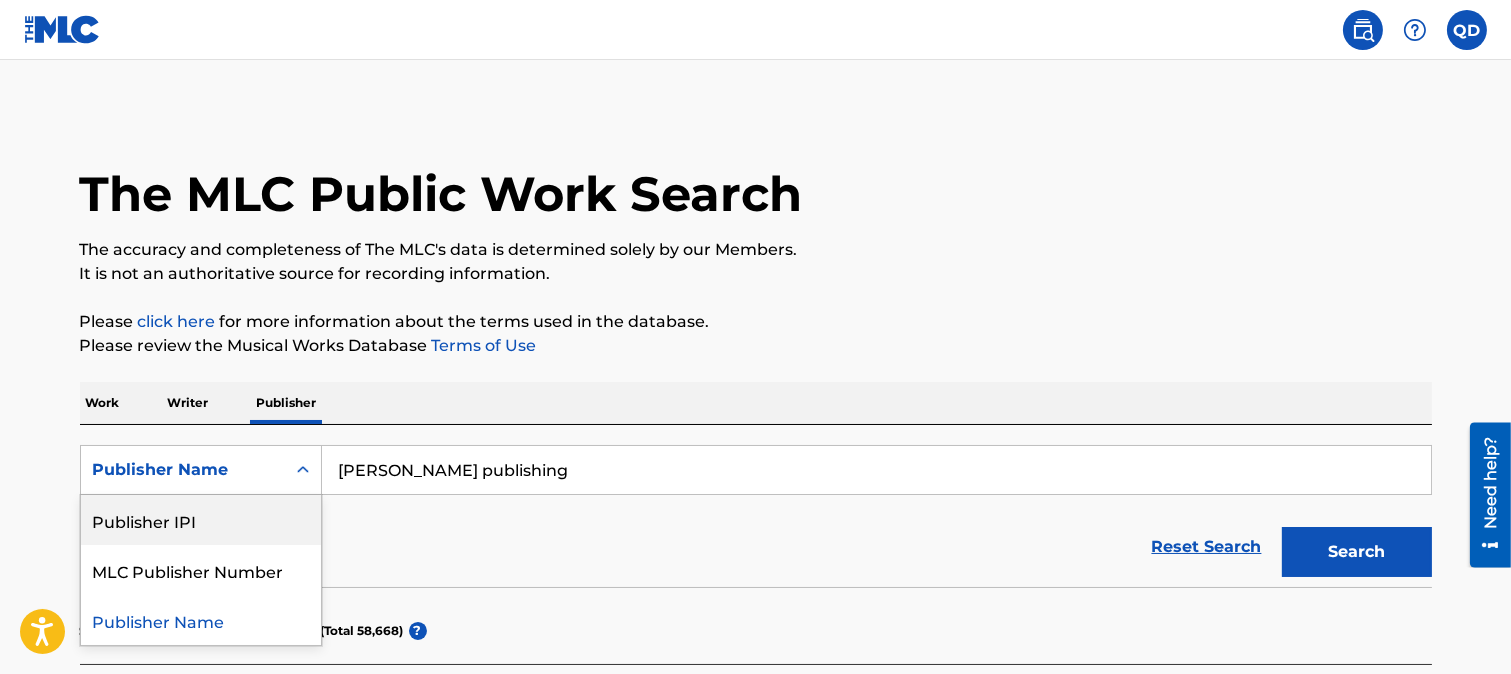 click on "Publisher IPI" at bounding box center (201, 520) 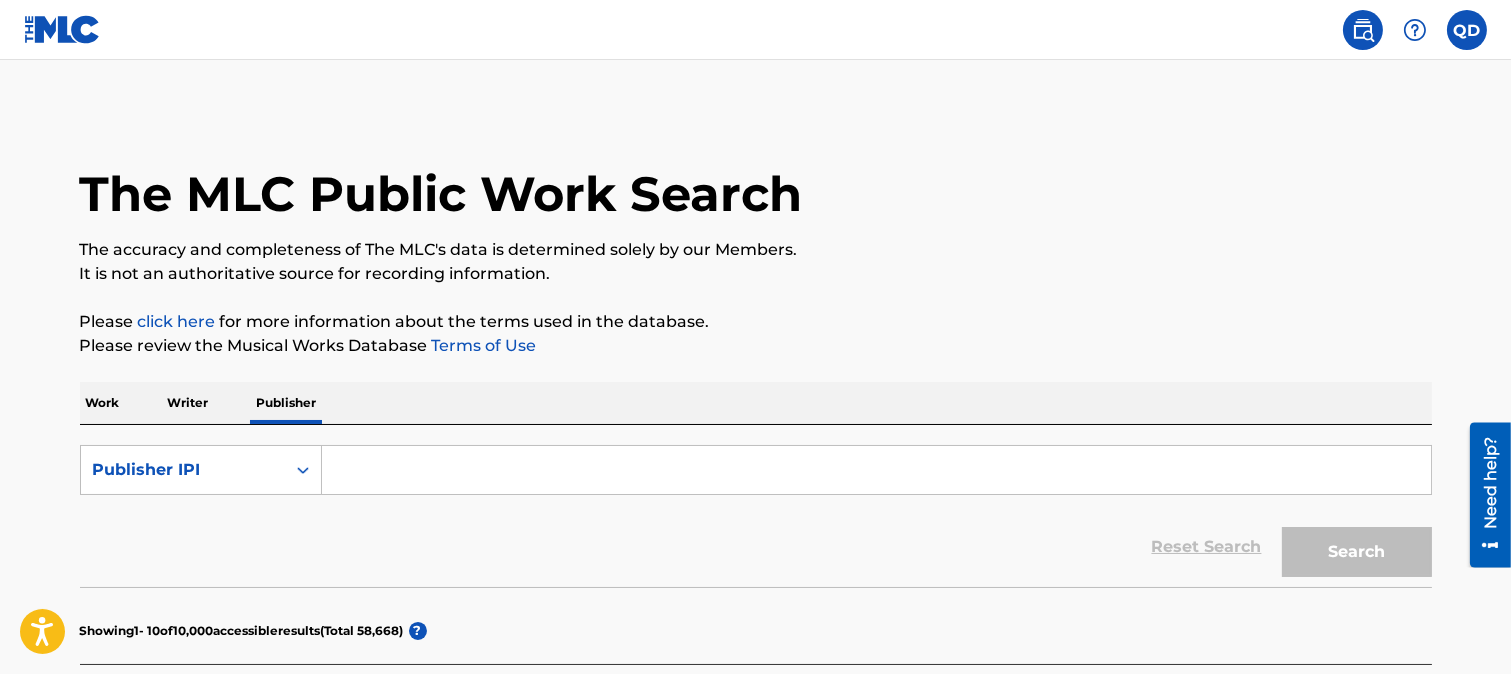 click at bounding box center (876, 470) 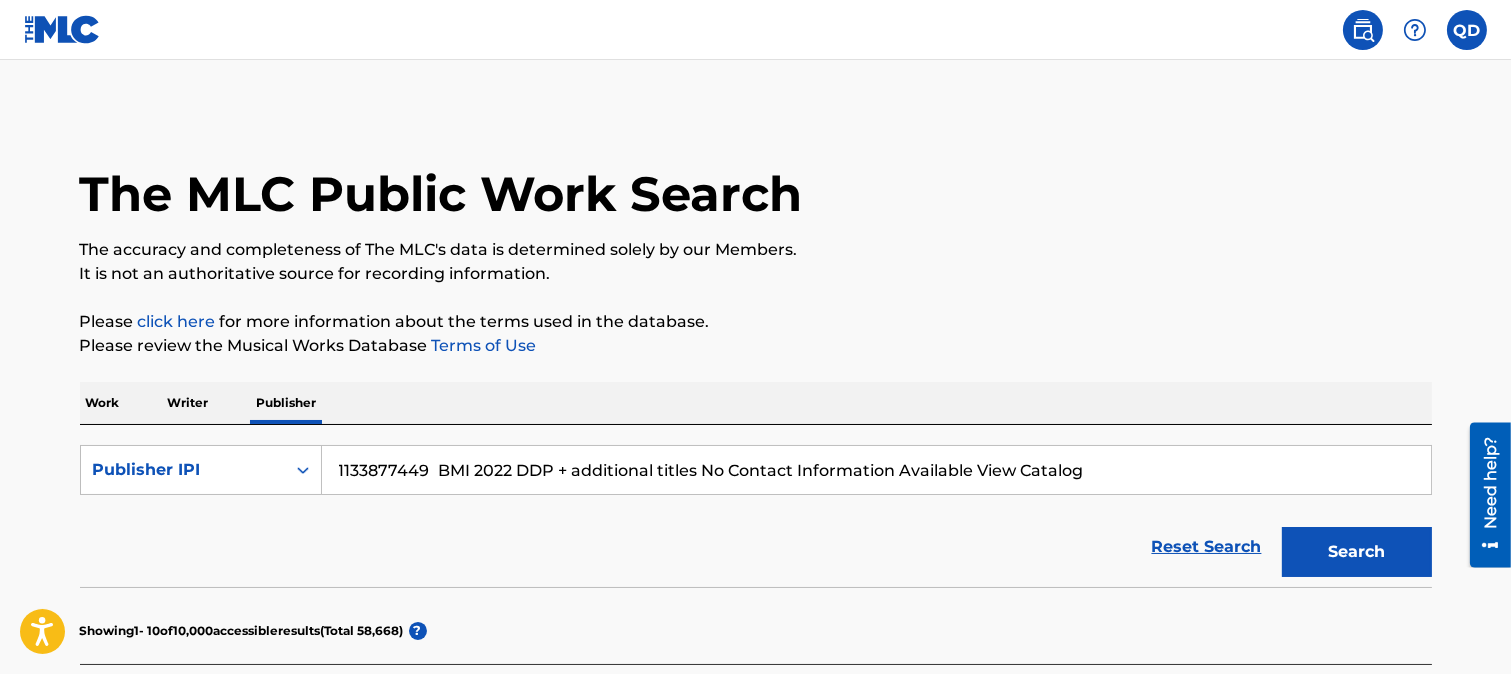 drag, startPoint x: 1108, startPoint y: 463, endPoint x: 426, endPoint y: 500, distance: 683.0029 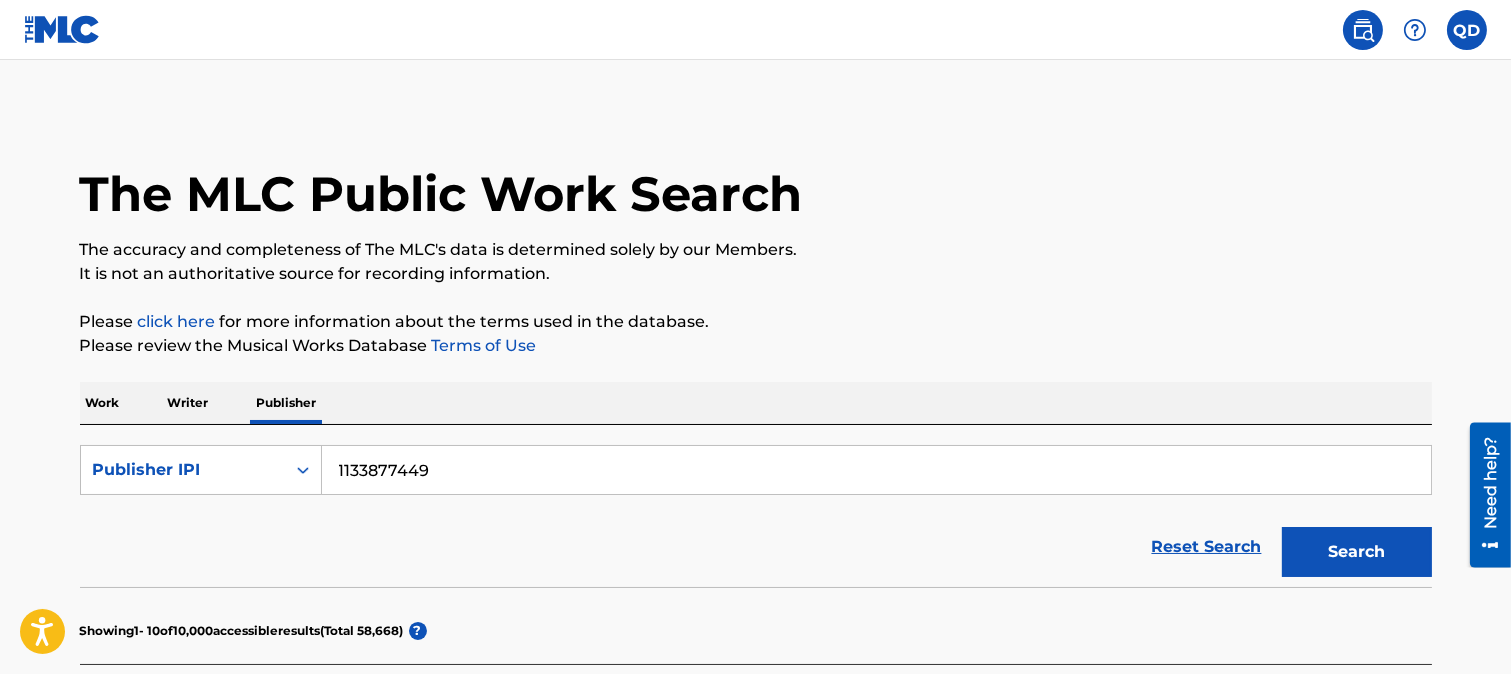 type on "1133877449" 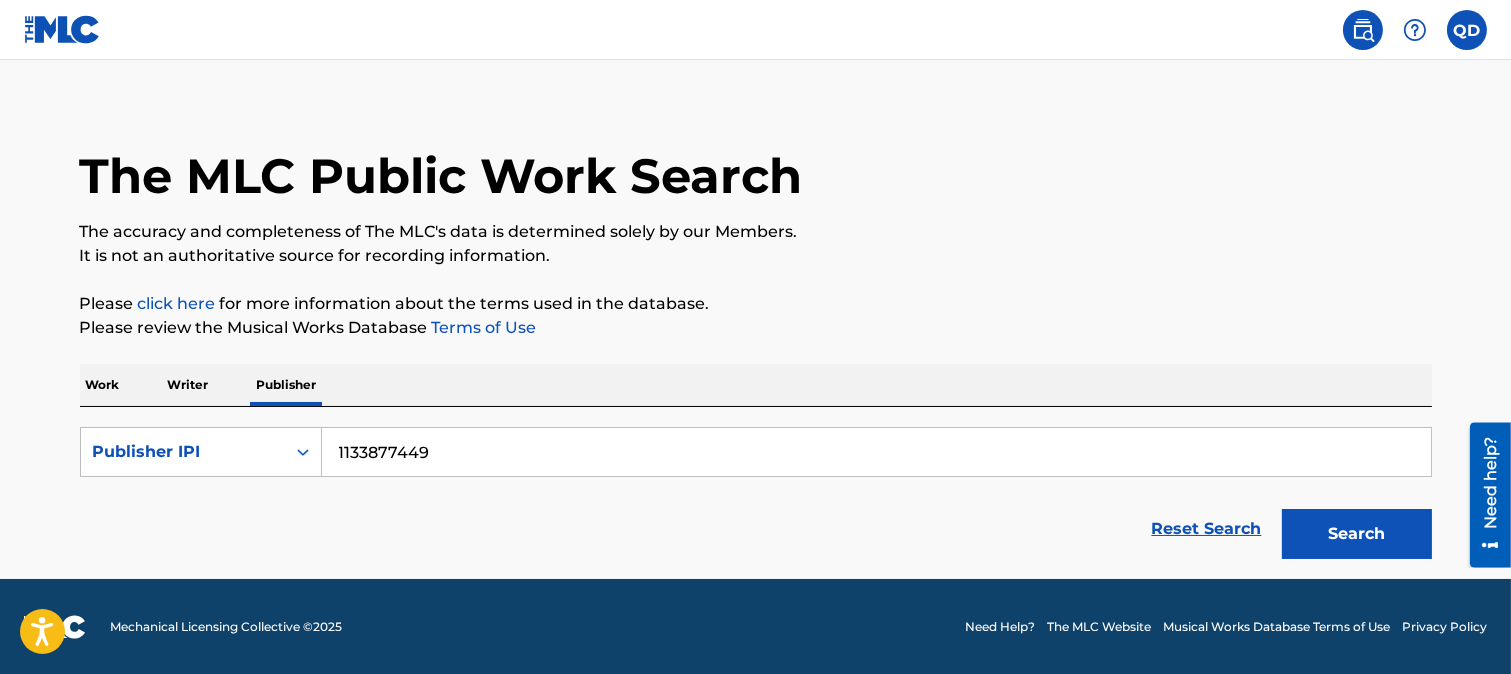 scroll, scrollTop: 0, scrollLeft: 0, axis: both 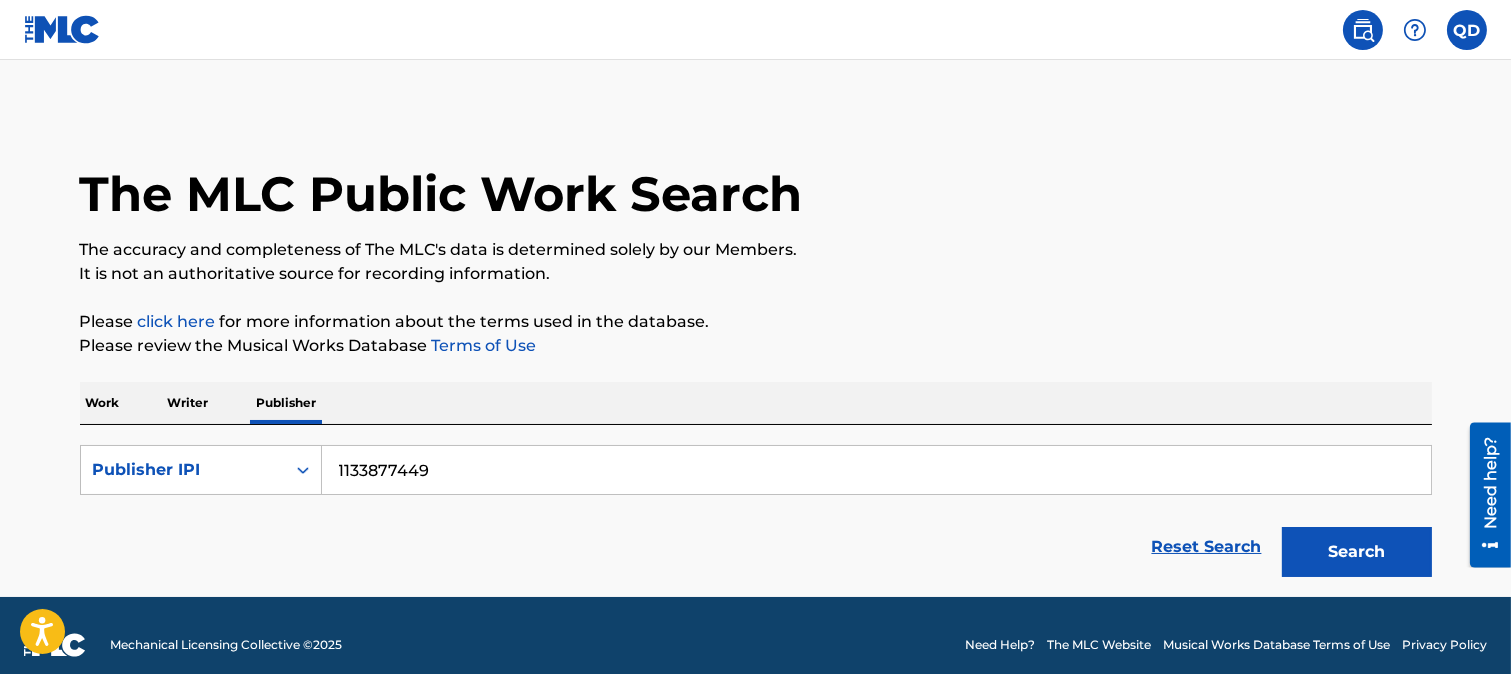 click on "Search" at bounding box center (1357, 552) 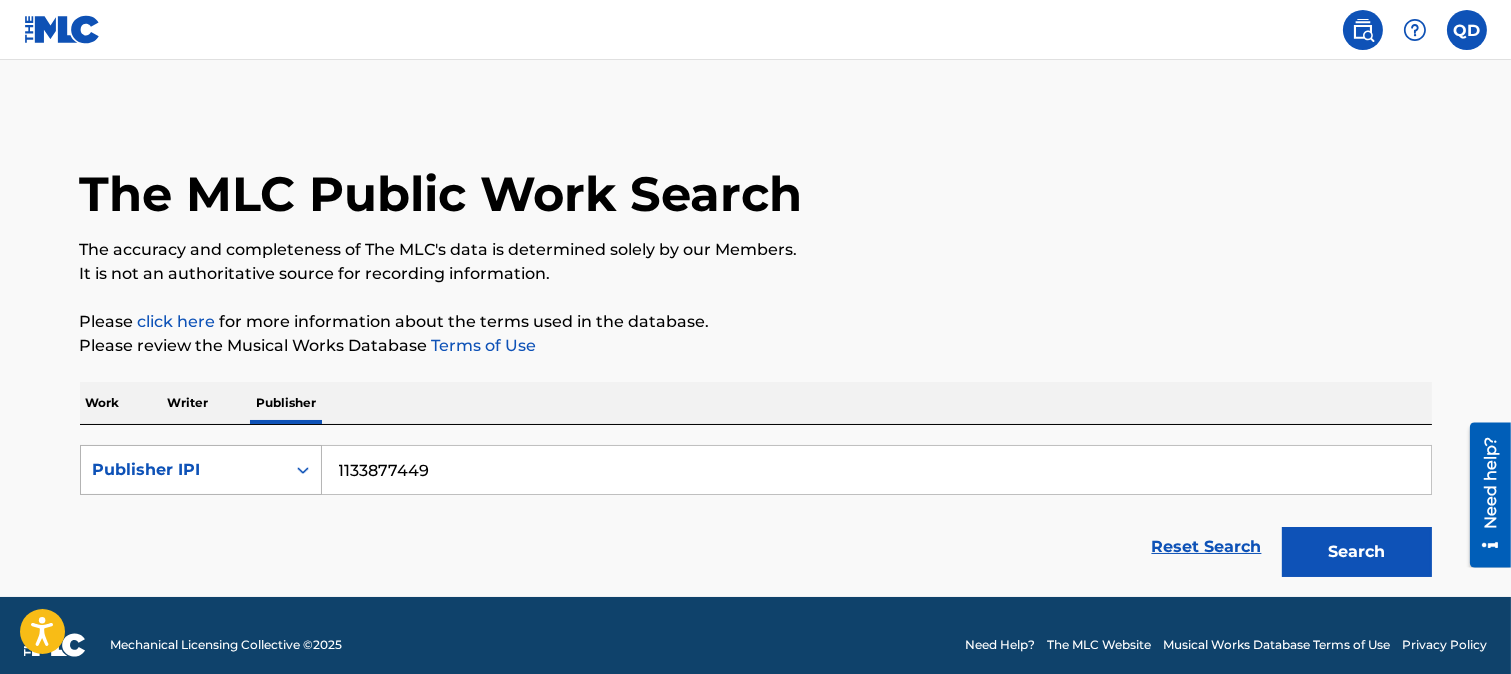 click on "Publisher IPI" at bounding box center [183, 470] 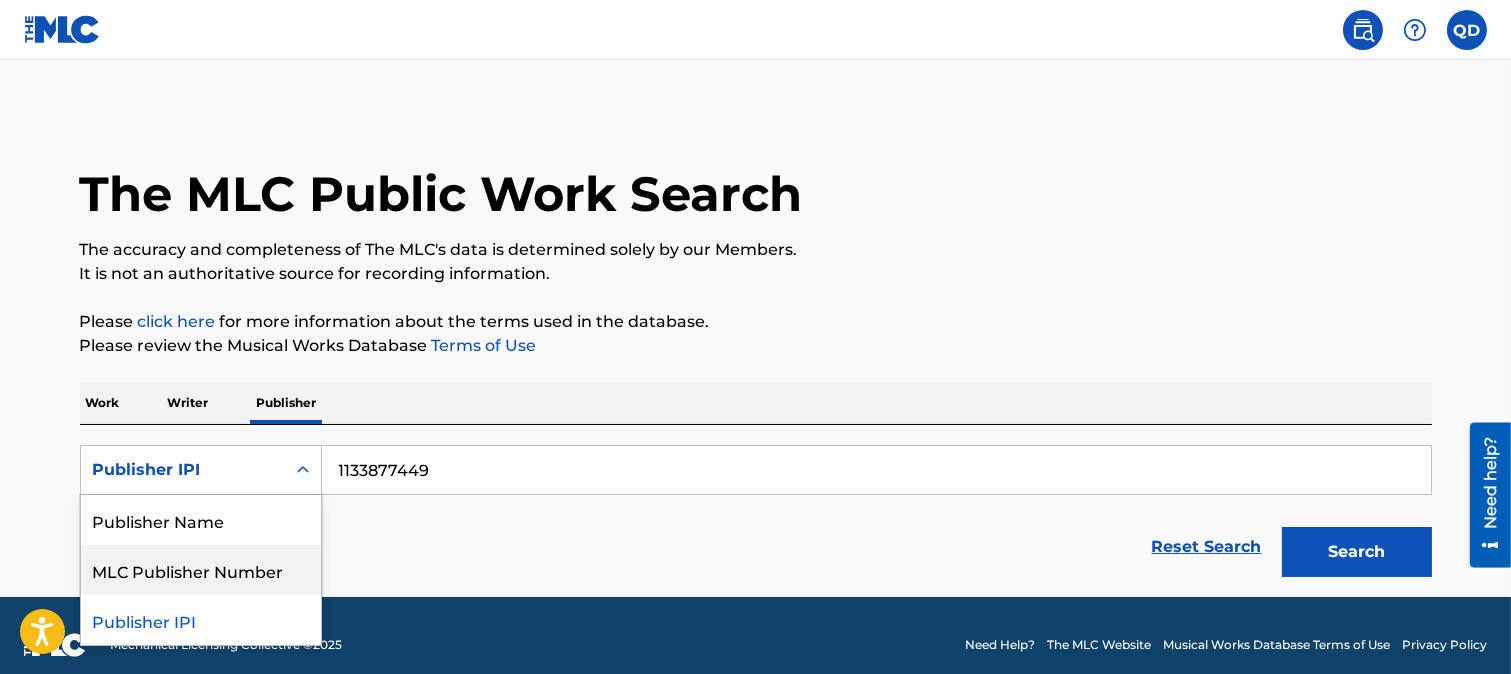 click on "MLC Publisher Number" at bounding box center [201, 570] 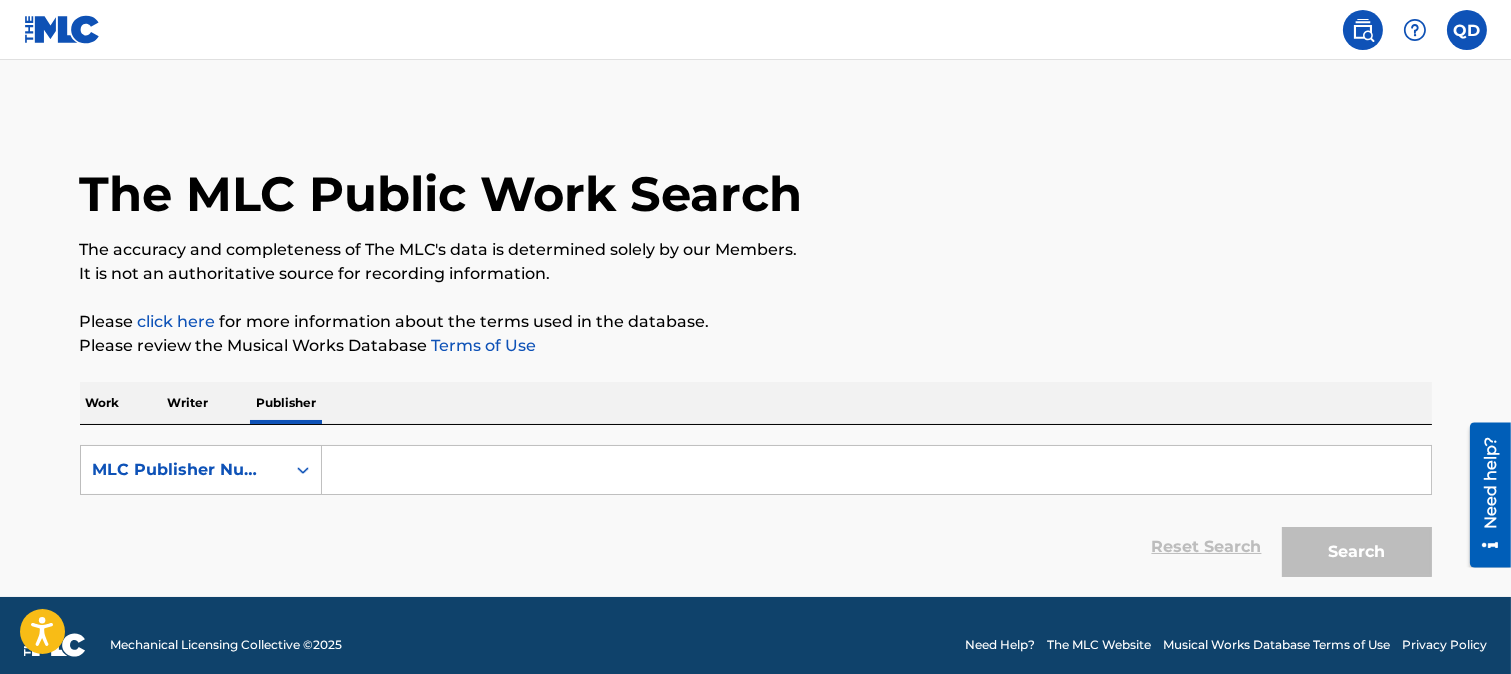scroll, scrollTop: 18, scrollLeft: 0, axis: vertical 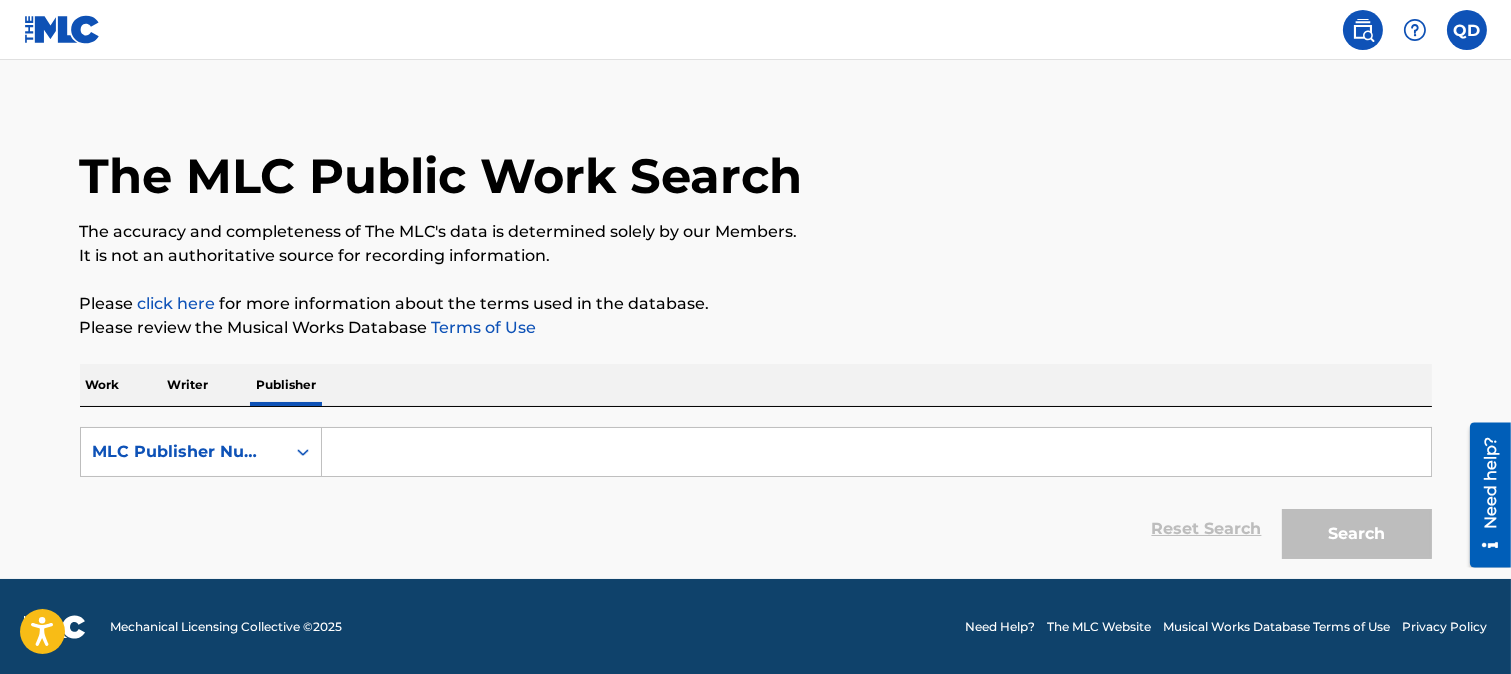 click on "Writer" at bounding box center [188, 385] 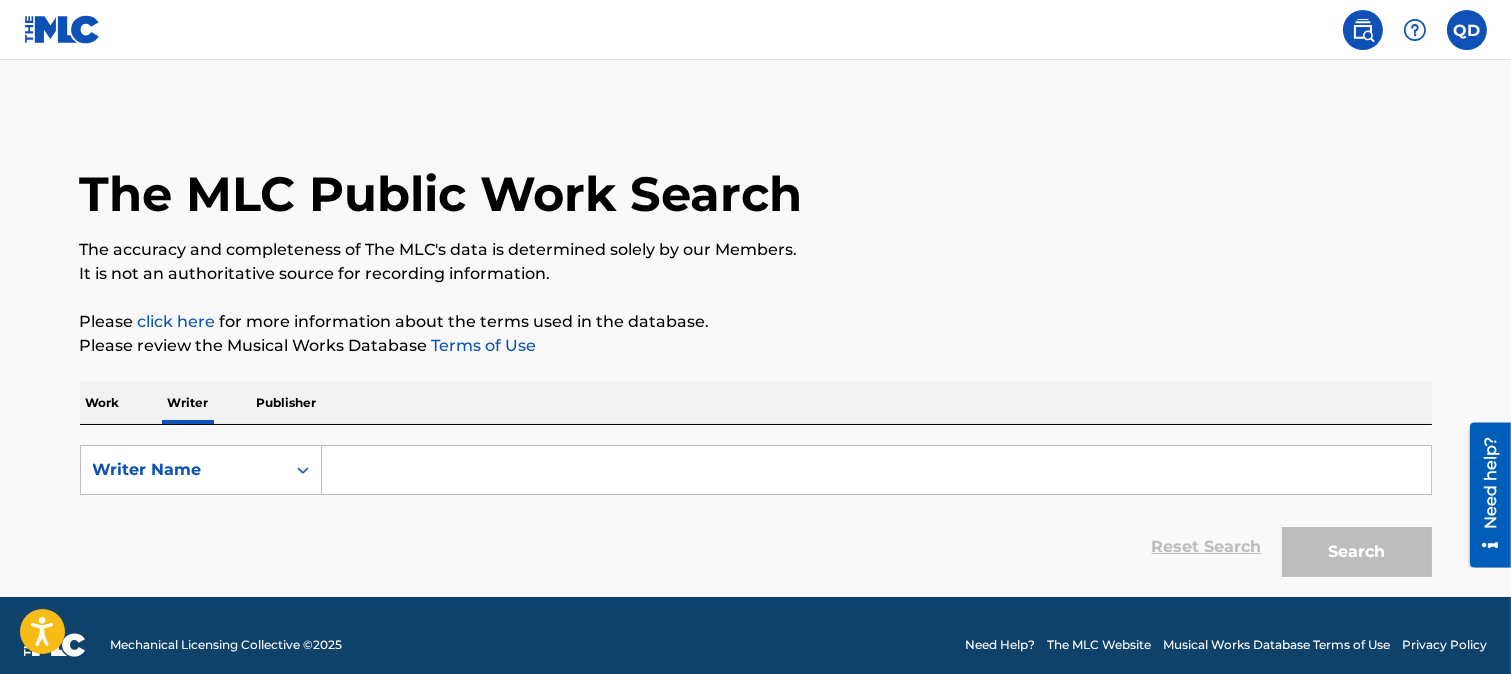 click on "Work" at bounding box center [103, 403] 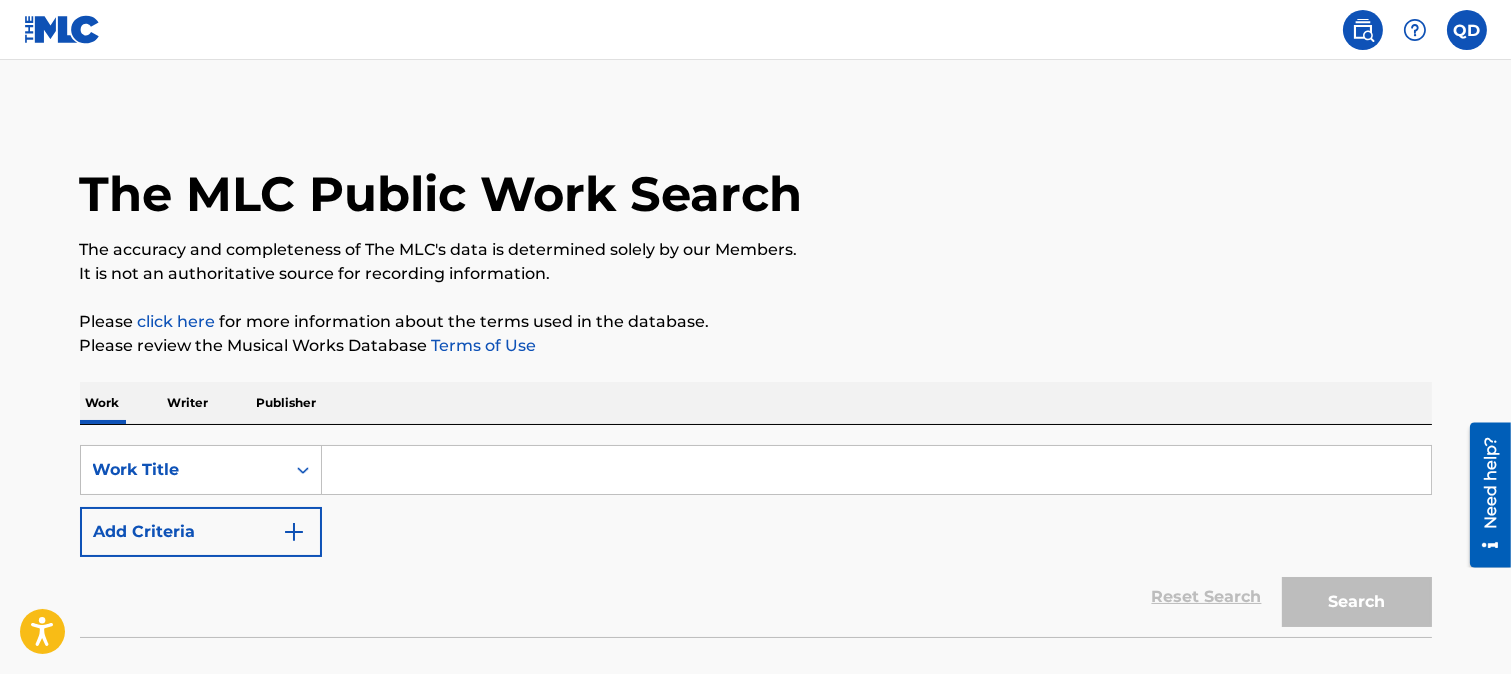 click at bounding box center (1363, 30) 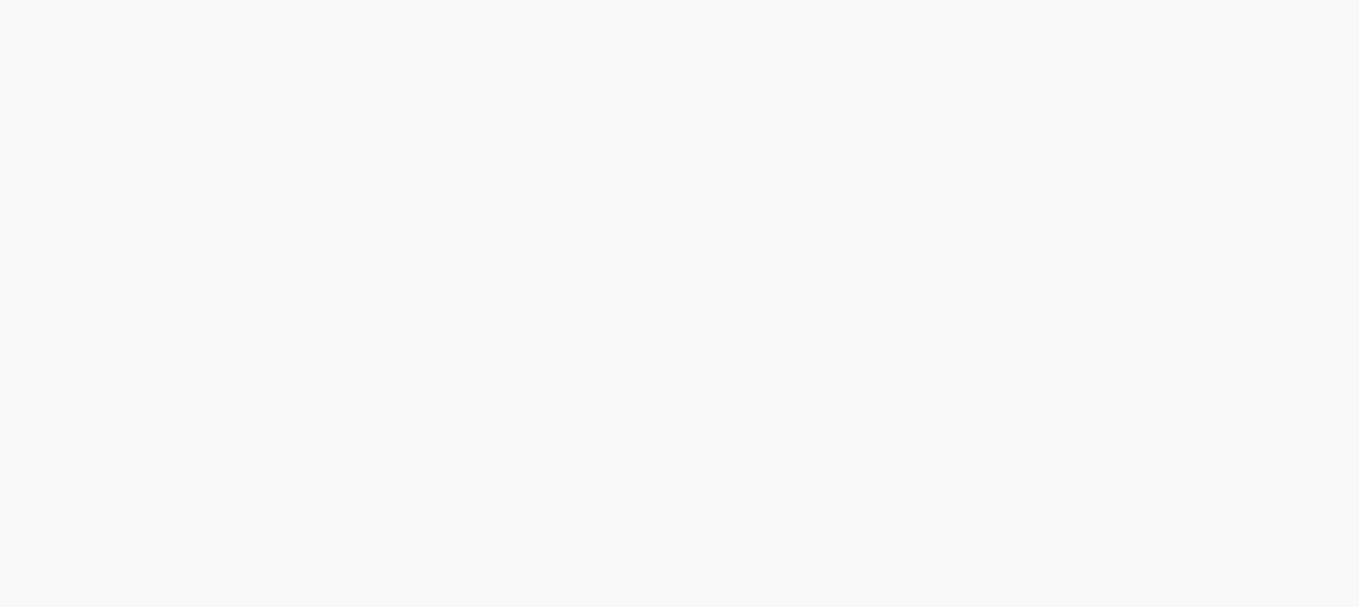 scroll, scrollTop: 0, scrollLeft: 0, axis: both 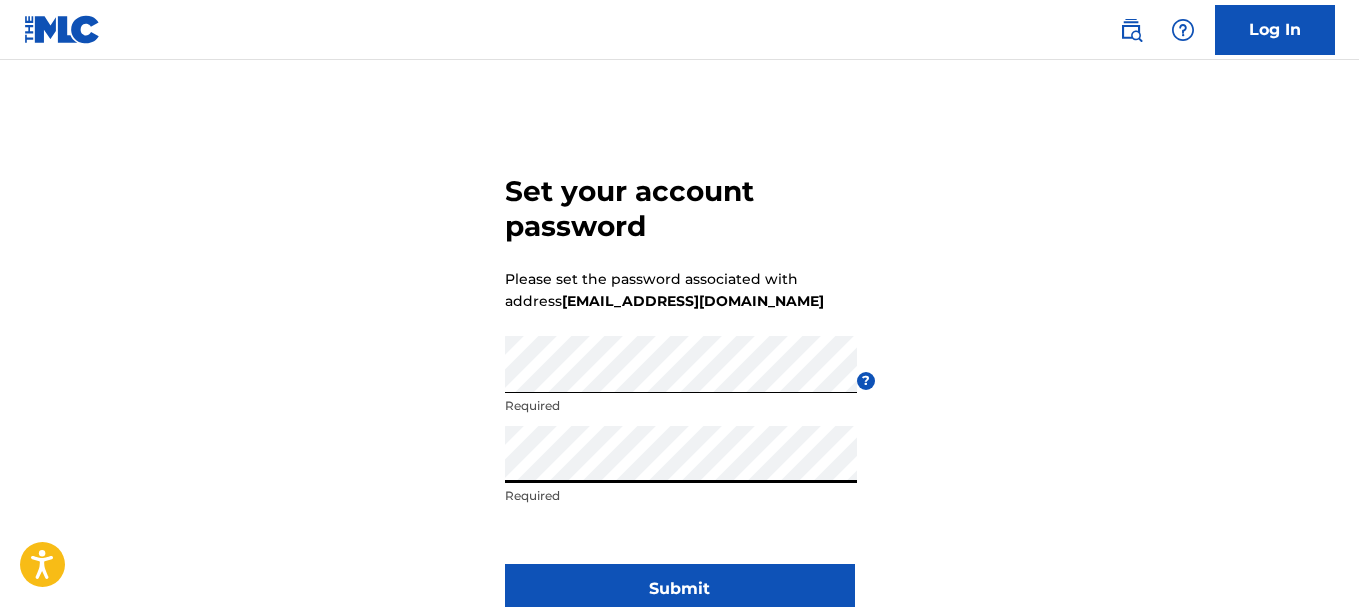 click on "Submit" at bounding box center [680, 589] 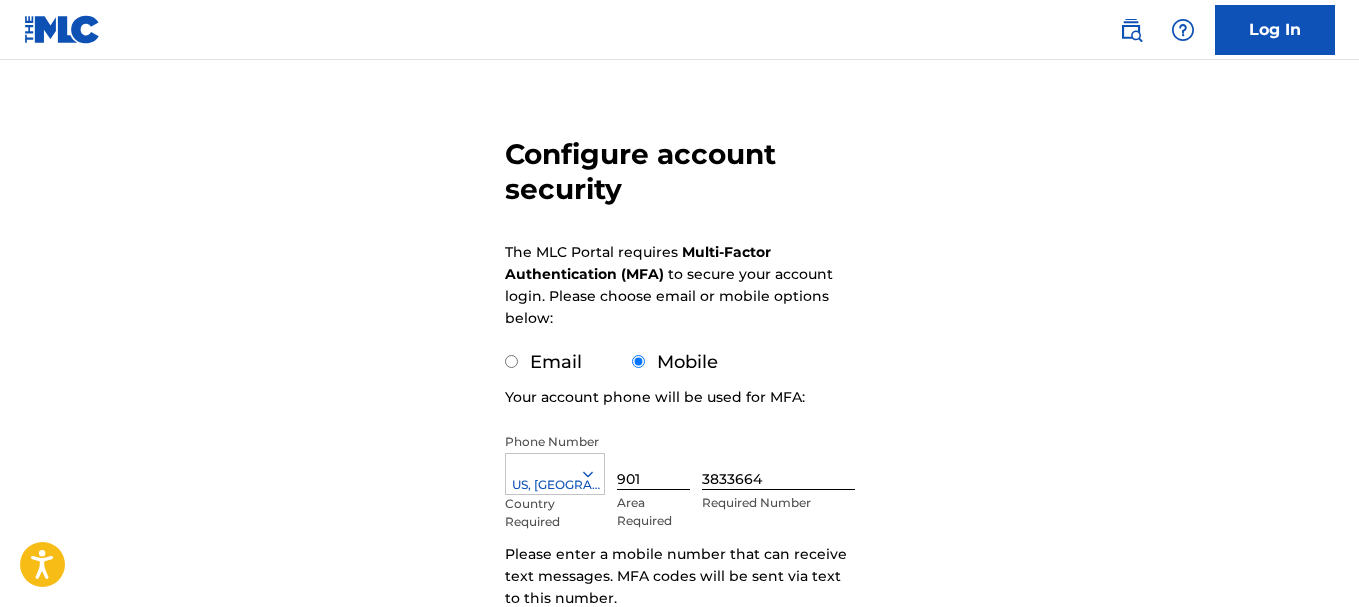 scroll, scrollTop: 105, scrollLeft: 0, axis: vertical 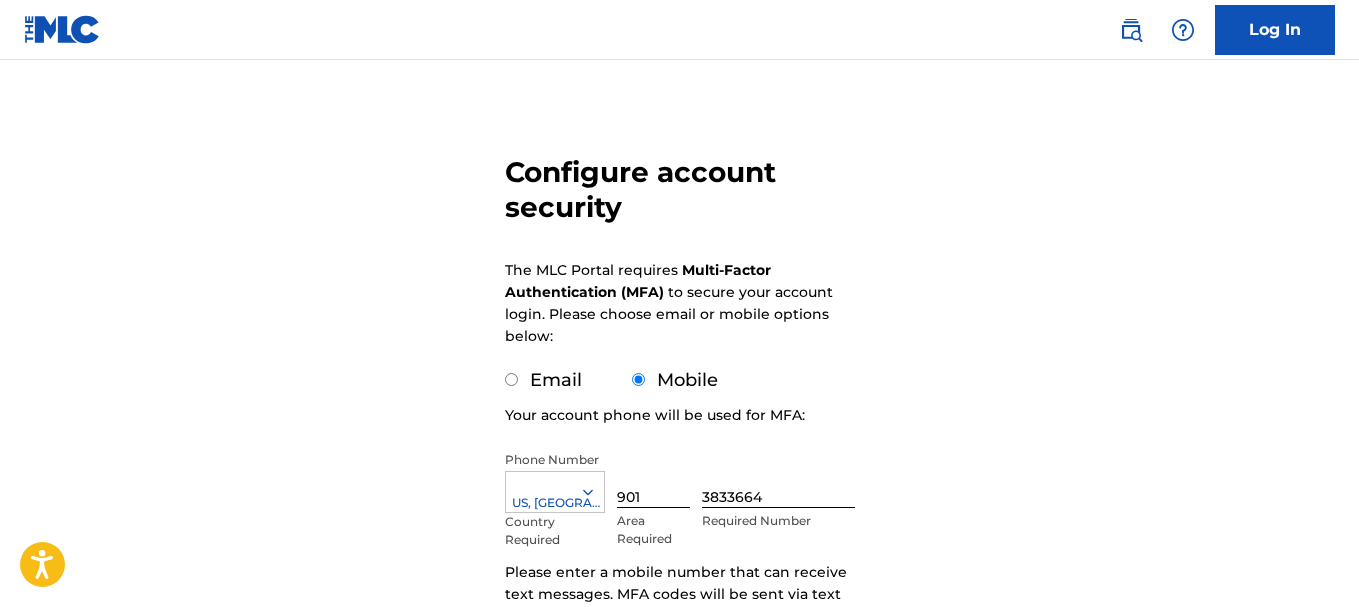 click on "Email" at bounding box center (543, 380) 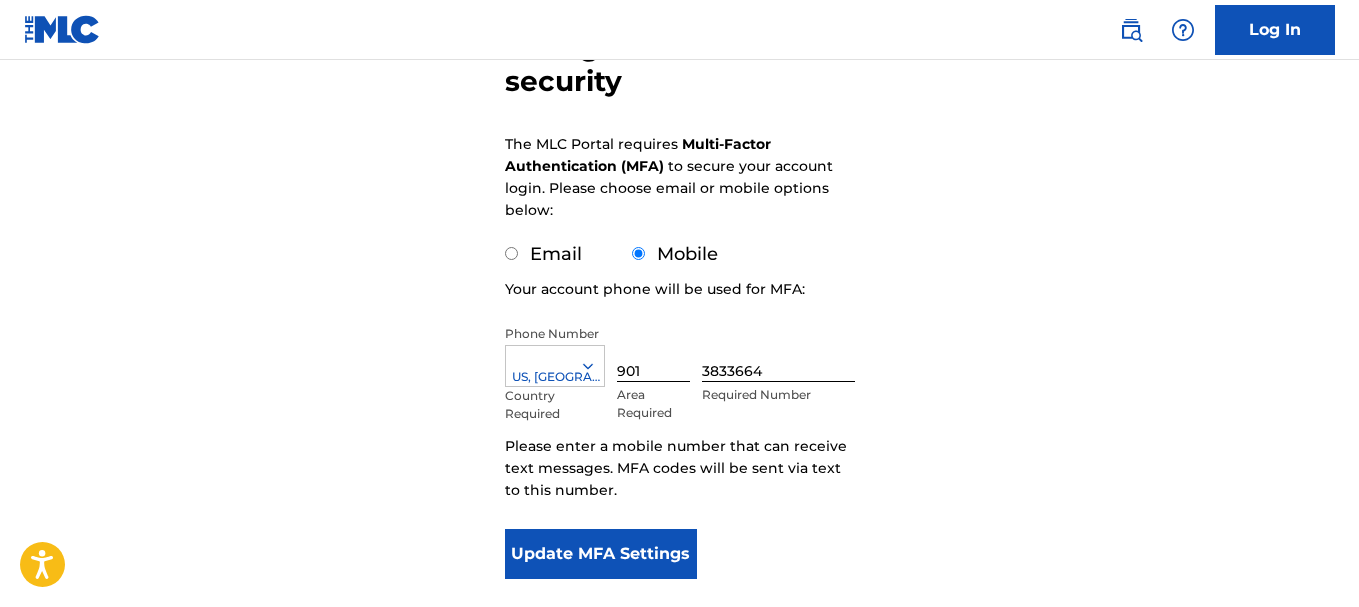 scroll, scrollTop: 238, scrollLeft: 0, axis: vertical 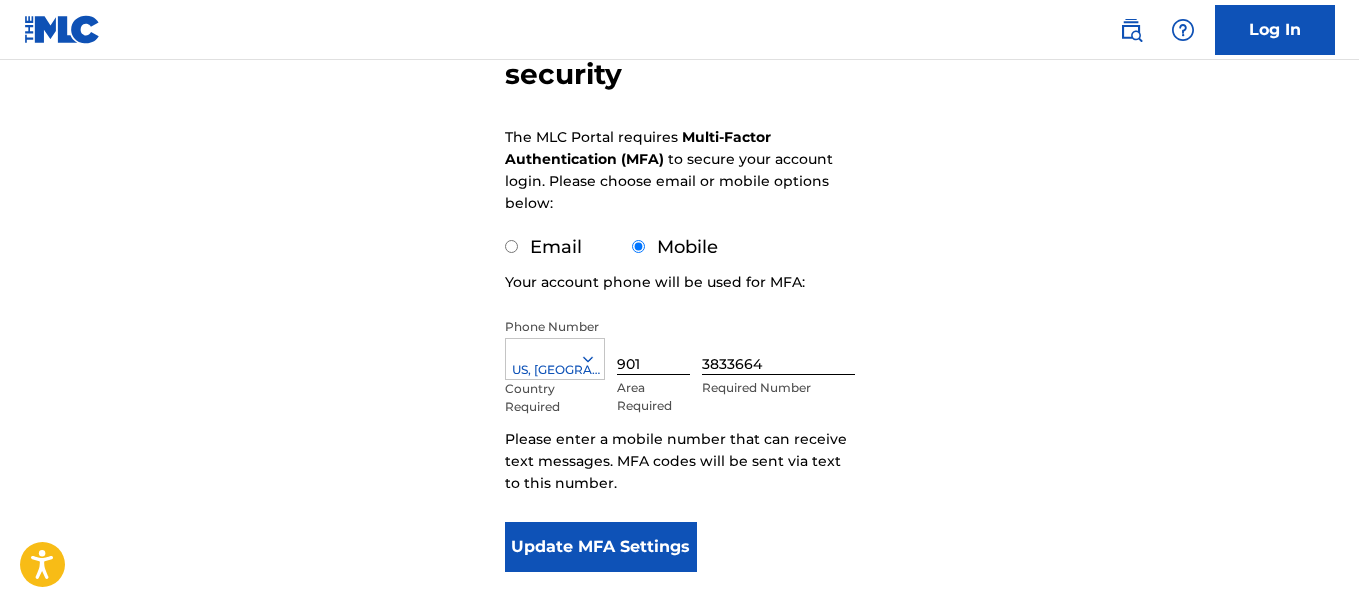 click on "Email" at bounding box center (511, 246) 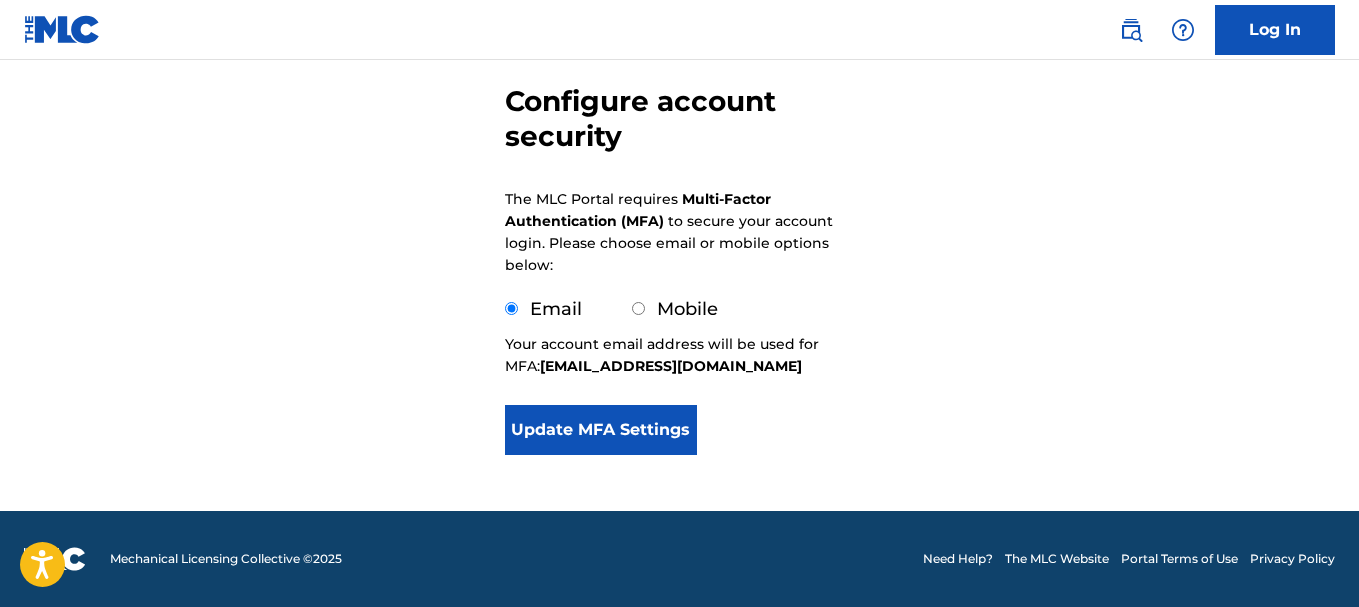 scroll, scrollTop: 176, scrollLeft: 0, axis: vertical 